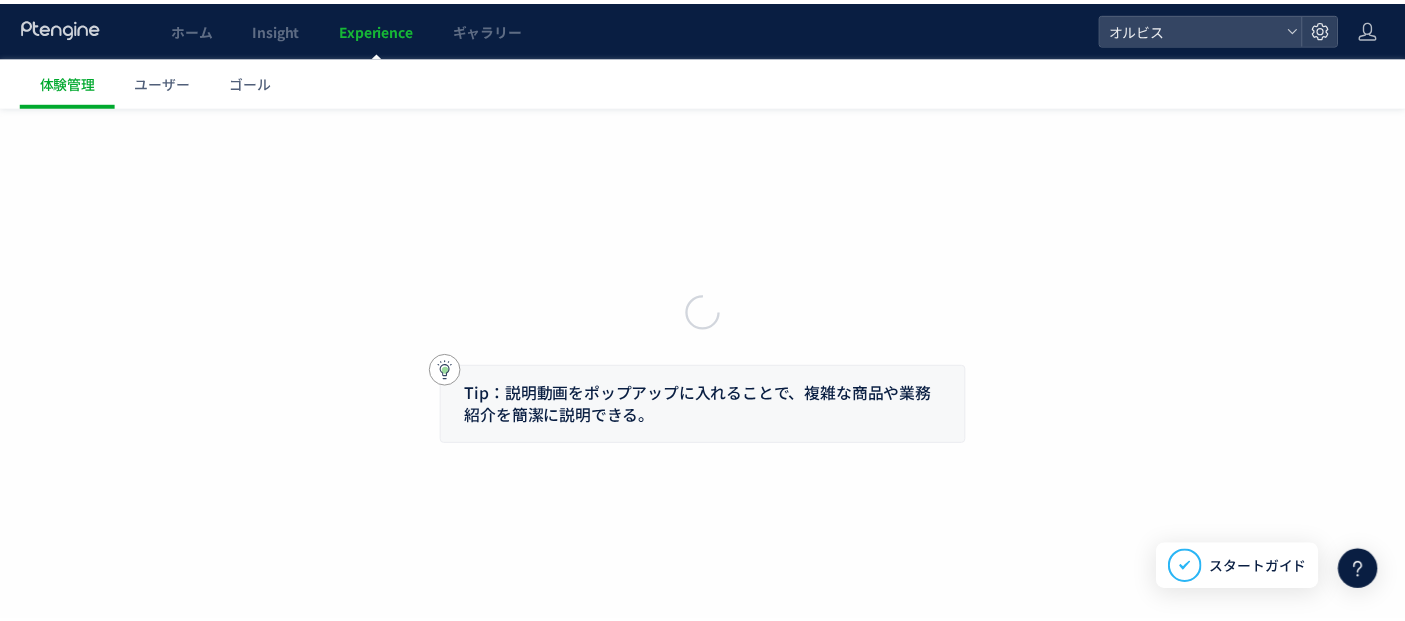 scroll, scrollTop: 0, scrollLeft: 0, axis: both 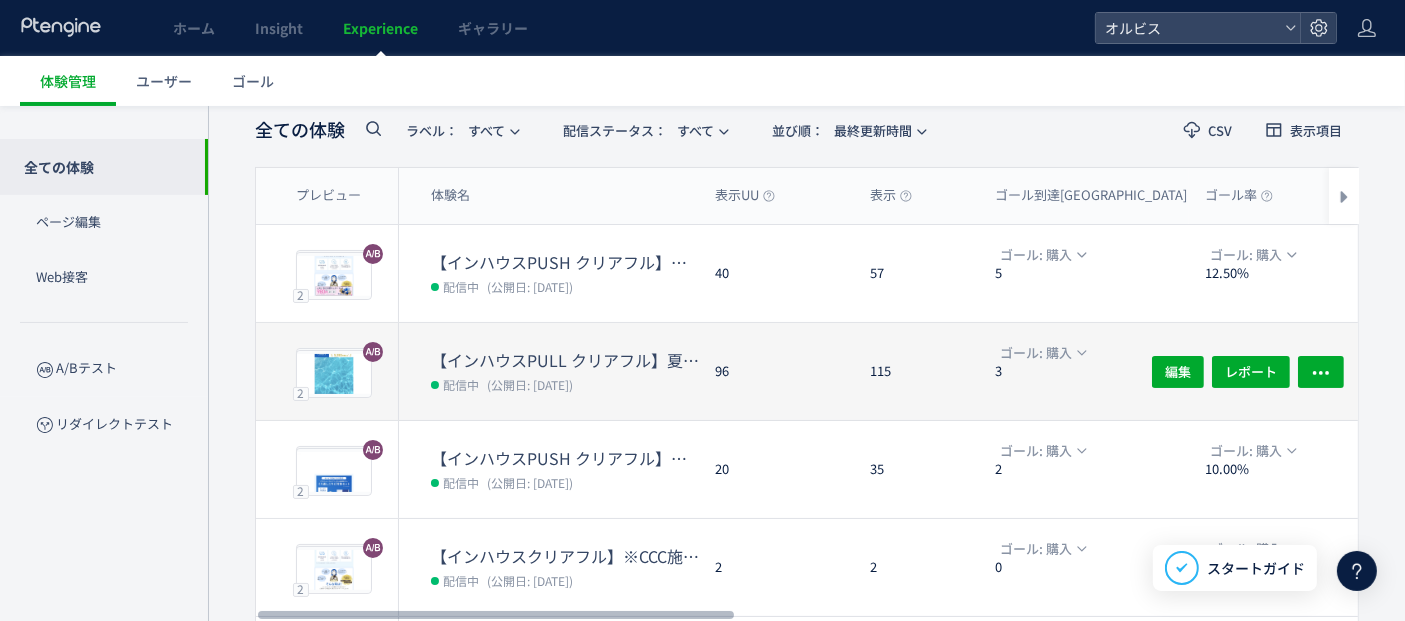 click on "【インハウスPULL クリアフル】夏訴求　205" at bounding box center (565, 360) 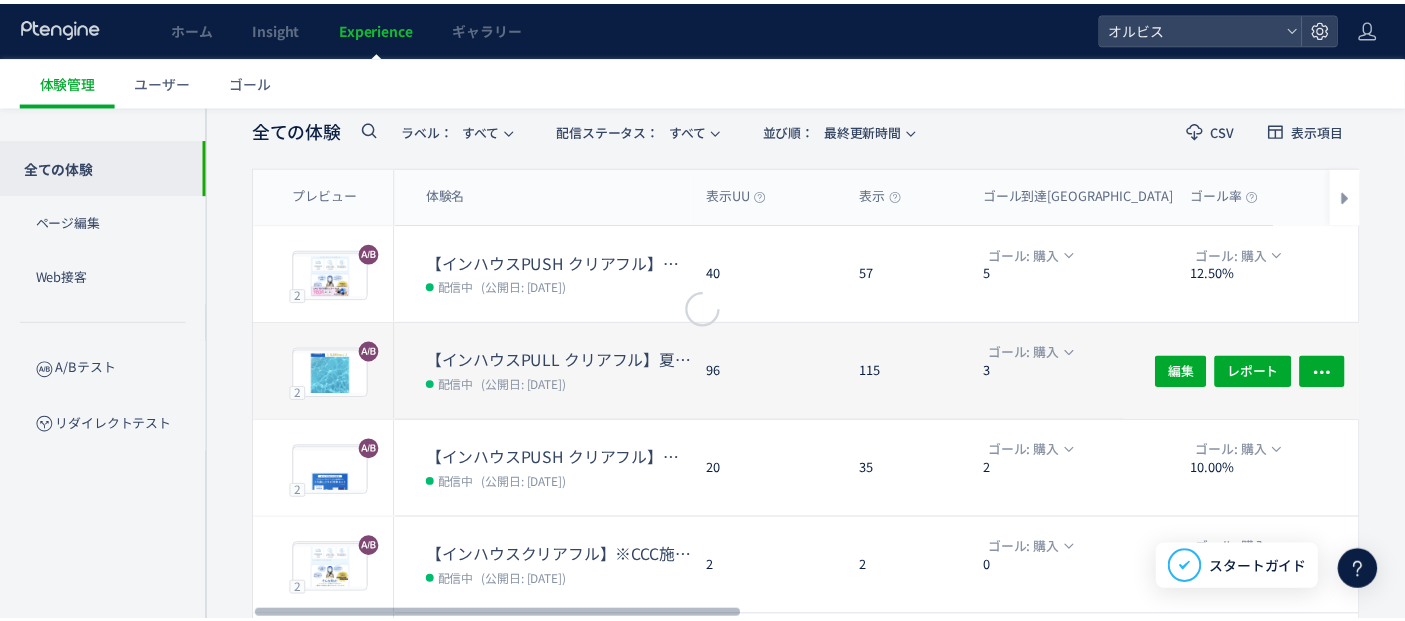 scroll, scrollTop: 0, scrollLeft: 0, axis: both 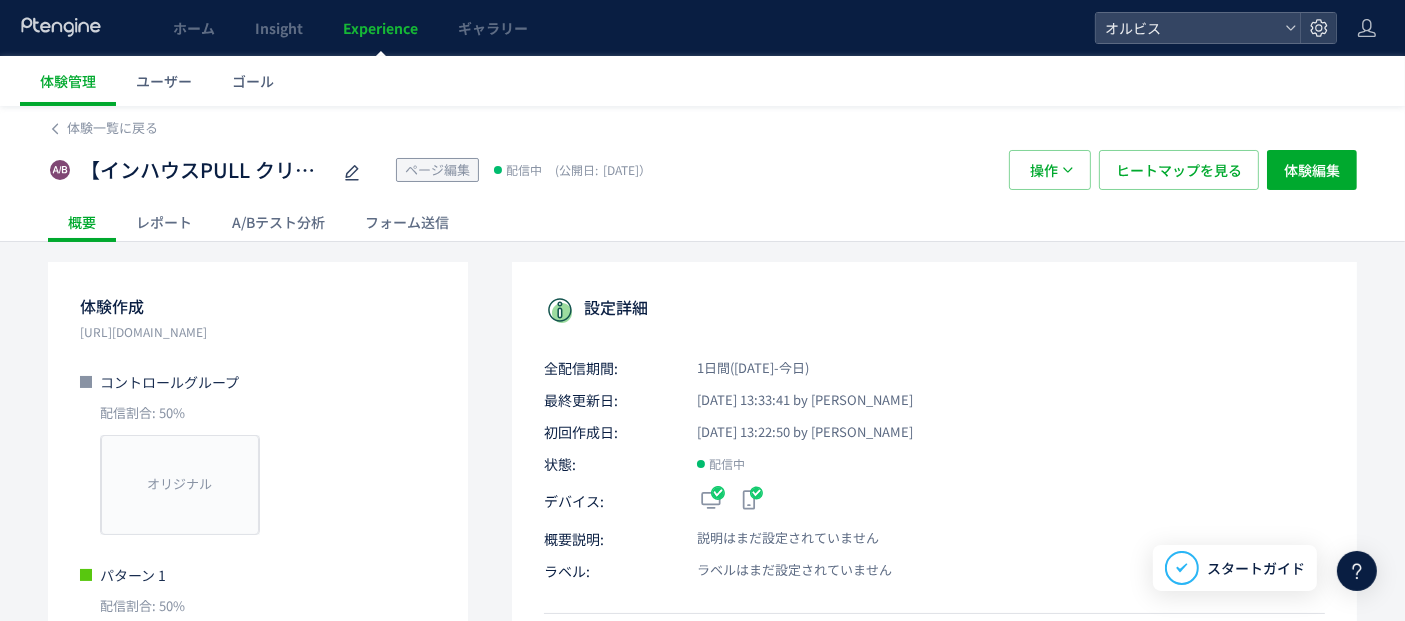 click on "A/Bテスト分析" 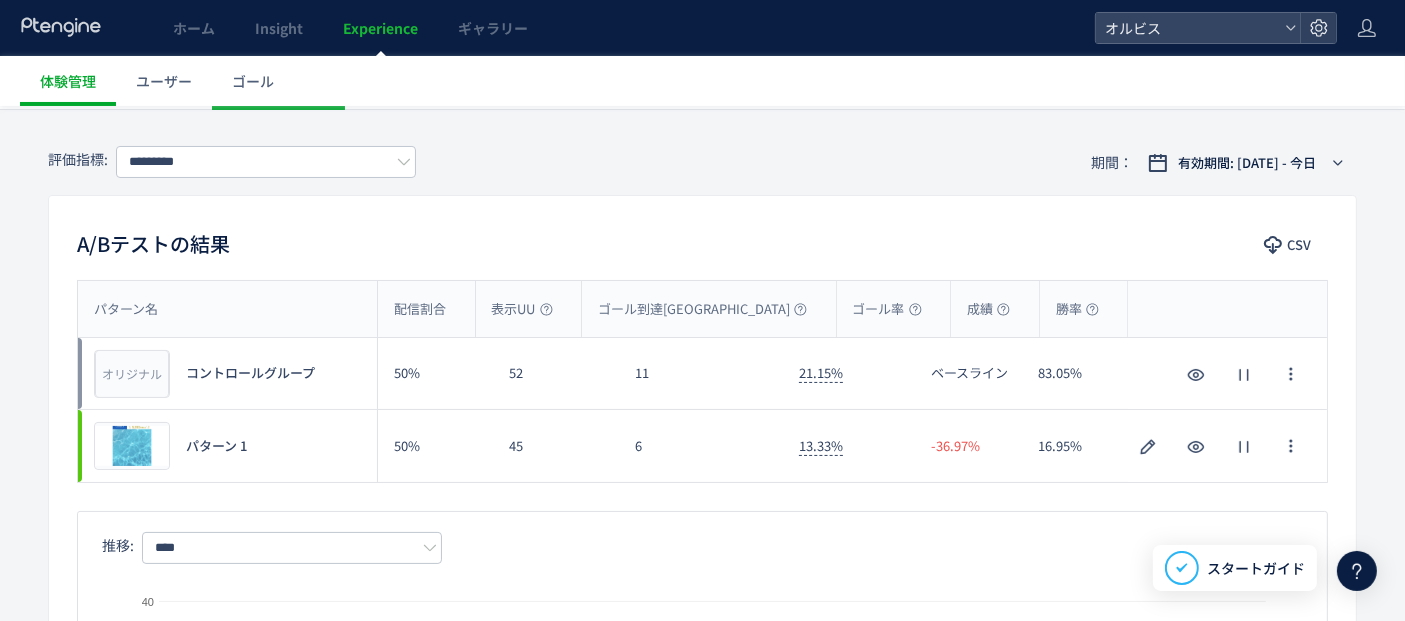 scroll, scrollTop: 133, scrollLeft: 0, axis: vertical 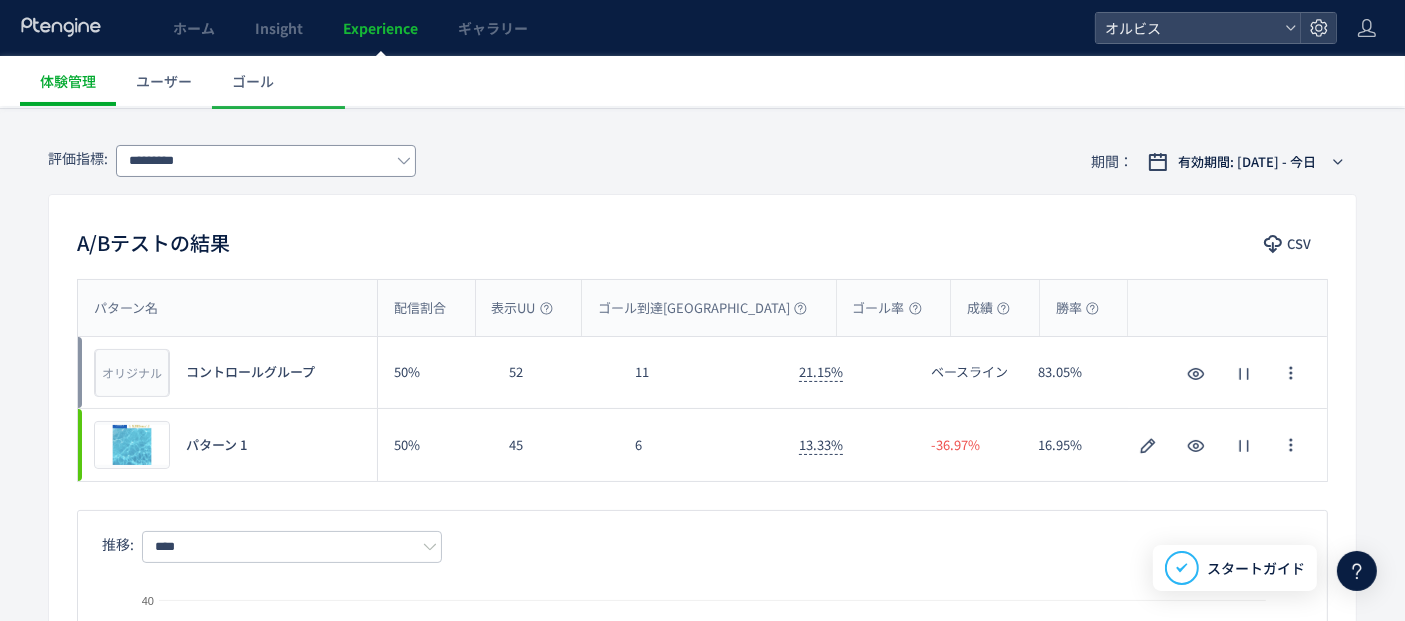 drag, startPoint x: 360, startPoint y: 192, endPoint x: 342, endPoint y: 175, distance: 24.758837 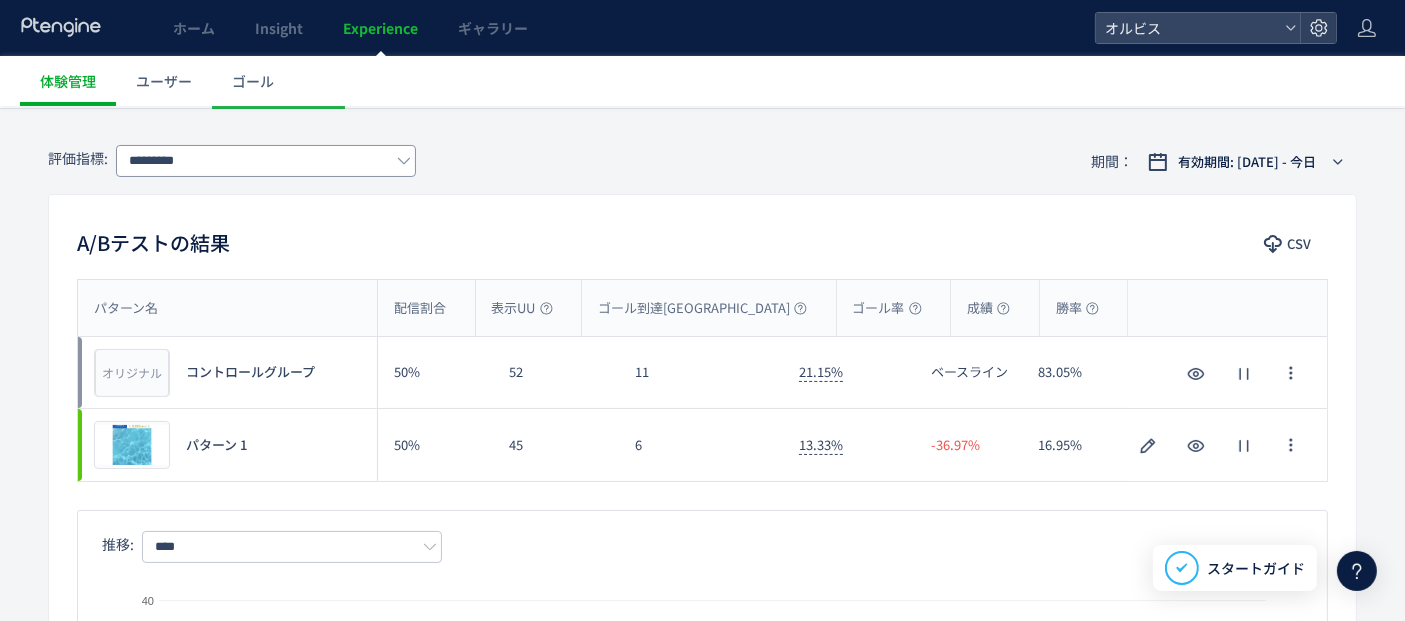 click on "評価指標:  ********* 期間： 有効期間: 2025/07/01 - 今日" at bounding box center (702, 161) 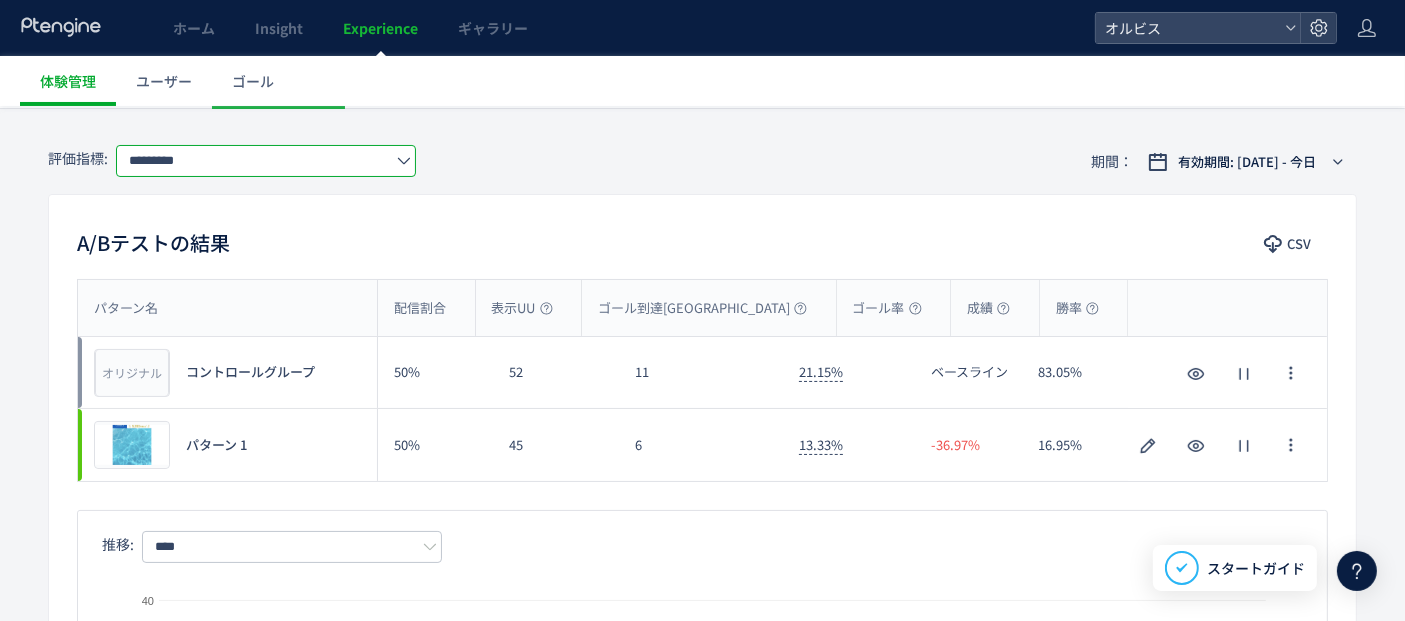 click on "*********" 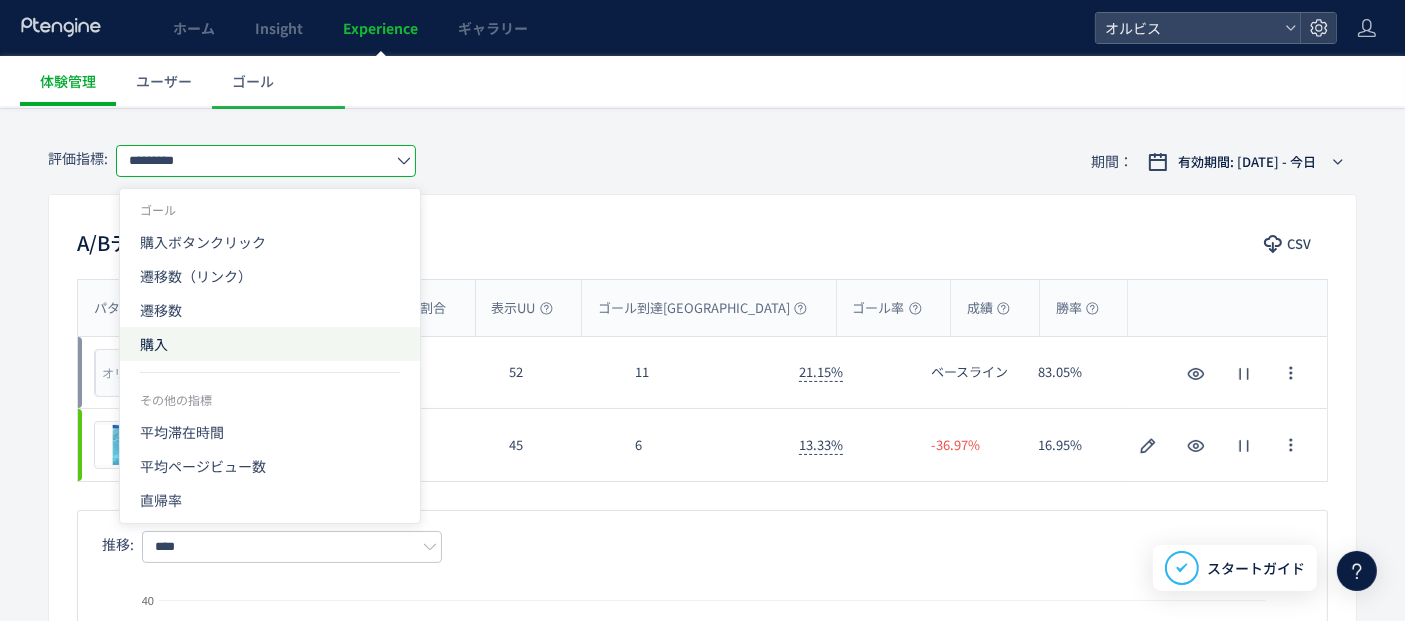 click on "購入" 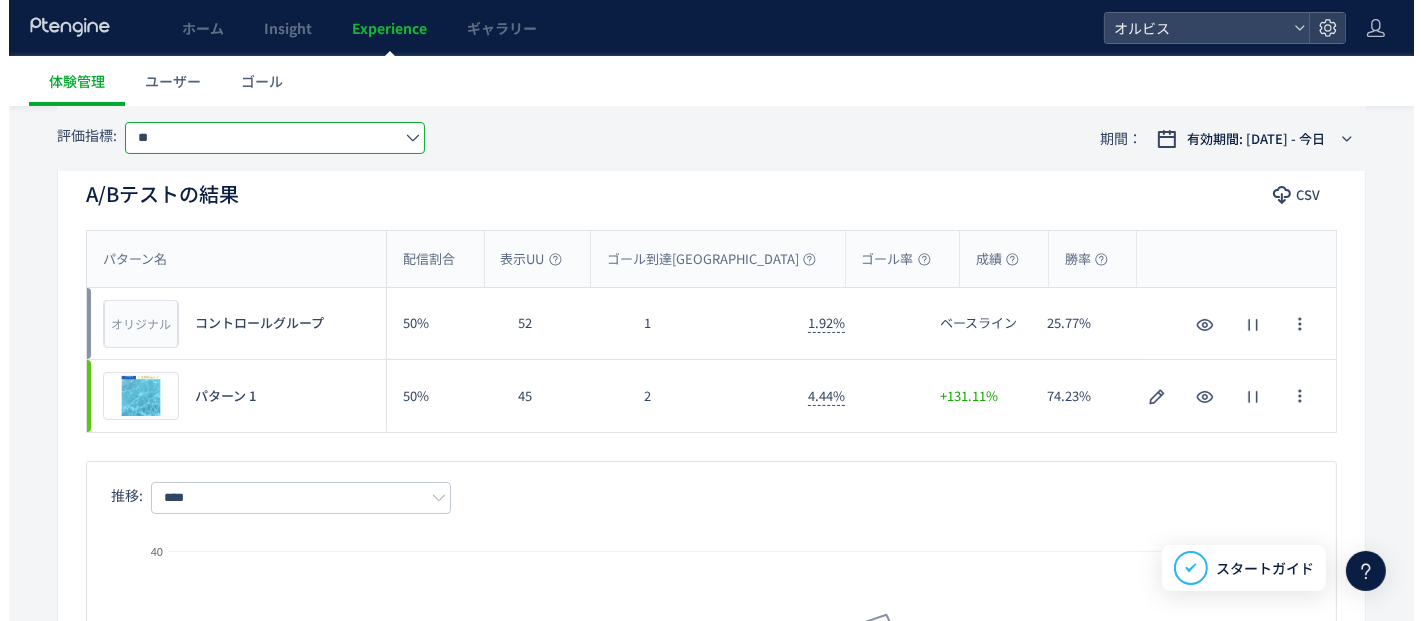 scroll, scrollTop: 184, scrollLeft: 0, axis: vertical 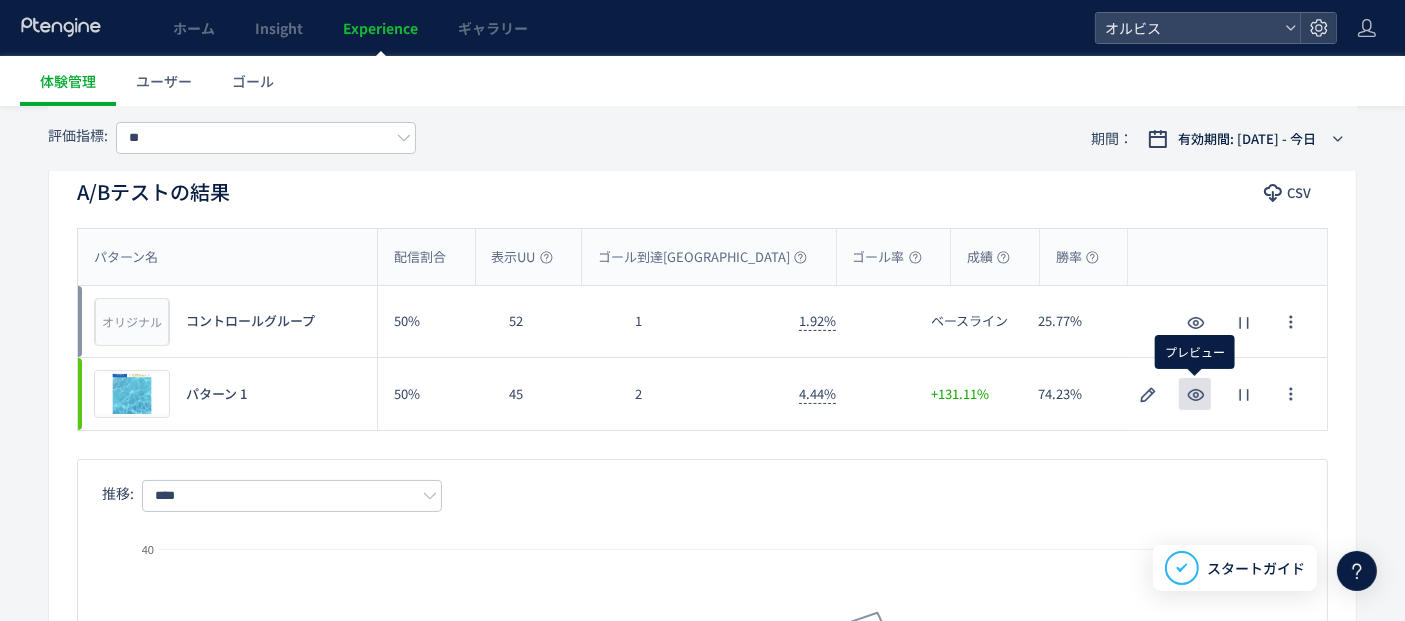 click 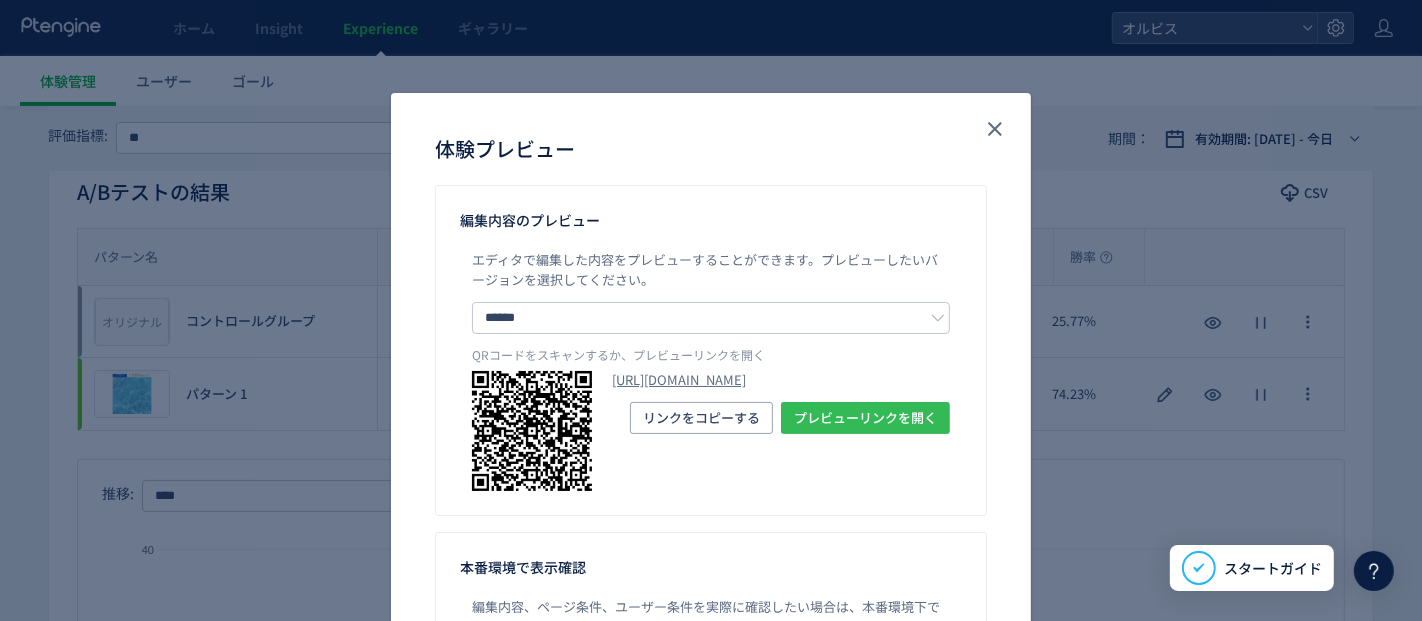 click on "プレビューリンクを開く" at bounding box center [865, 418] 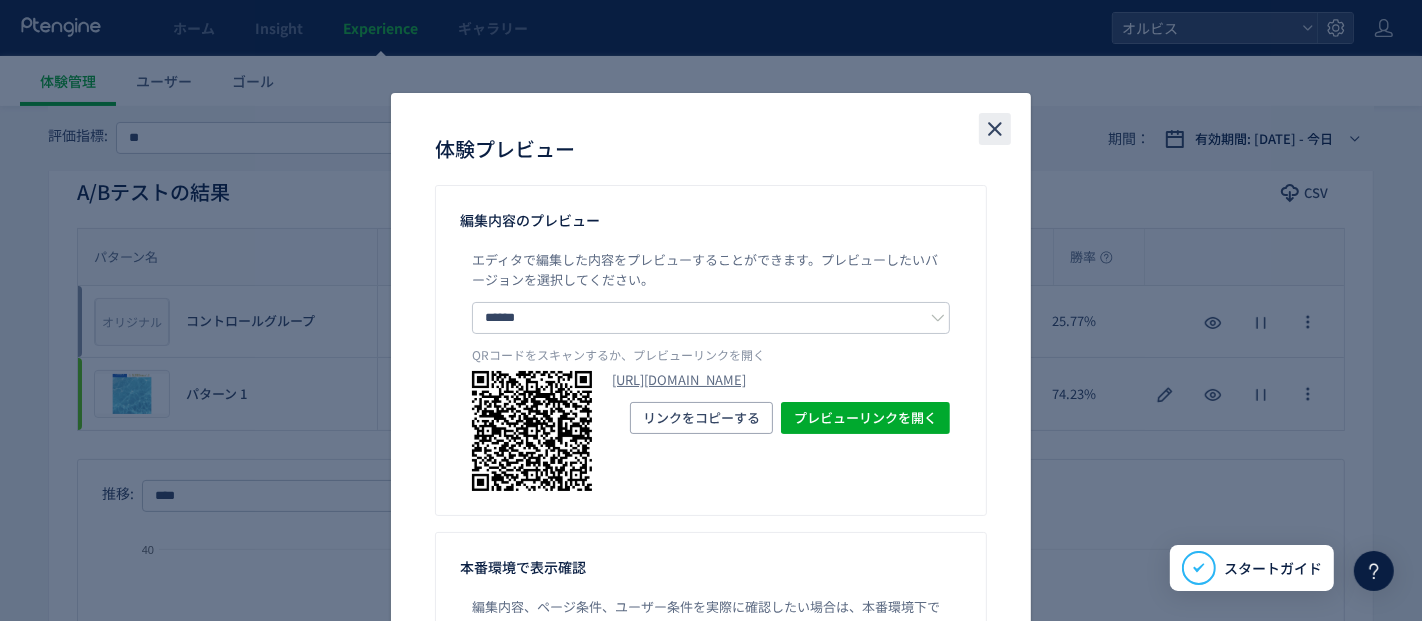 click 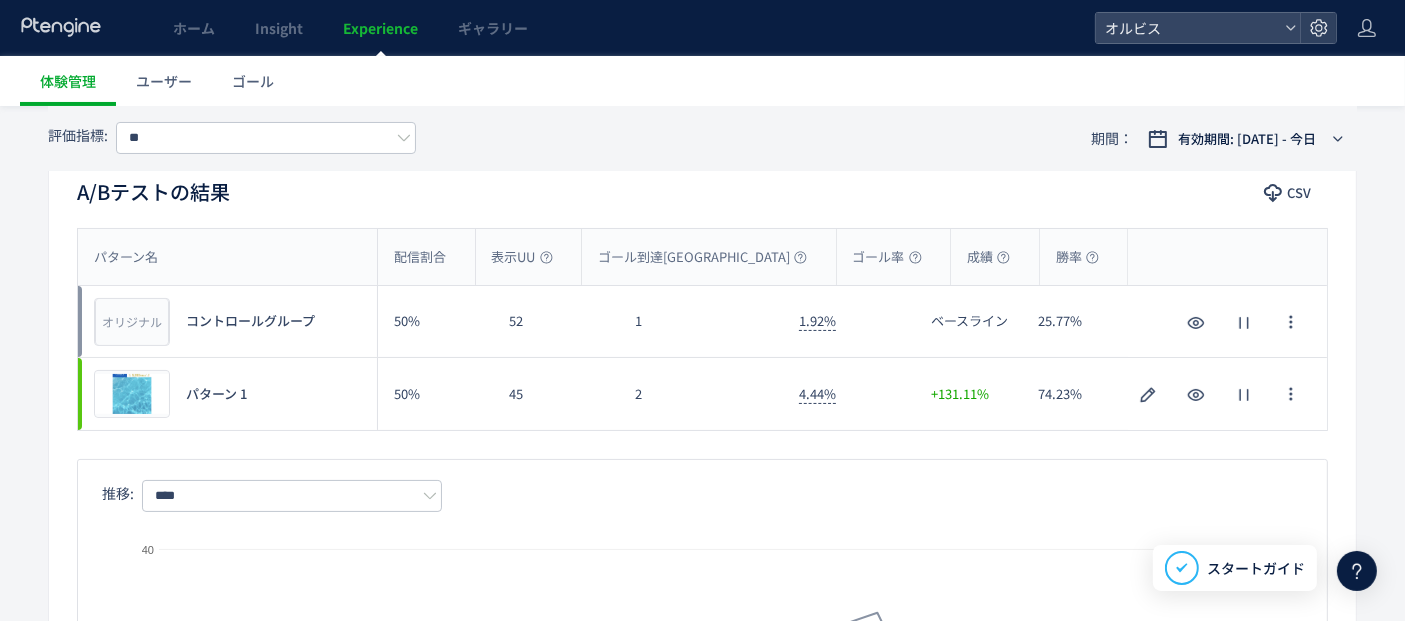 click 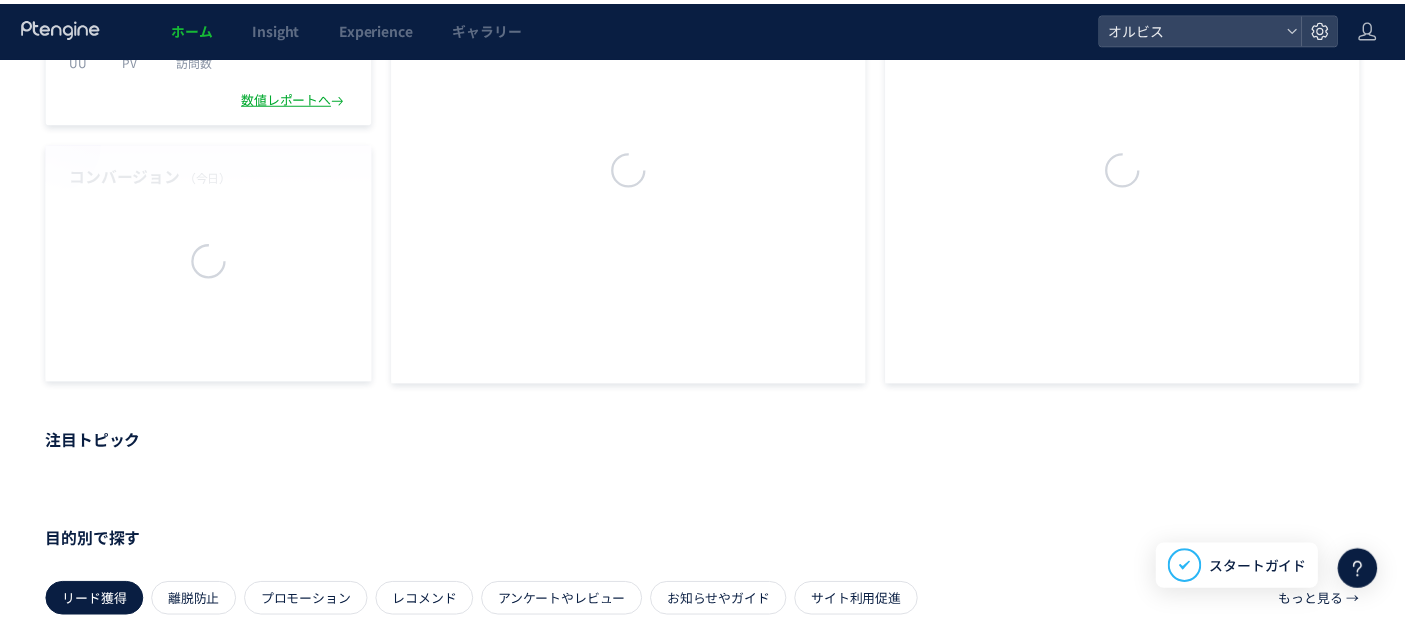 scroll, scrollTop: 0, scrollLeft: 0, axis: both 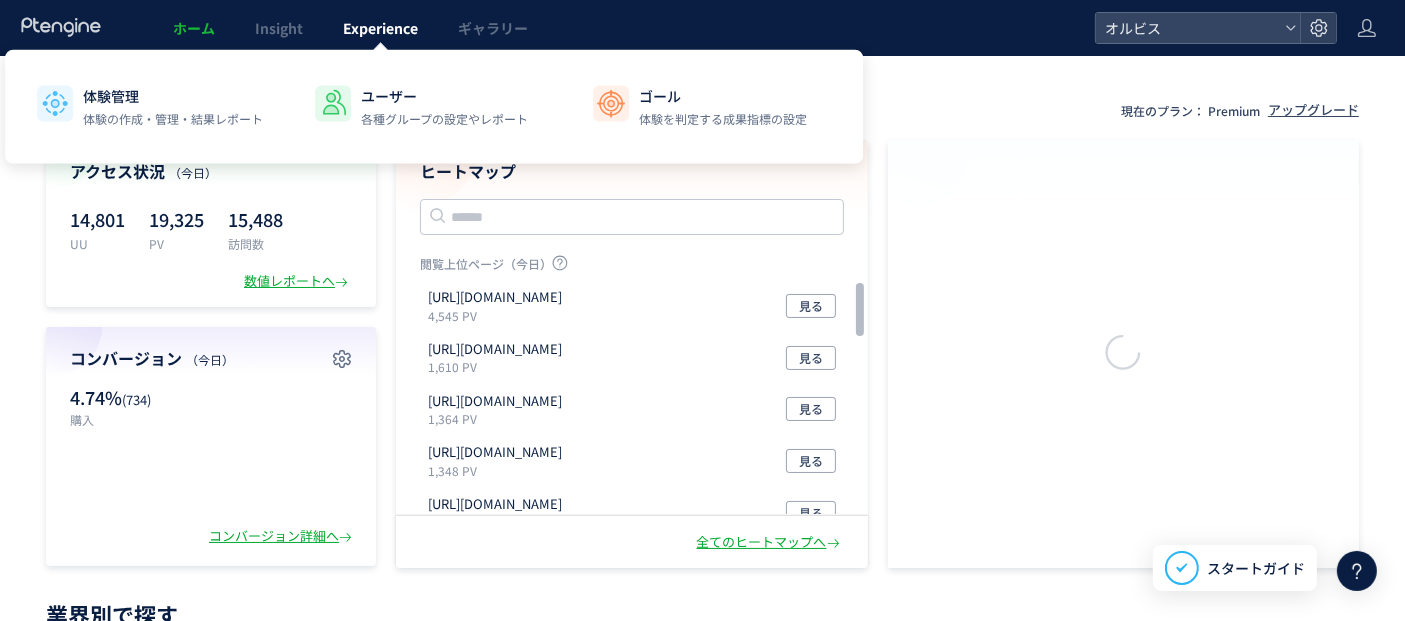 click on "Experience" at bounding box center (380, 28) 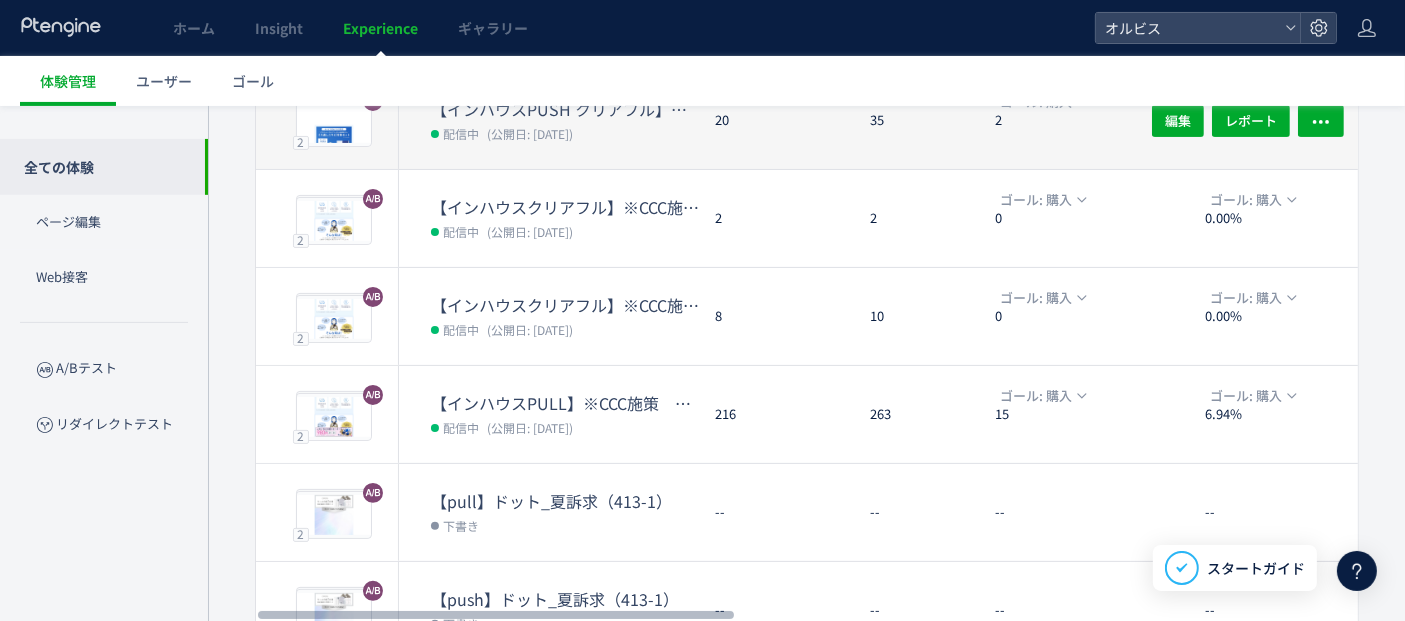 scroll, scrollTop: 450, scrollLeft: 0, axis: vertical 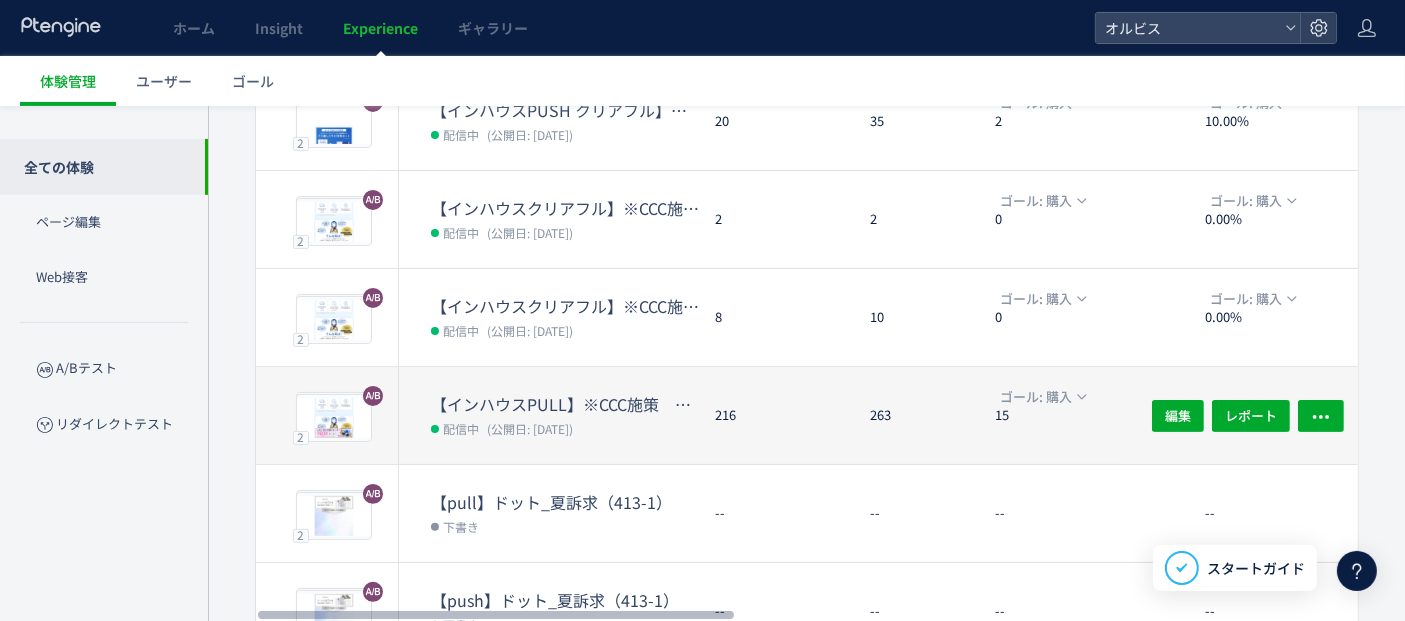 click on "配信中 (公開日: [DATE])" at bounding box center [565, 428] 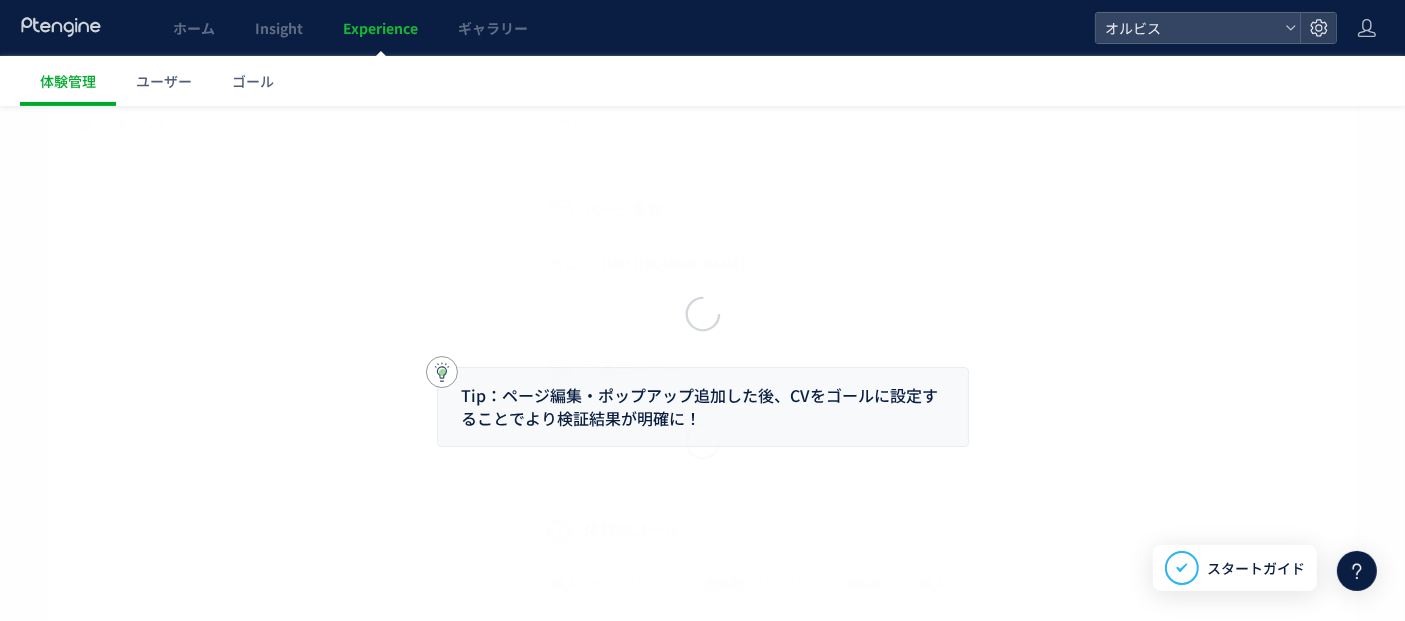 scroll, scrollTop: 0, scrollLeft: 0, axis: both 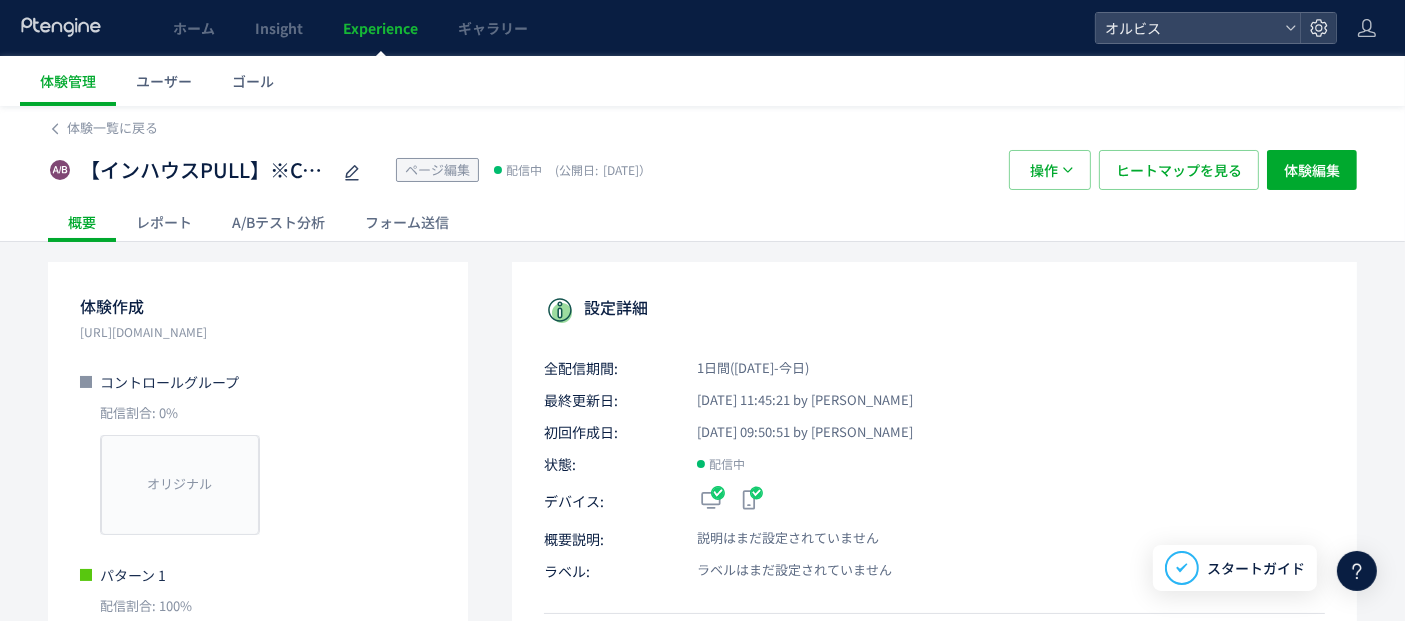 click on "A/Bテスト分析" 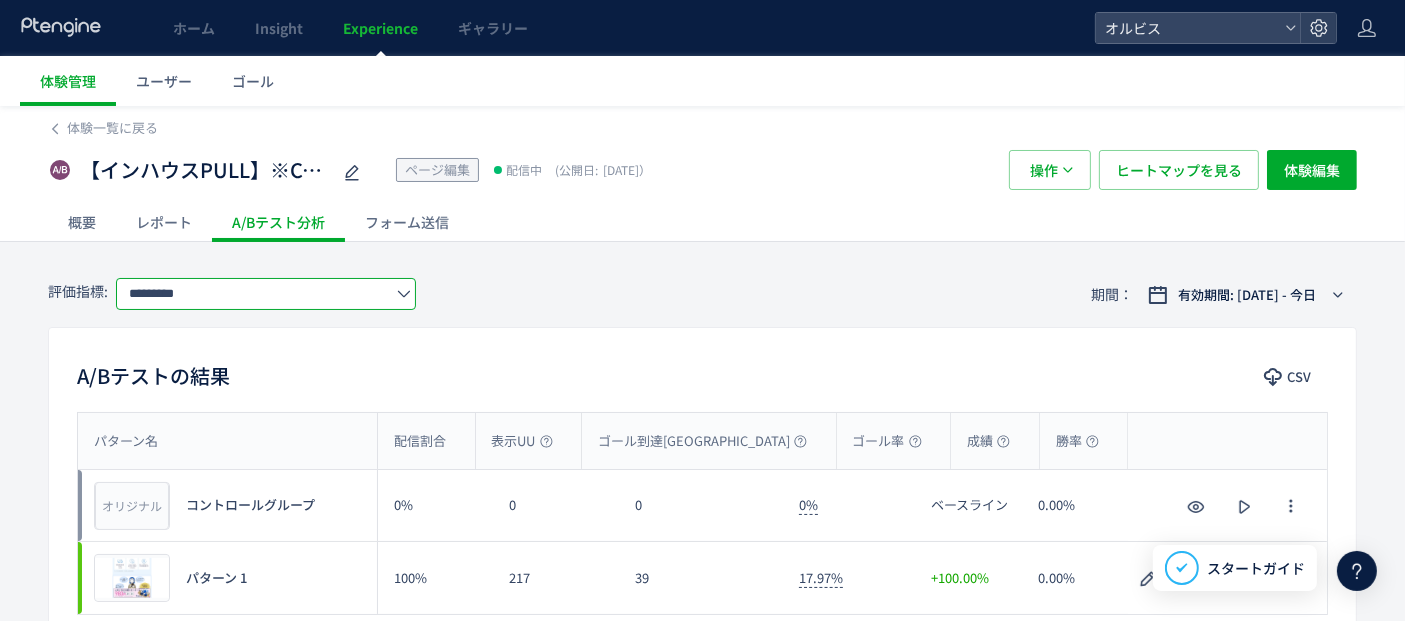 click on "*********" 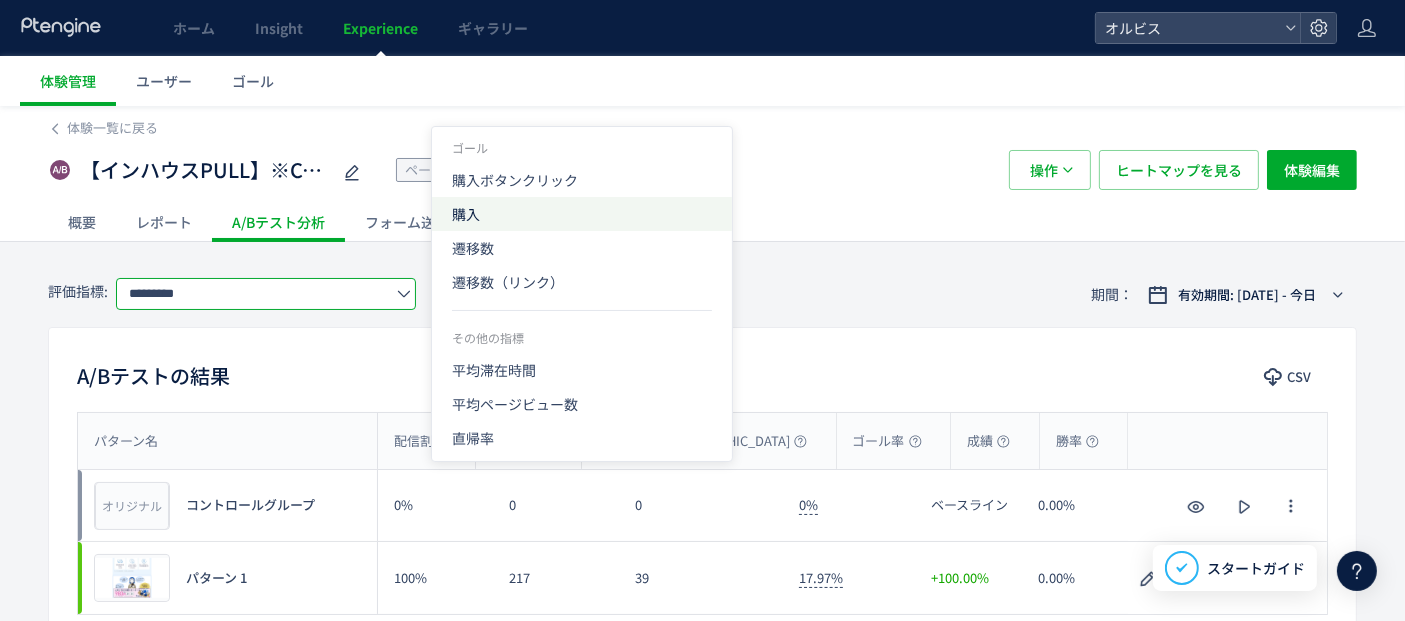 click on "購入" 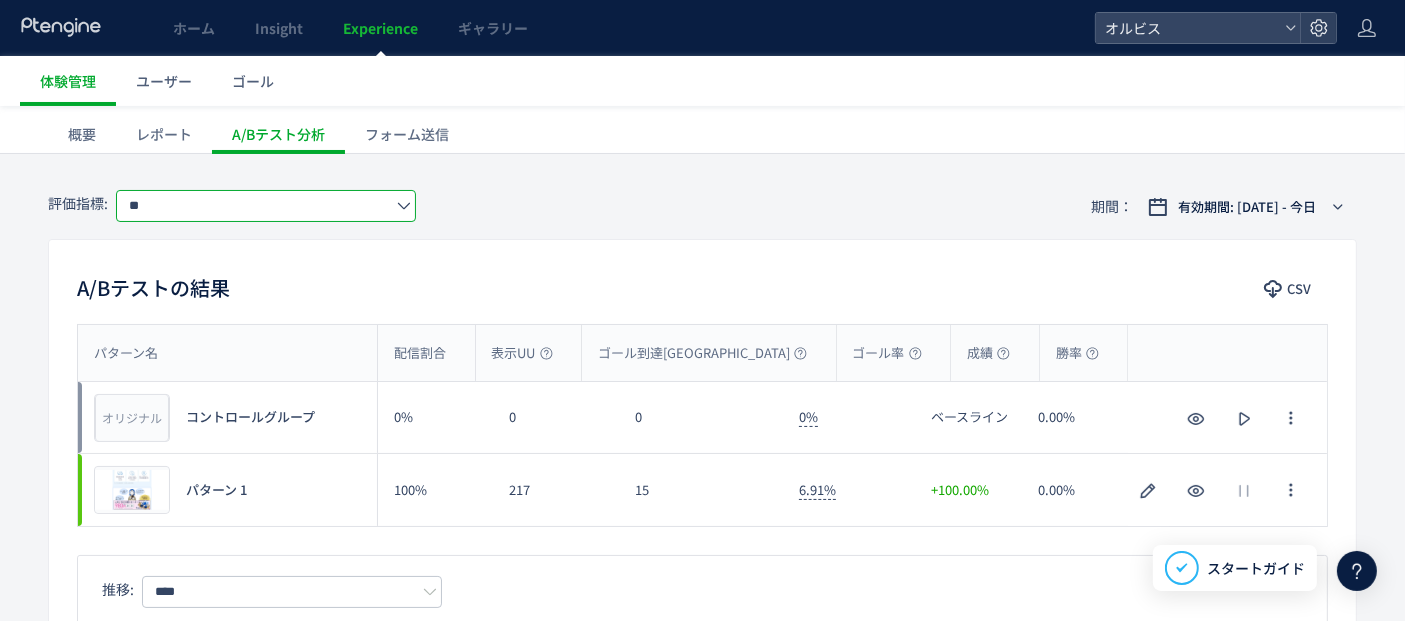 scroll, scrollTop: 279, scrollLeft: 0, axis: vertical 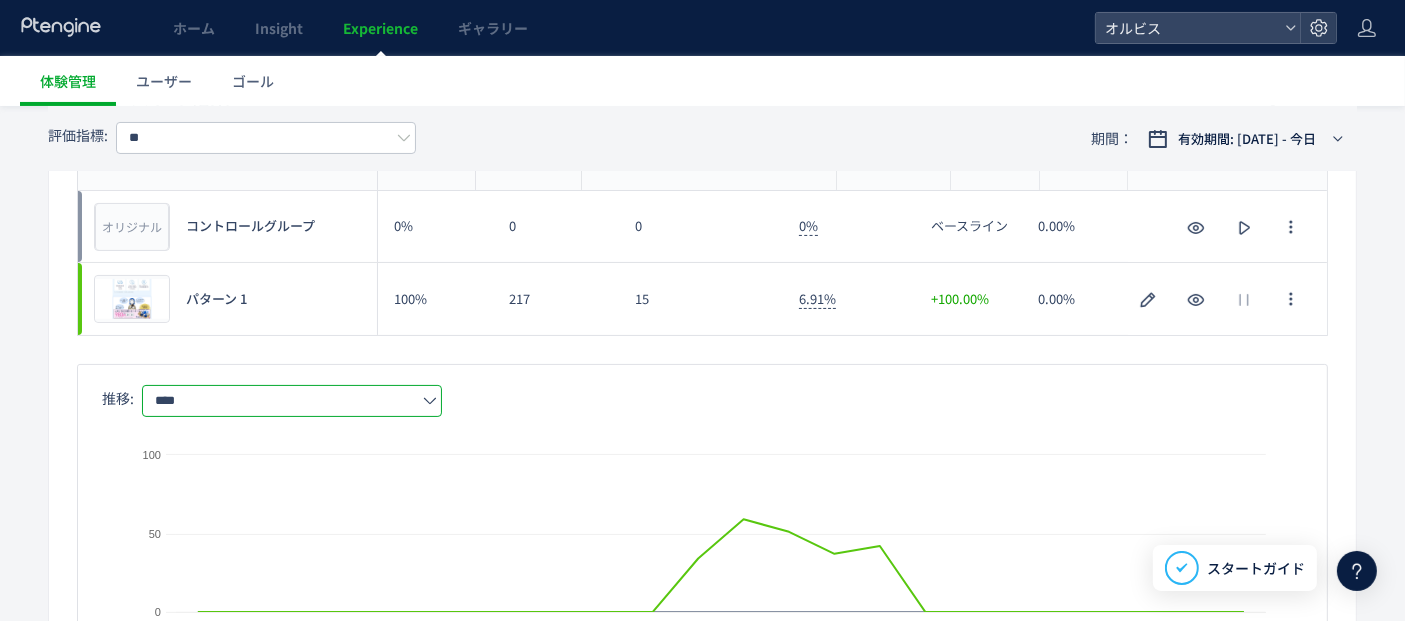click on "****" 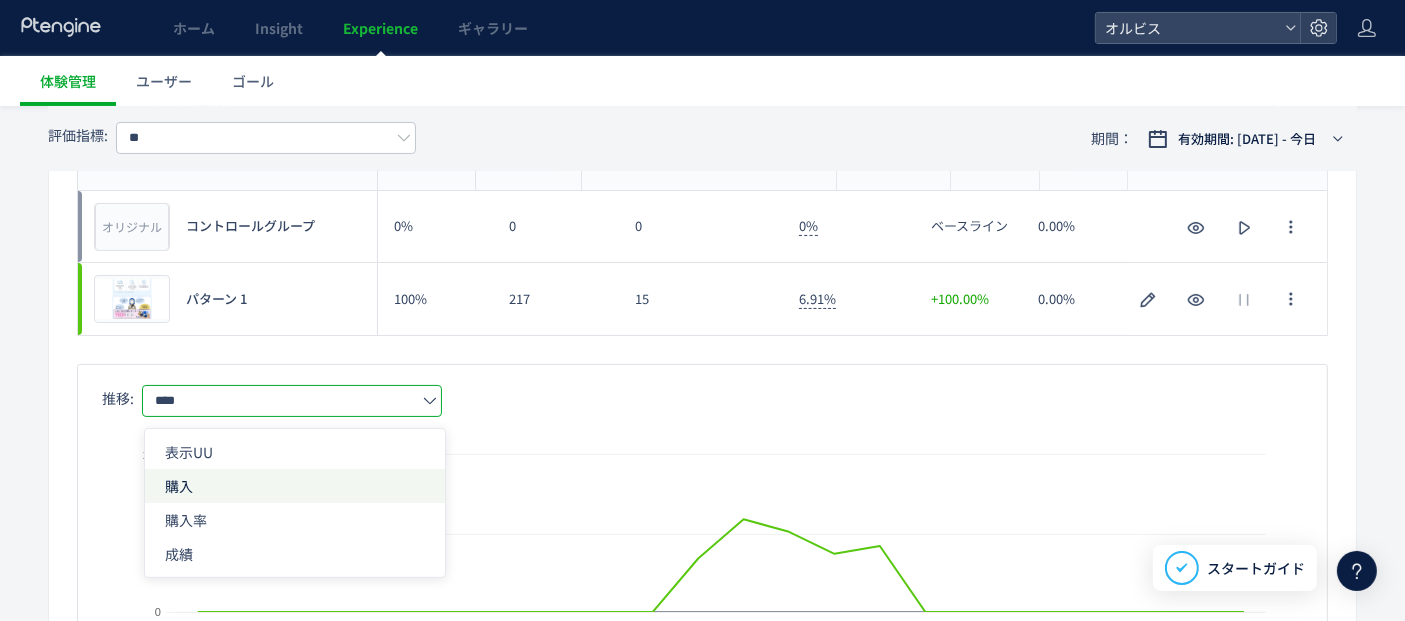 click on "購入" 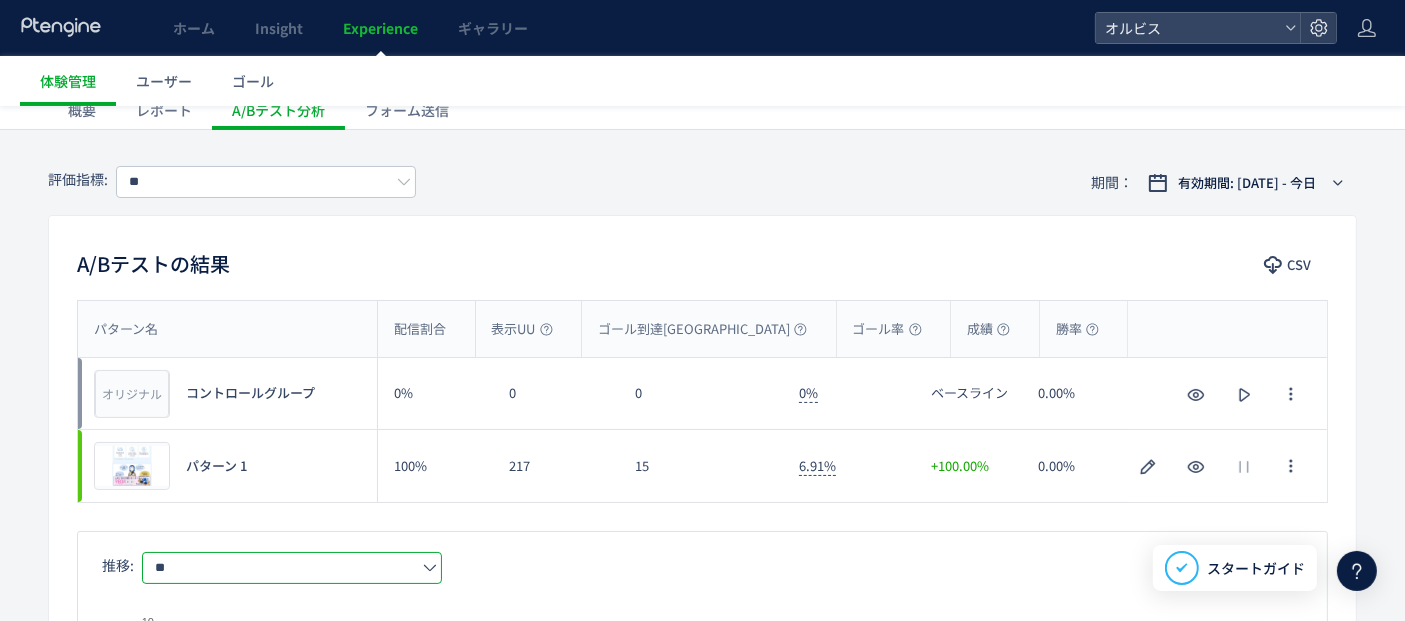 scroll, scrollTop: 79, scrollLeft: 0, axis: vertical 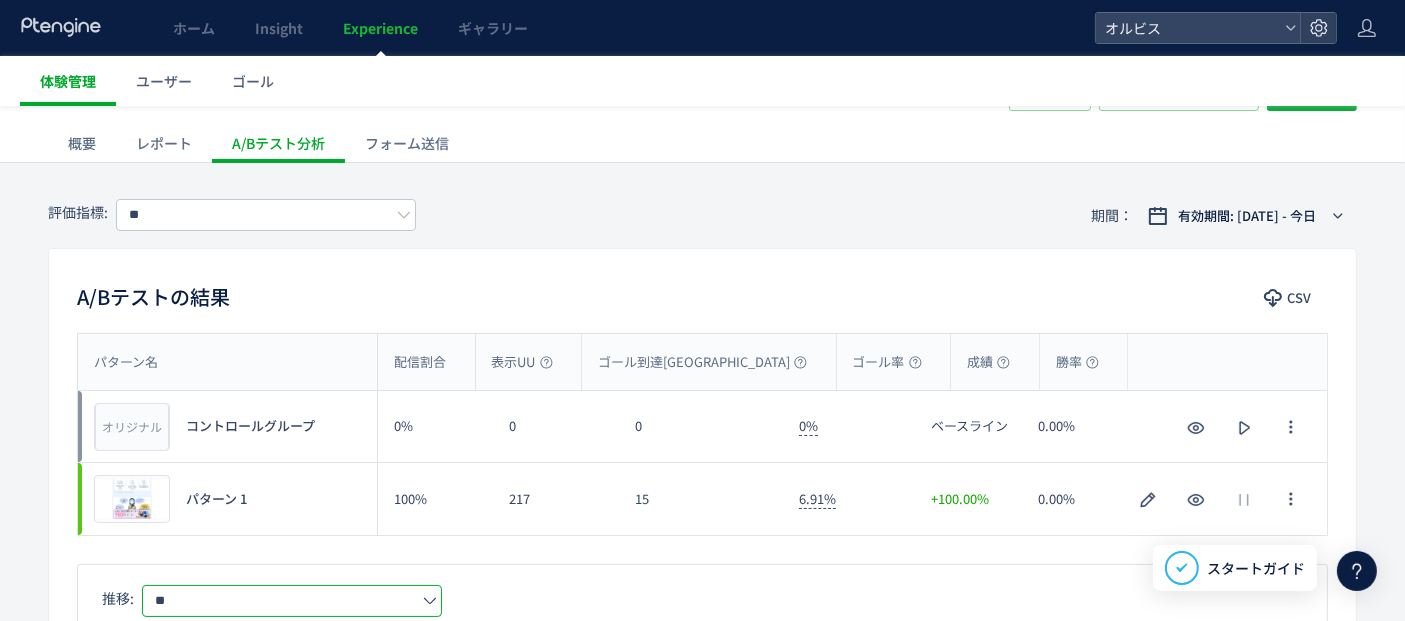 click on "体験管理" at bounding box center [68, 81] 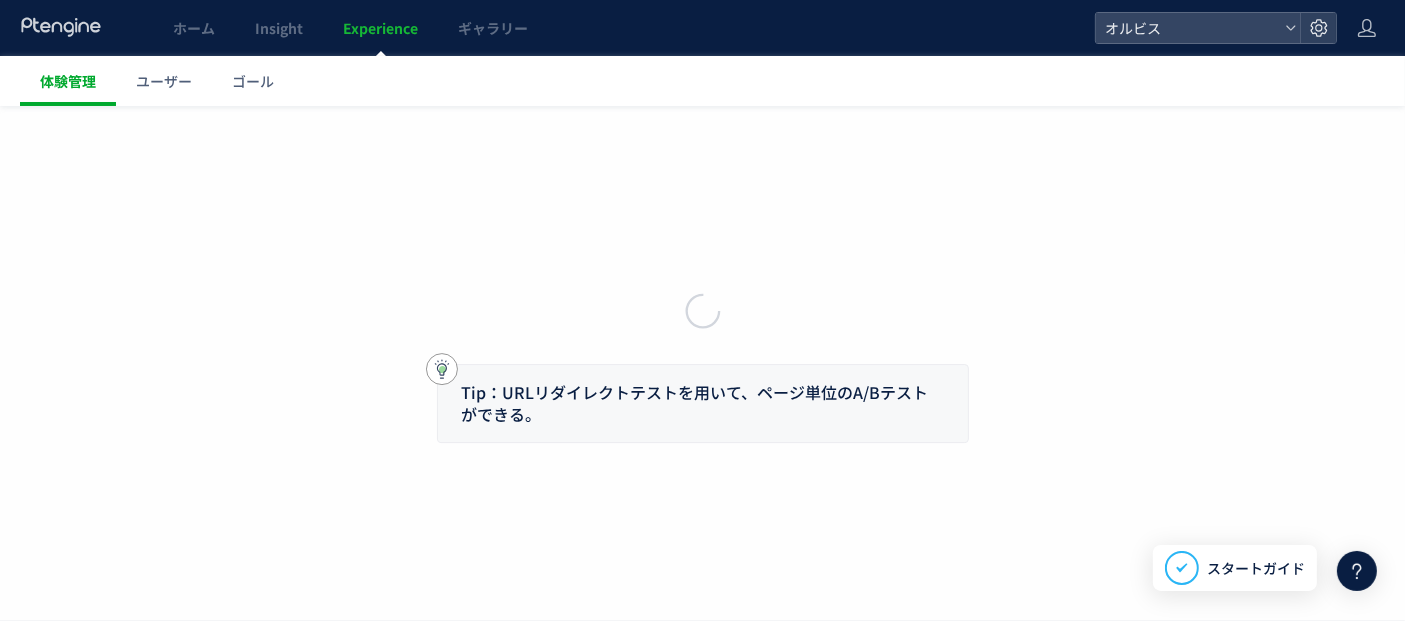 scroll, scrollTop: 0, scrollLeft: 0, axis: both 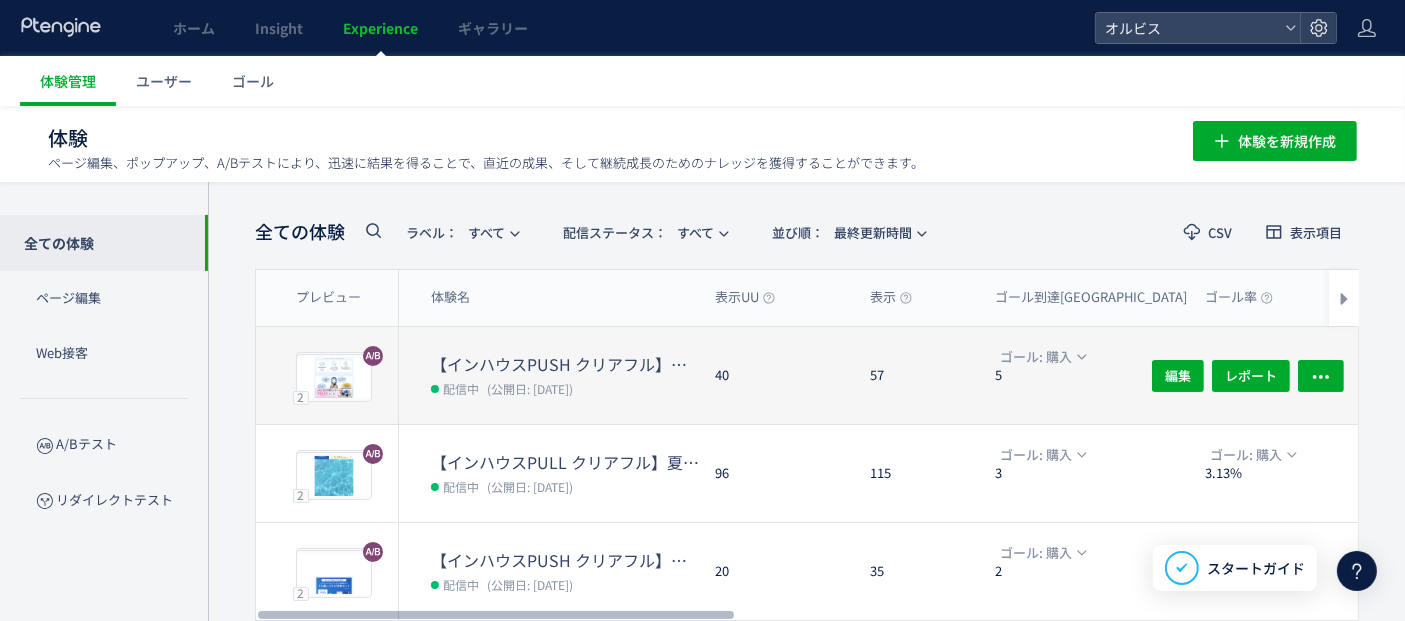 click on "(公開日: [DATE])" at bounding box center (530, 388) 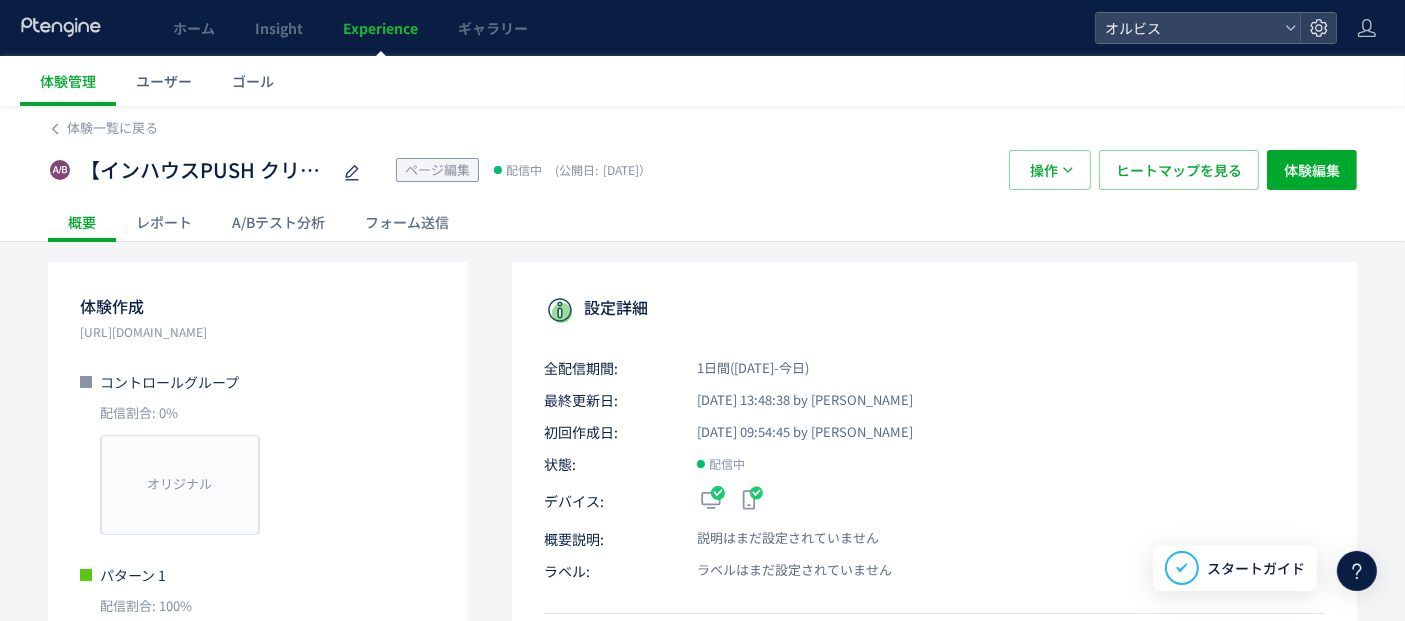 click on "A/Bテスト分析" 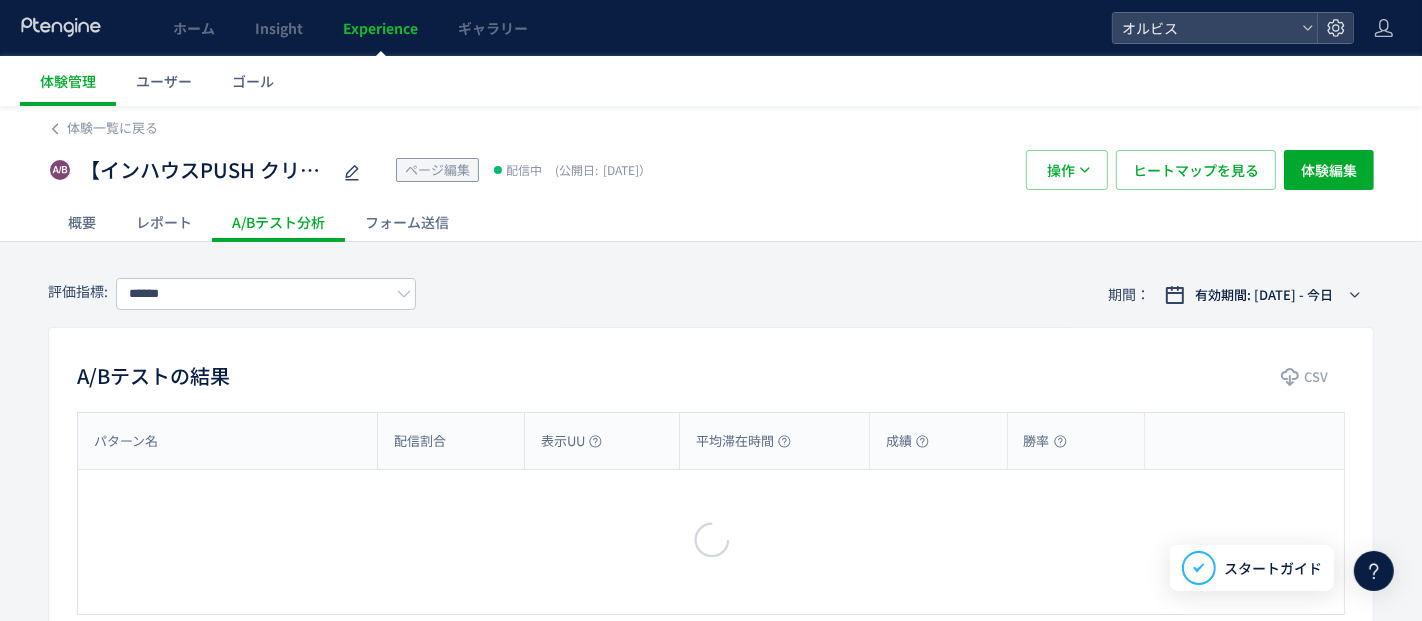 type on "*********" 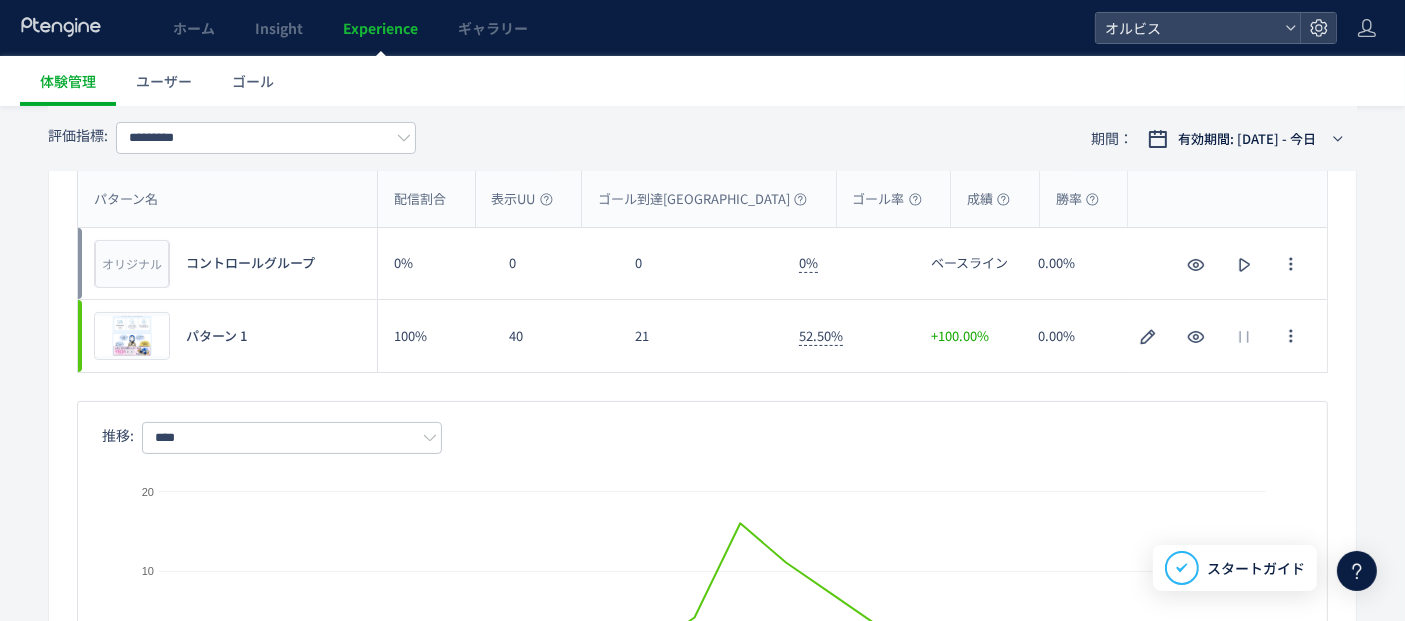 scroll, scrollTop: 0, scrollLeft: 0, axis: both 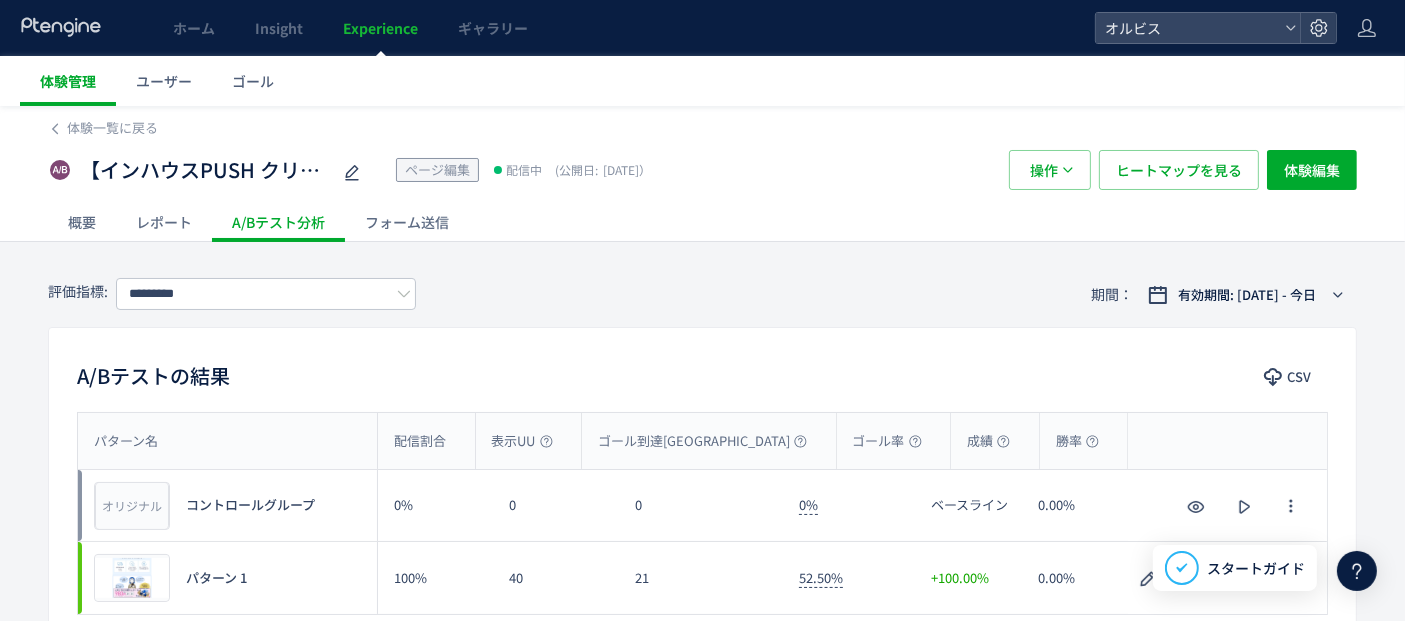 click on "体験管理" at bounding box center (68, 81) 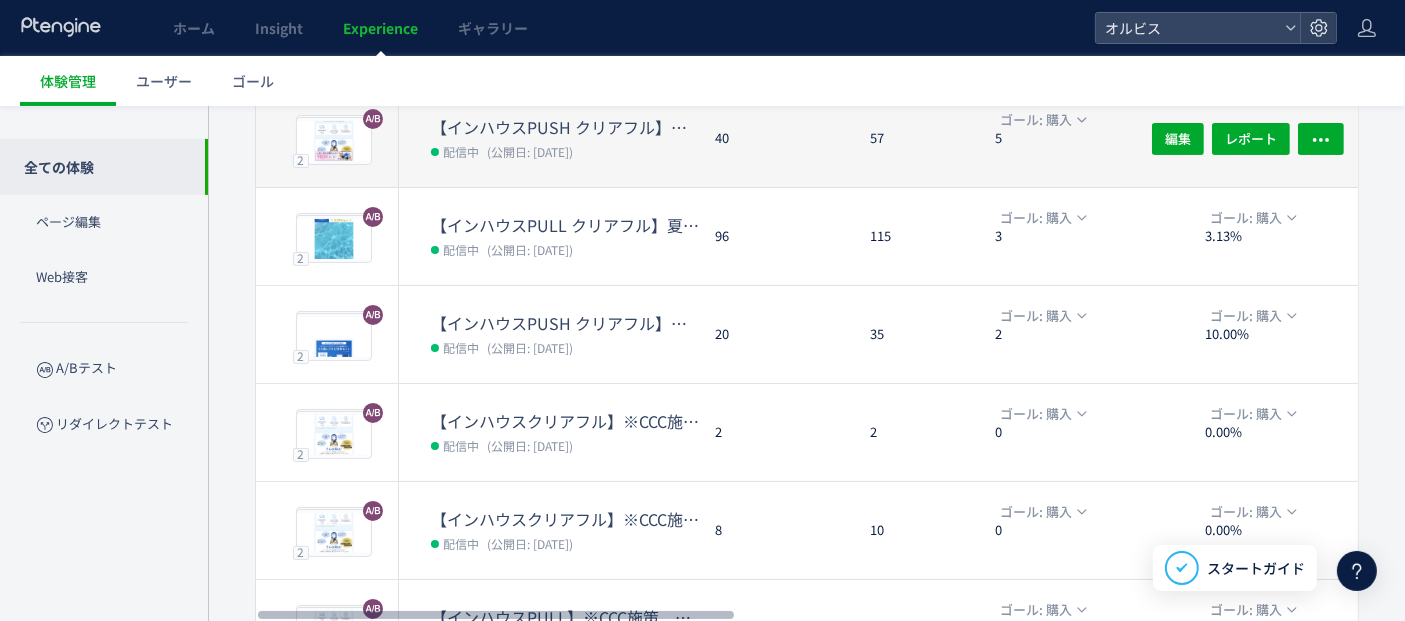 scroll, scrollTop: 234, scrollLeft: 0, axis: vertical 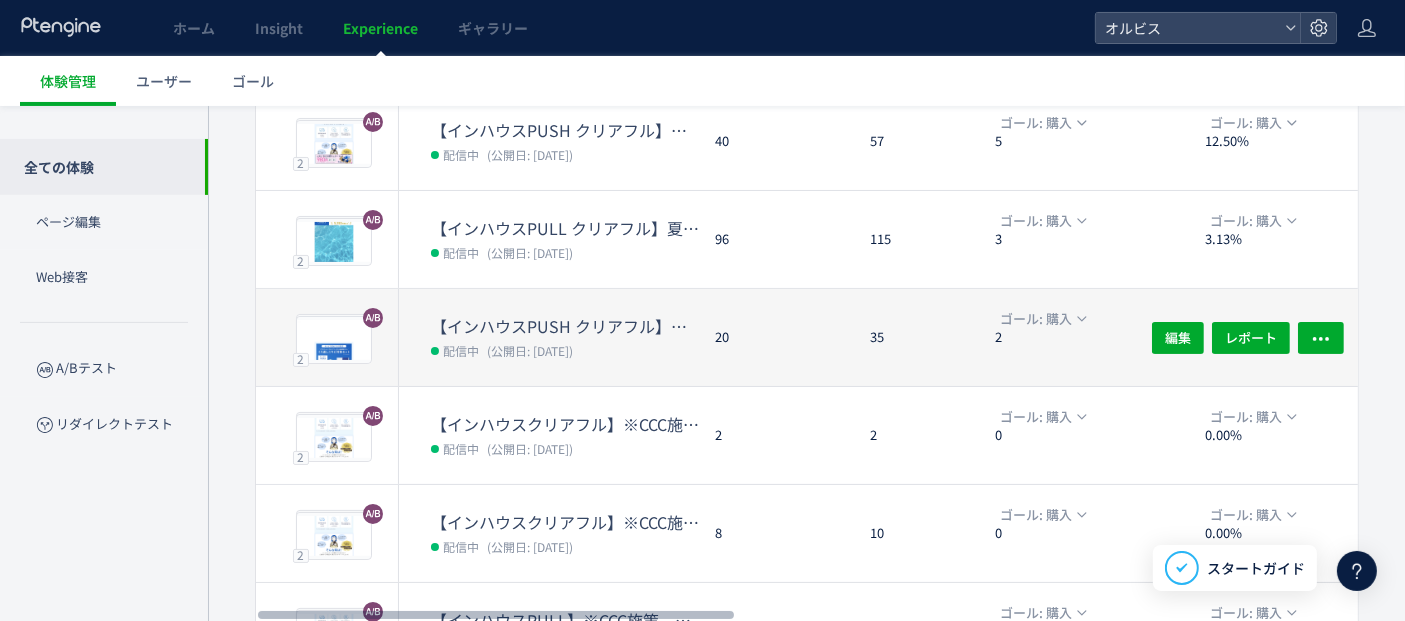 click on "配信中 (公開日: [DATE])" at bounding box center [565, 350] 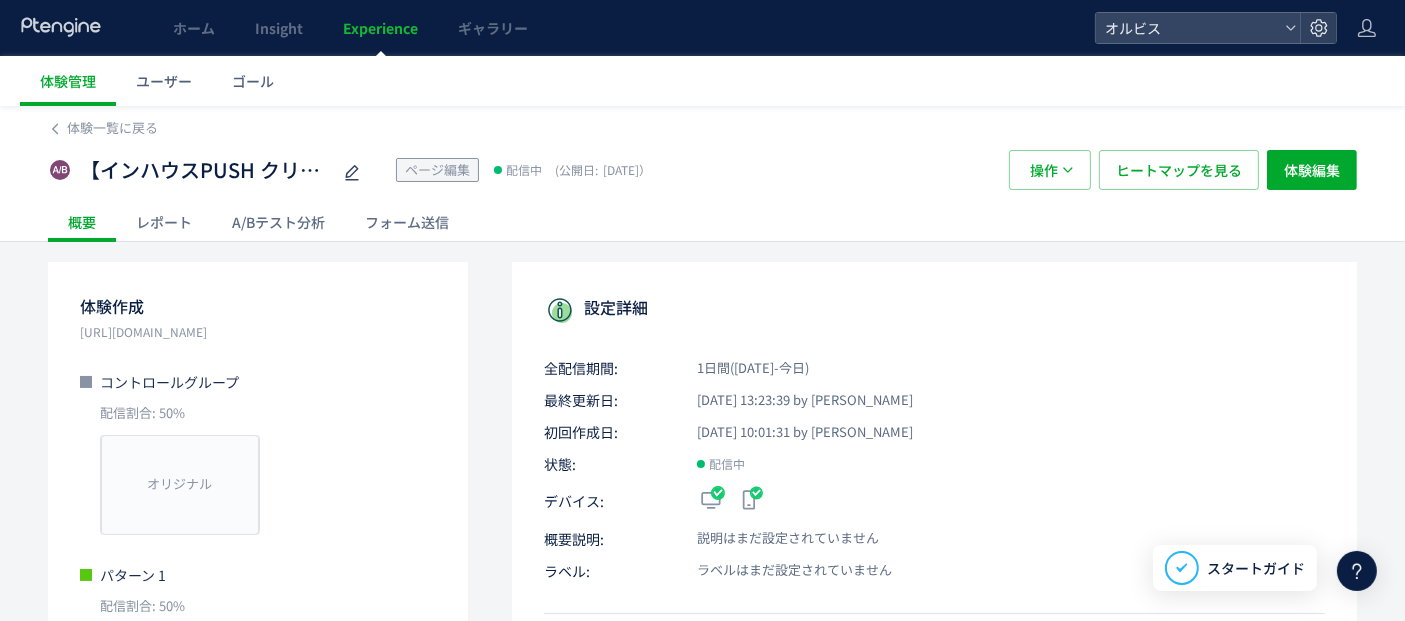 click on "A/Bテスト分析" 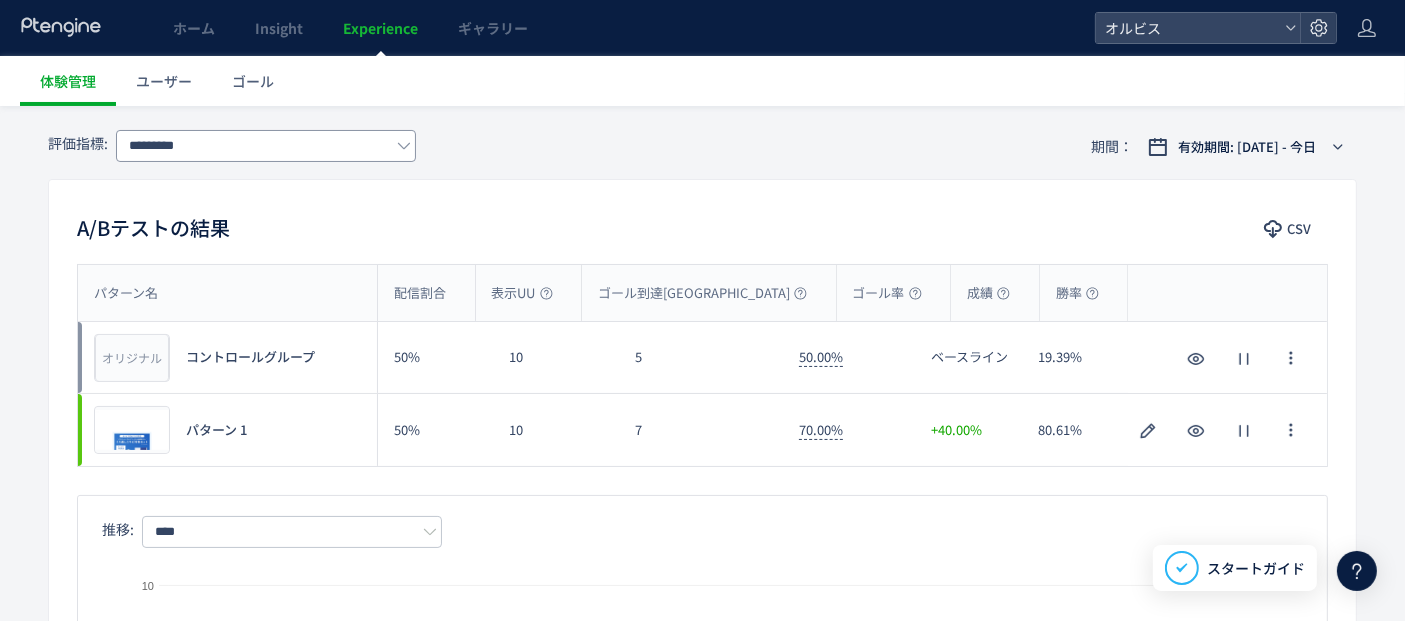 scroll, scrollTop: 0, scrollLeft: 0, axis: both 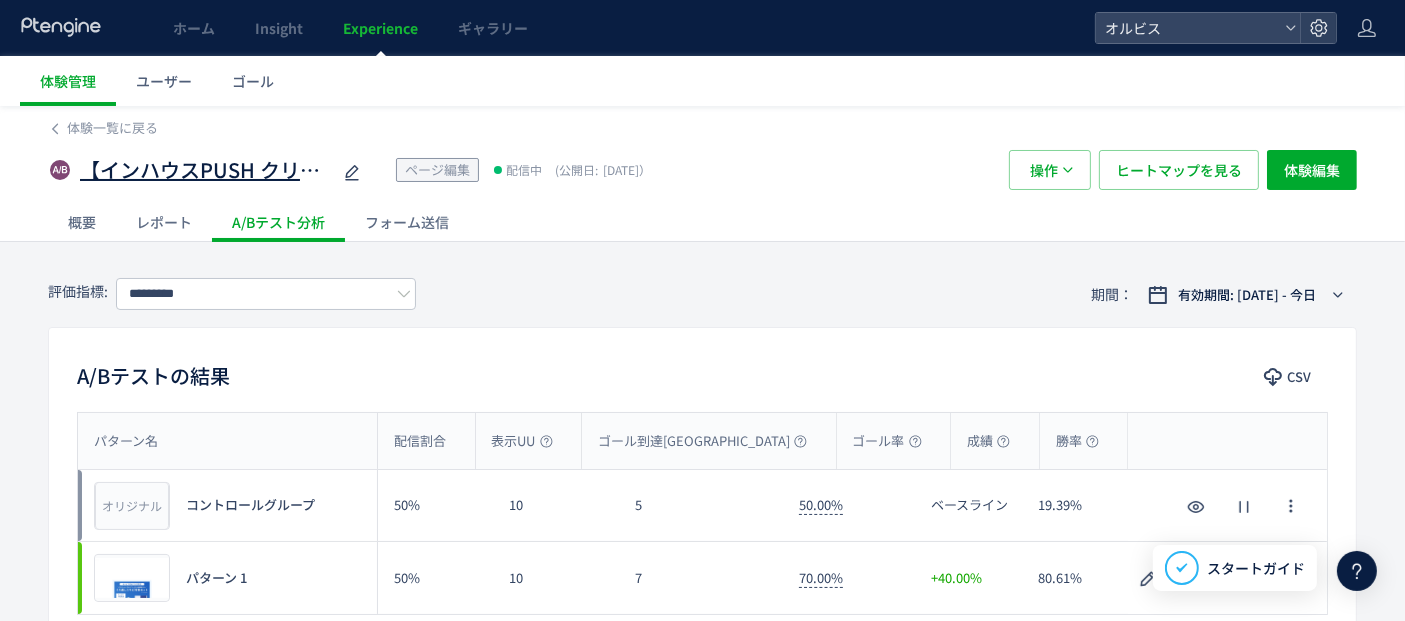 click on "【インハウスPUSH クリアフル】夏訴求　211" at bounding box center (205, 170) 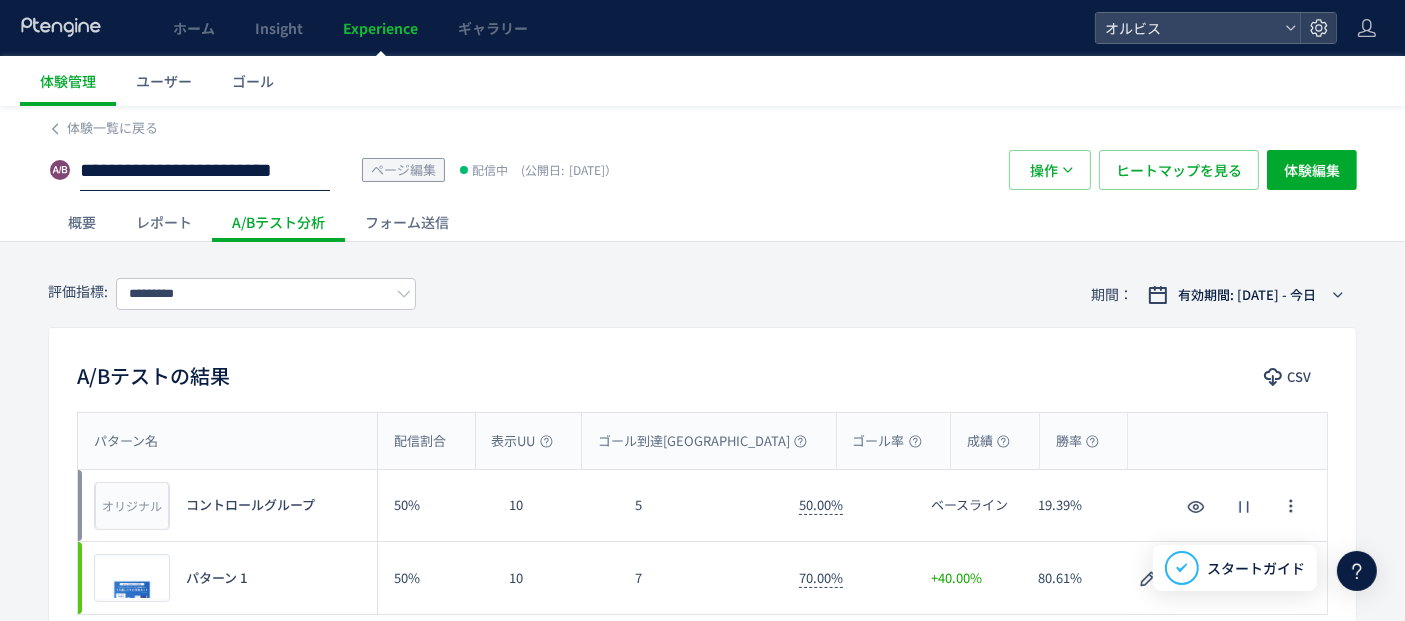 click on "**********" 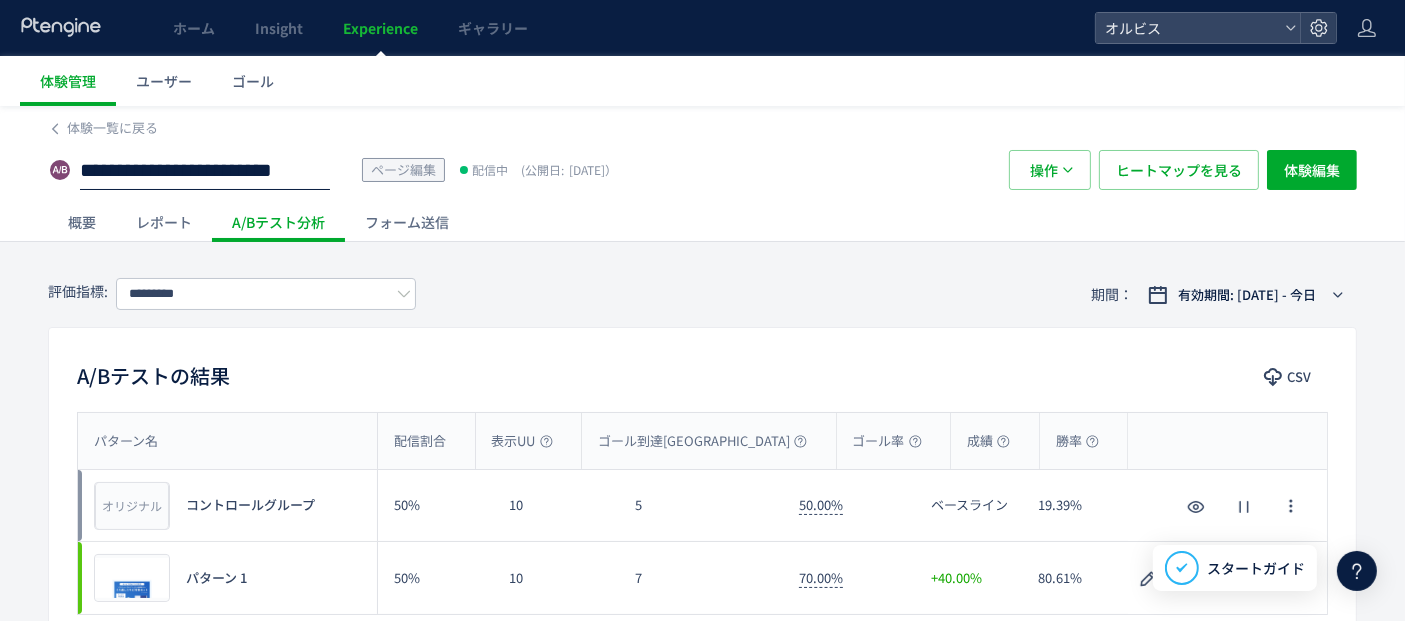 scroll, scrollTop: 0, scrollLeft: 162, axis: horizontal 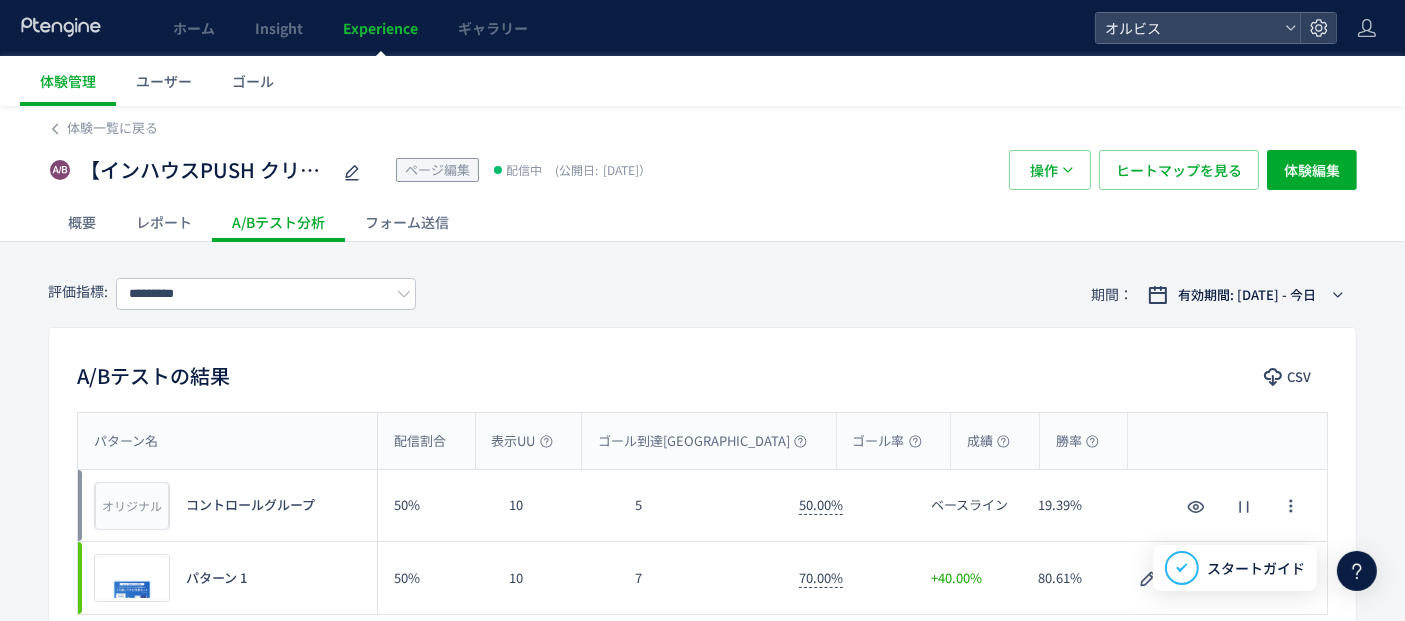 click on "体験一覧に戻る  【インハウスPUSH クリアフル】夏訴求　211 ページ編集 配信中 (公開日:  2025/07/01）  操作 ヒートマップを見る 体験編集 概要 レポート A/Bテスト分析 フォーム送信 評価指標:  ********* 期間： 有効期間: 2025/07/01 - 今日 A/Bテストの結果 CSV パターン名 配信割合 表示UU ゴール到達UU ゴール率 成績 勝率 パターン名 オリジナル プレビュー コントロールグループ 50% 10 5 50.00% ベースライン 19.39% オリジナル プレビュー コントロールグループ プレビュー パターン 1 50% 10 7 70.00% +40.00% 80.61% プレビュー パターン 1 推移:  **** ** 日別 週別 月別 Created with Highcharts 9.1.2 コントロールグループ パターン 1 00:00 01:00 02:00 03:00 04:00 05:00 06:00 07:00 08:00 09:00 10:00 11:00 12:00 13:00 14:00 15:00 16:00 17:00 18:00 19:00 20:00 21:00 22:00 23:00 0 5 10 詳細分析 CSV 表示ページ  デバイス  流入元  20 10" at bounding box center [702, 848] 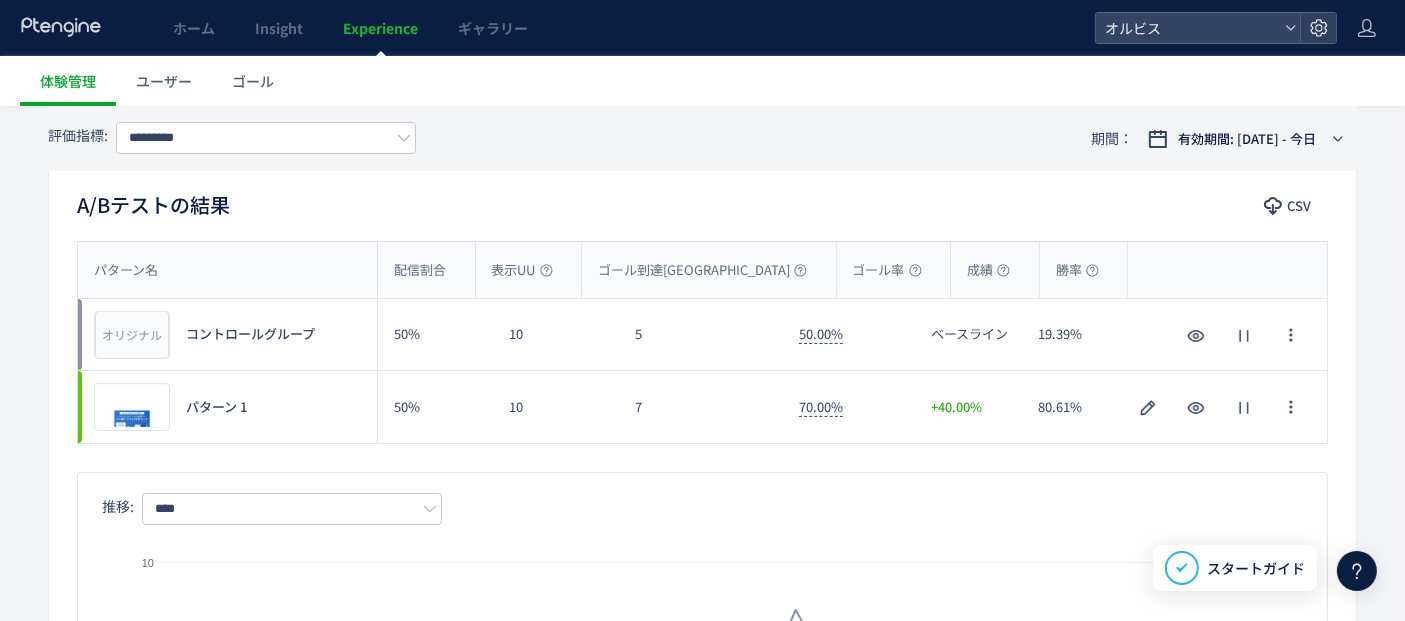 scroll, scrollTop: 188, scrollLeft: 0, axis: vertical 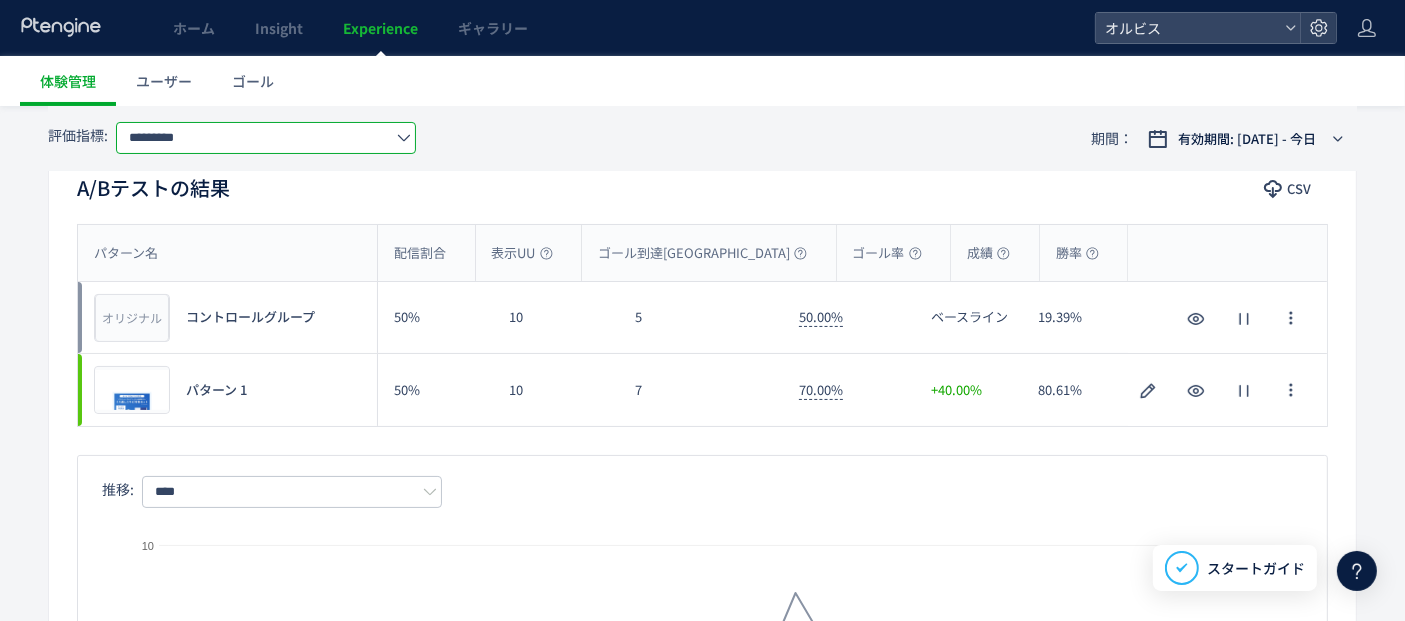 click on "*********" 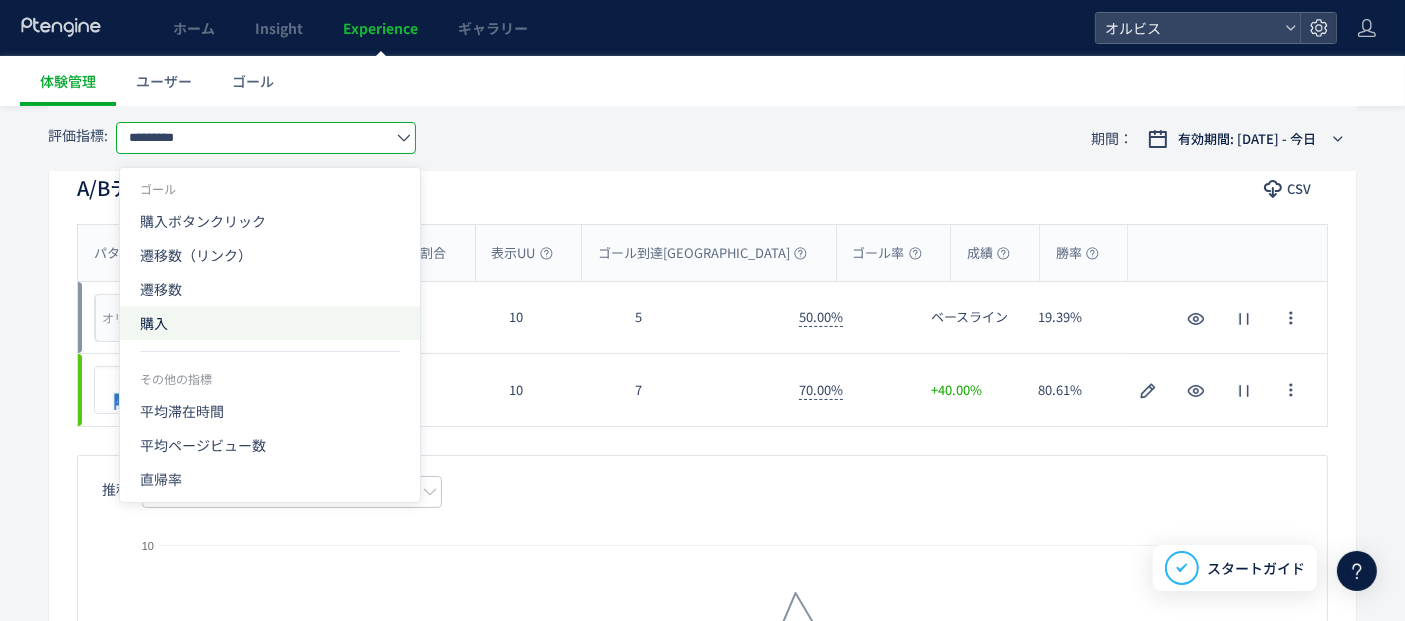 click on "購入" 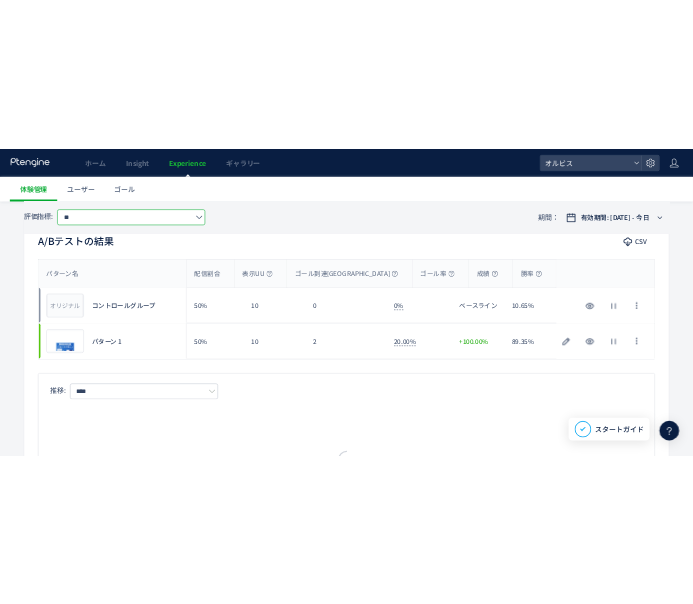 scroll, scrollTop: 0, scrollLeft: 0, axis: both 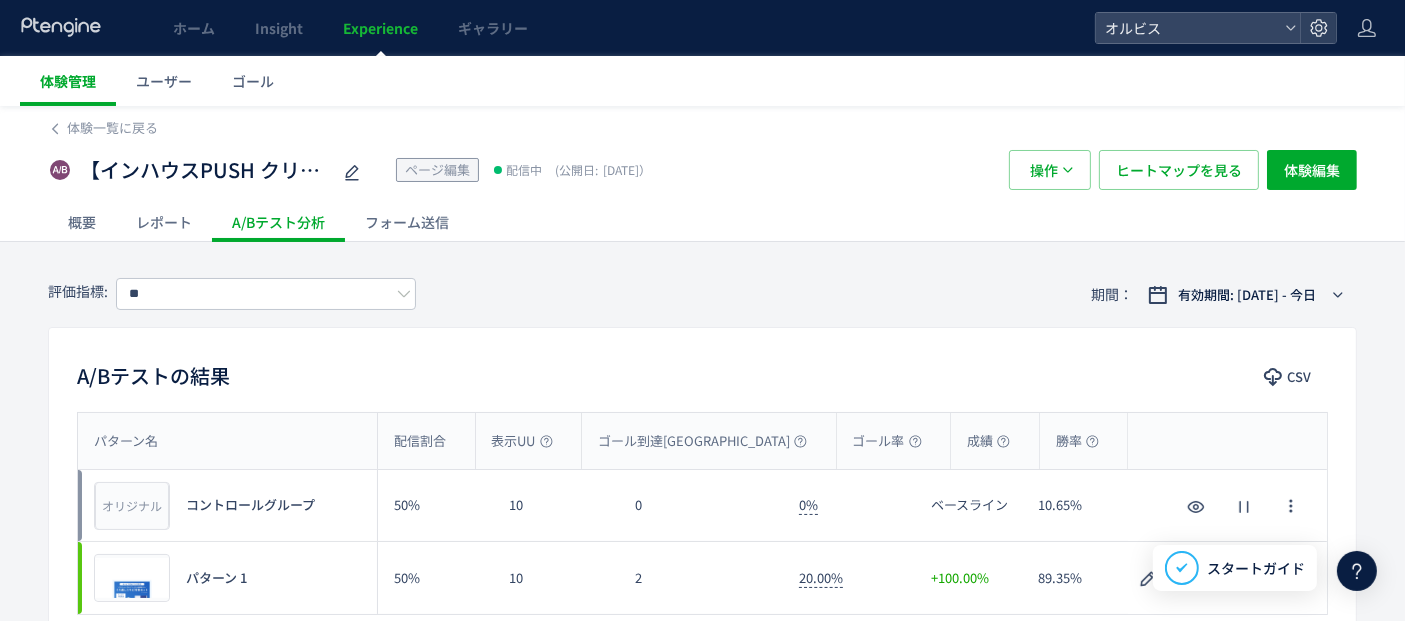 click on "体験管理" at bounding box center (68, 81) 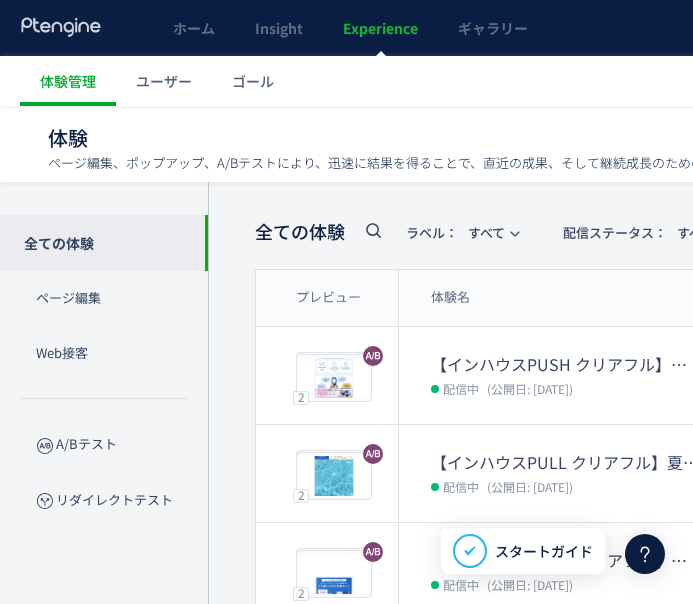 scroll, scrollTop: 0, scrollLeft: 0, axis: both 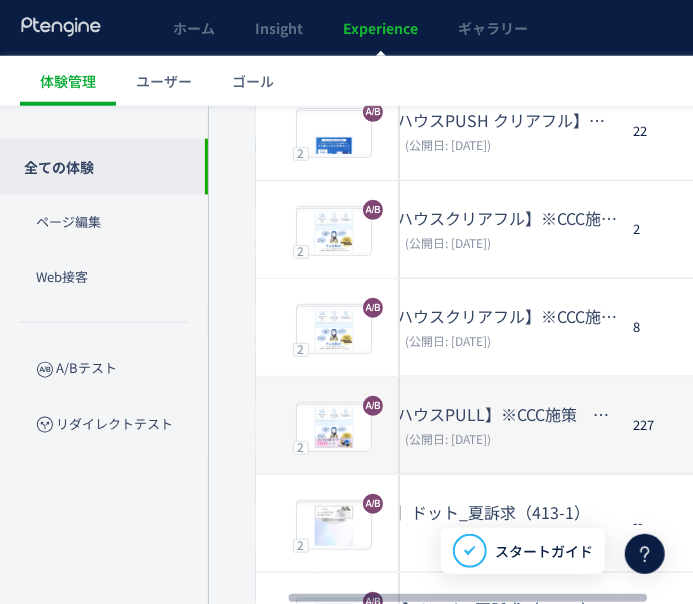 click on "【インハウスPULL】※CCC施策　クリアフル205　コールセンター誘導 配信中 (公開日: 2025/07/01)" 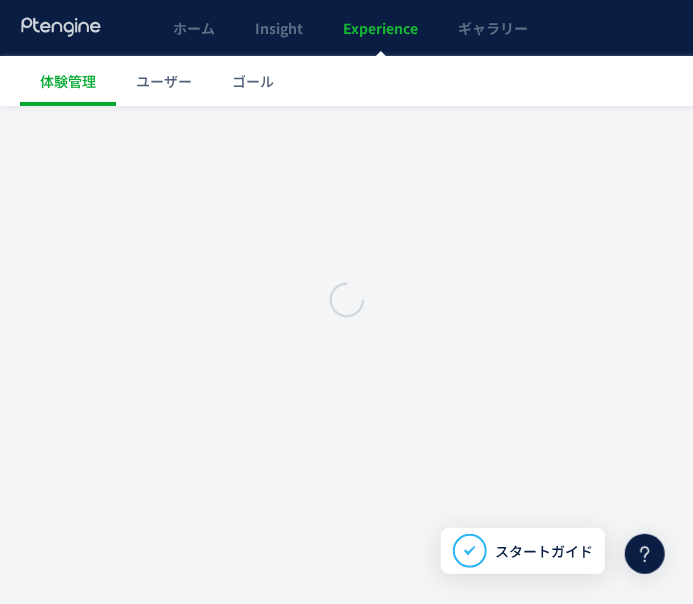 scroll, scrollTop: 0, scrollLeft: 0, axis: both 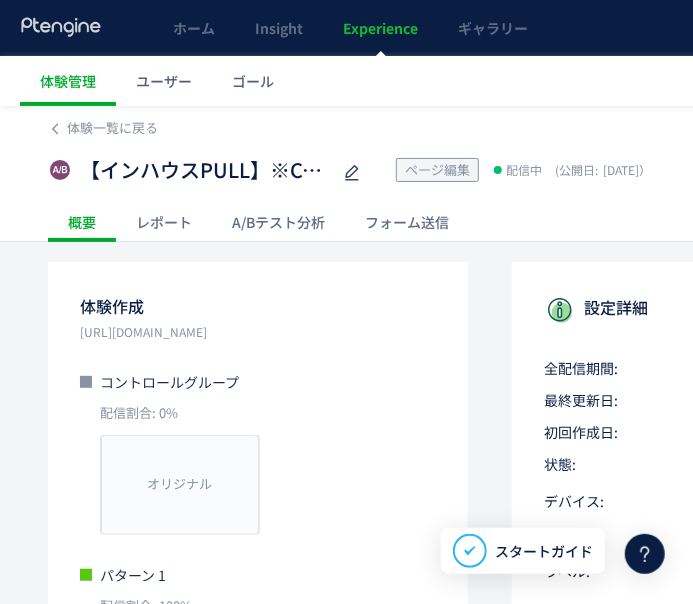 click on "A/Bテスト分析" 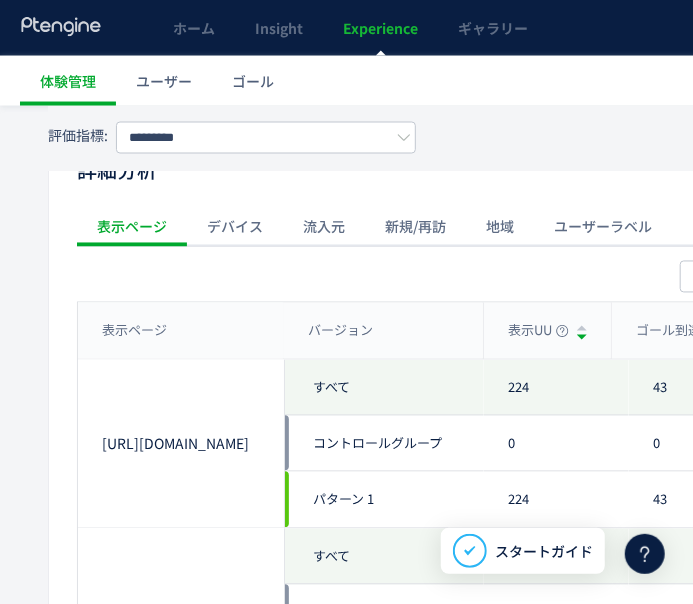 scroll, scrollTop: 888, scrollLeft: 0, axis: vertical 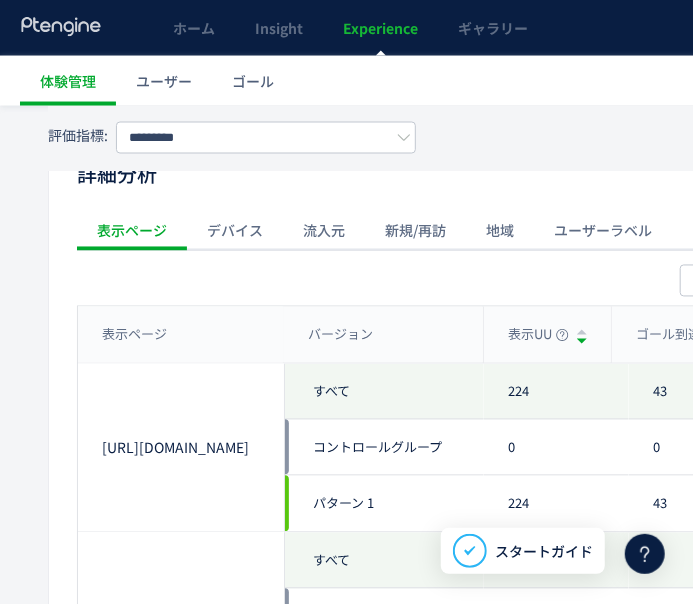 click on "流入元" 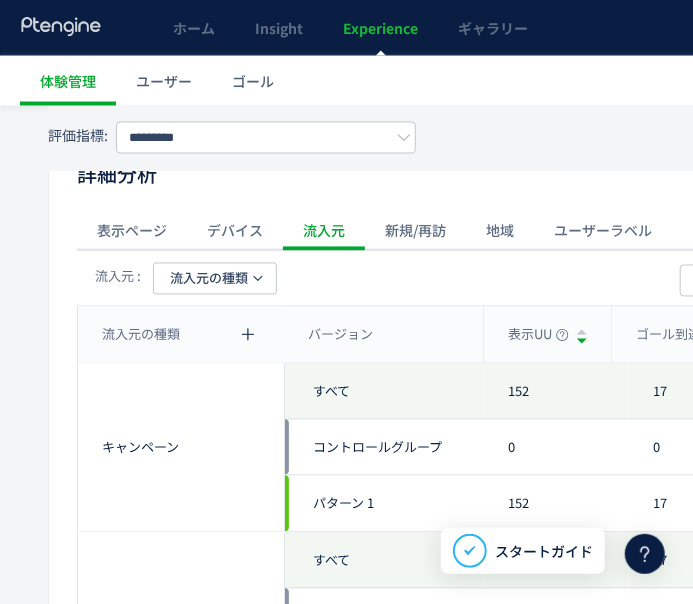 click on "流入元の種類" at bounding box center (209, 279) 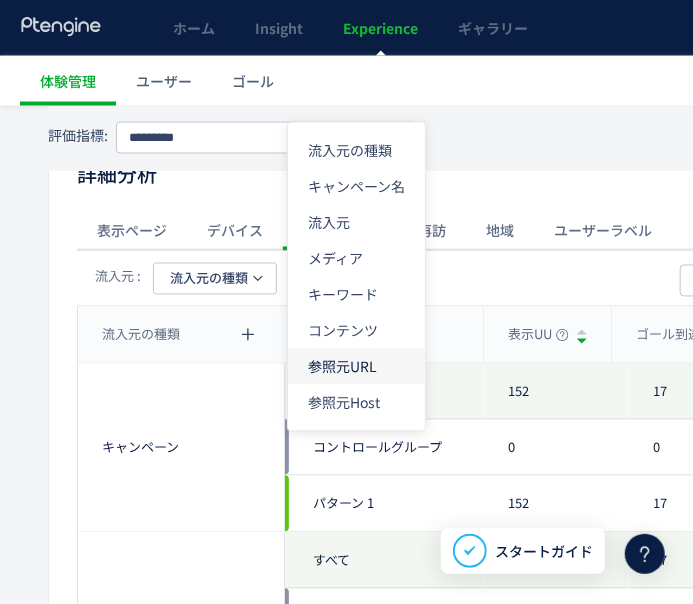 click on "参照元URL" 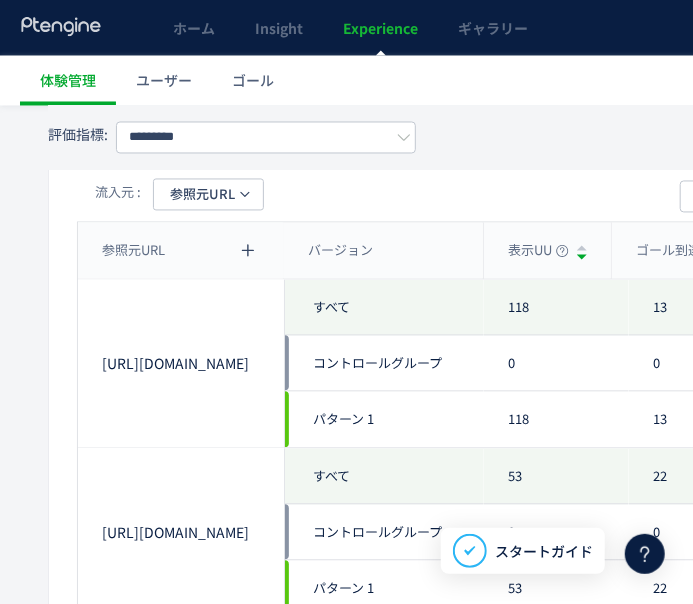 scroll, scrollTop: 747, scrollLeft: 0, axis: vertical 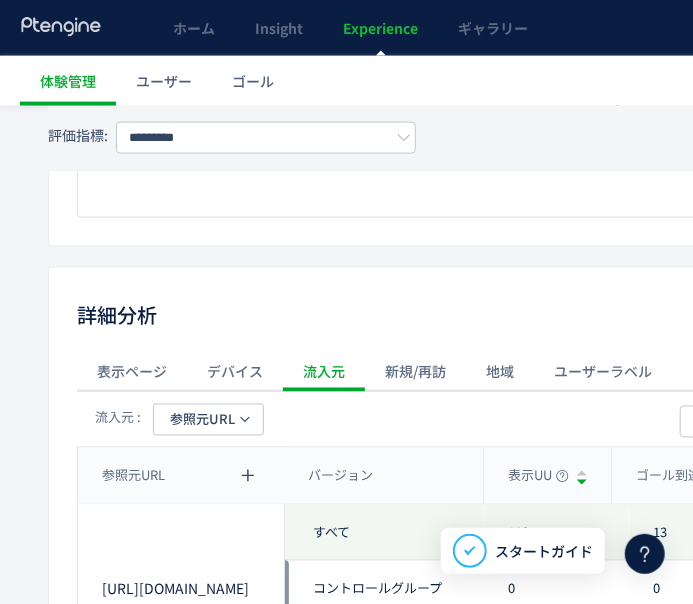 click on "参照元URL" 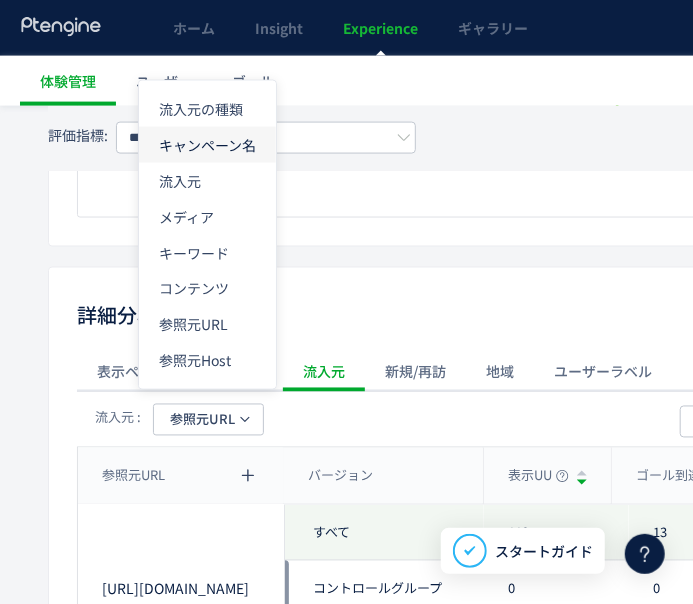 click on "キャンペーン名" 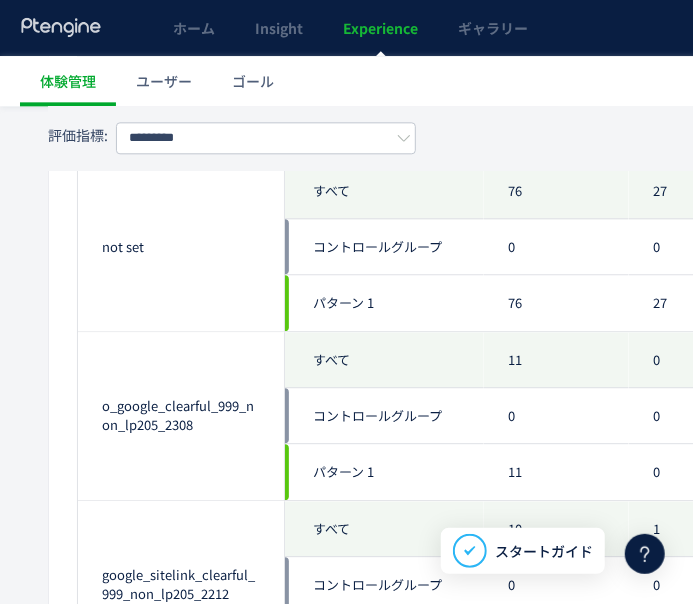 scroll, scrollTop: 1257, scrollLeft: 0, axis: vertical 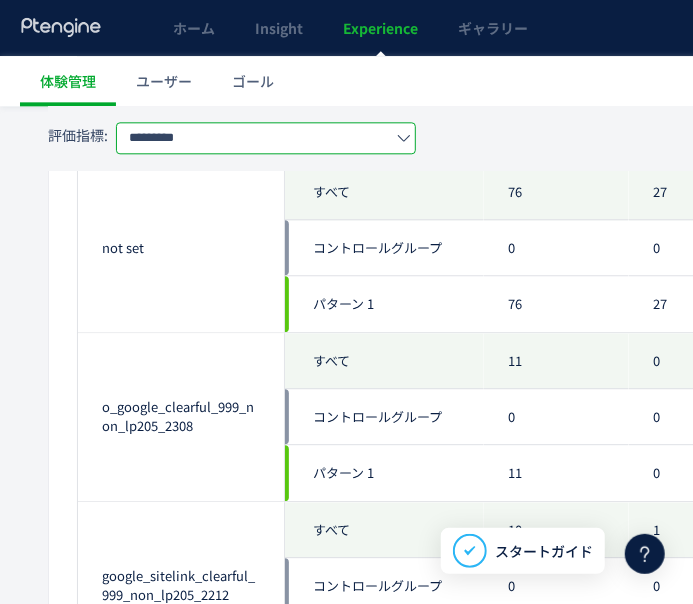 click on "*********" 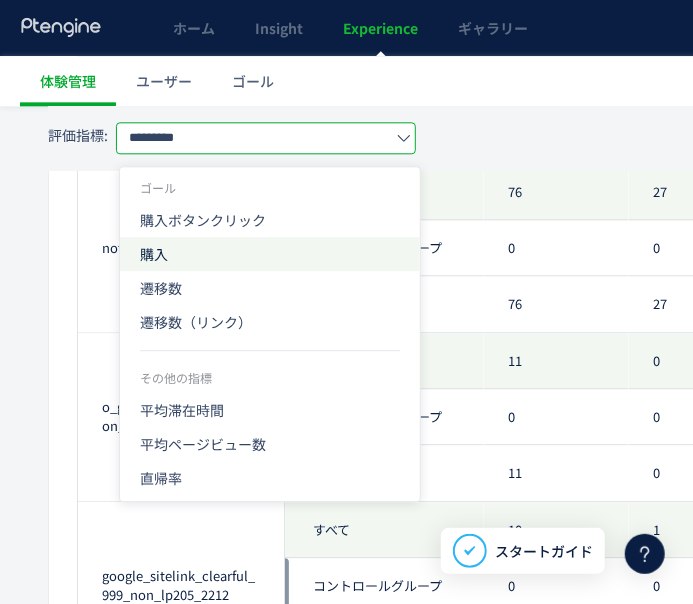 click on "購入" 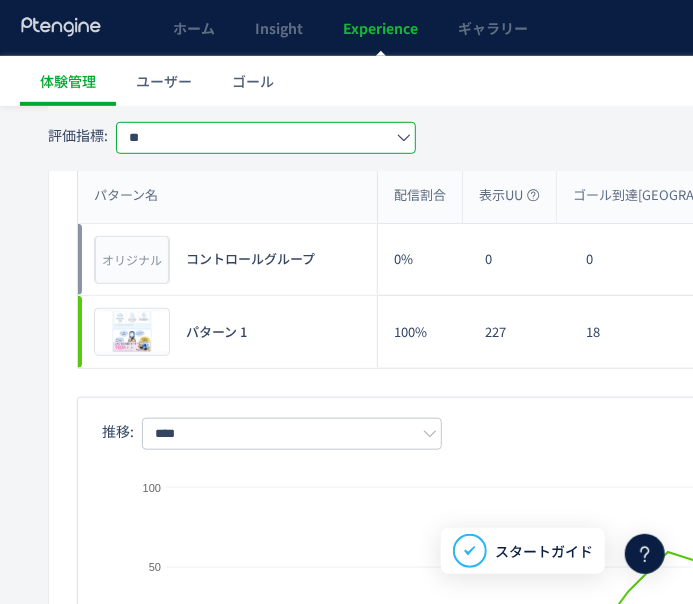scroll, scrollTop: 252, scrollLeft: 0, axis: vertical 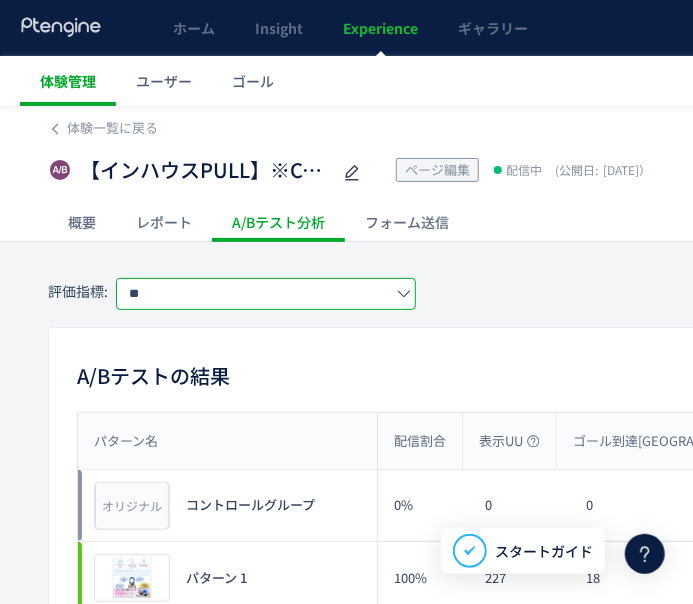click on "体験管理" at bounding box center (68, 81) 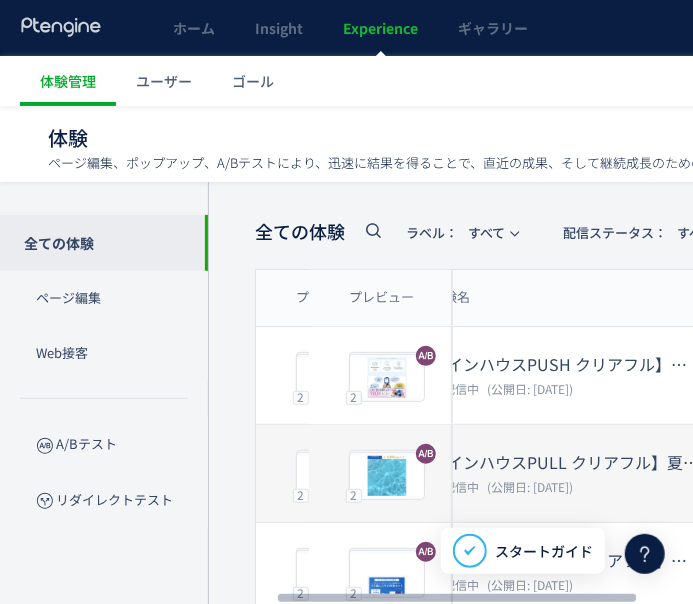 scroll, scrollTop: 0, scrollLeft: 54, axis: horizontal 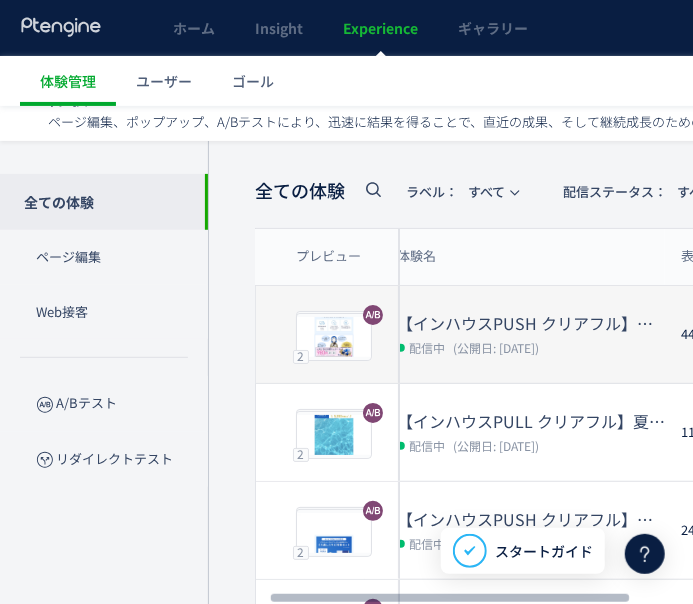click on "【インハウスPUSH クリアフル】※CCC施策　クリアフル211　コールセンター誘導 配信中 (公開日: 2025/07/01)" 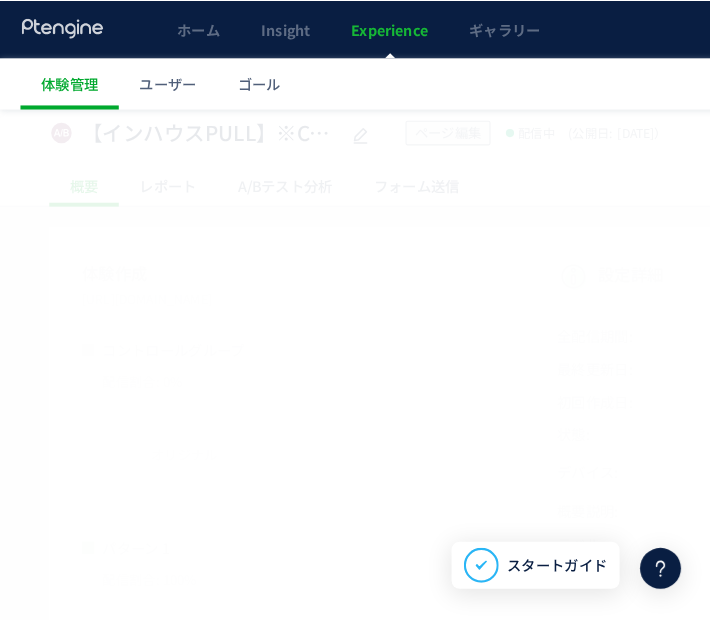 scroll, scrollTop: 0, scrollLeft: 0, axis: both 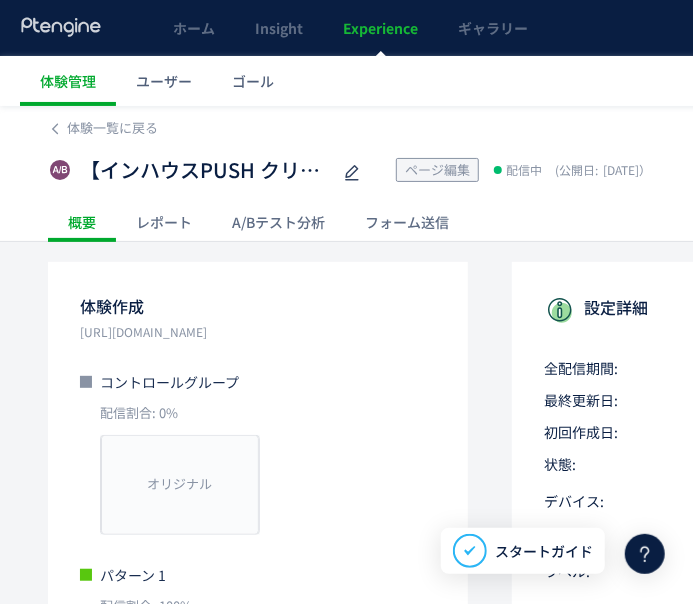 click on "A/Bテスト分析" 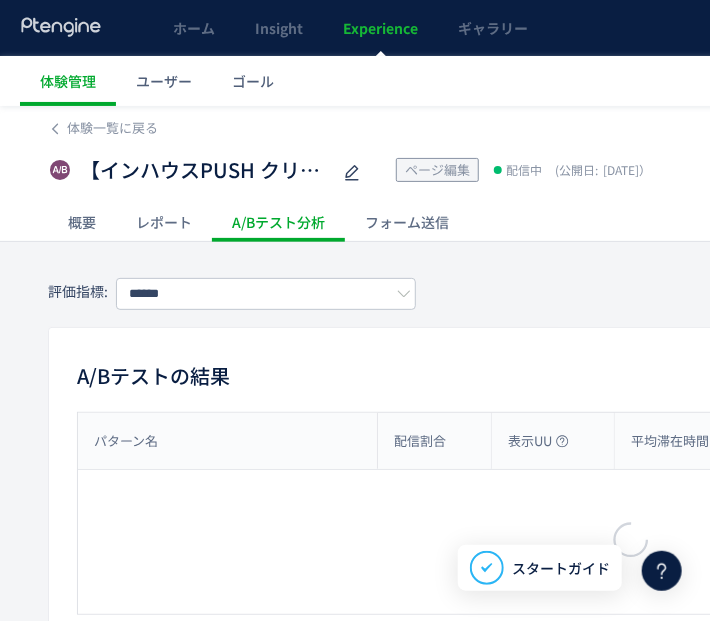type on "*********" 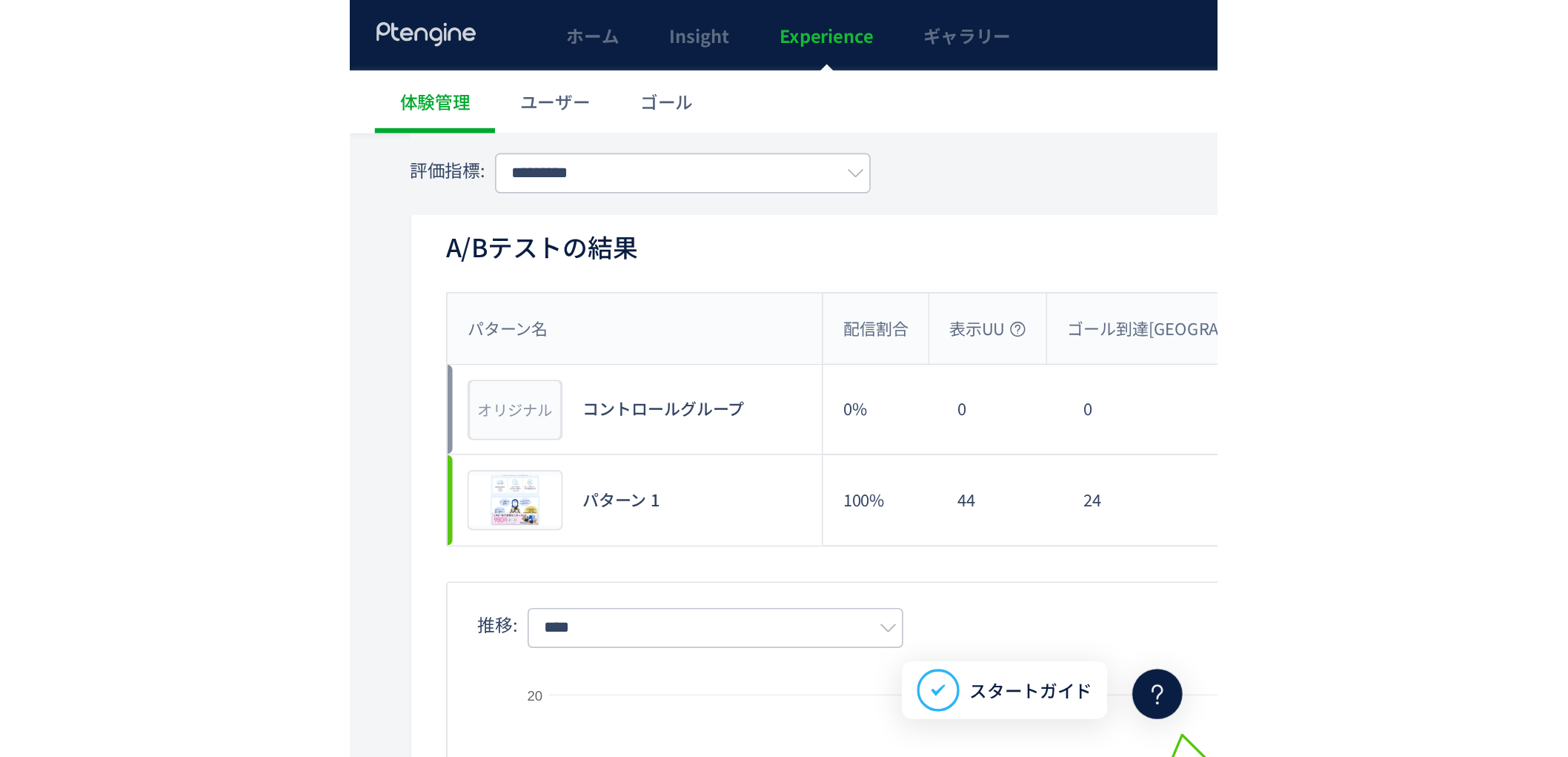 scroll, scrollTop: 0, scrollLeft: 0, axis: both 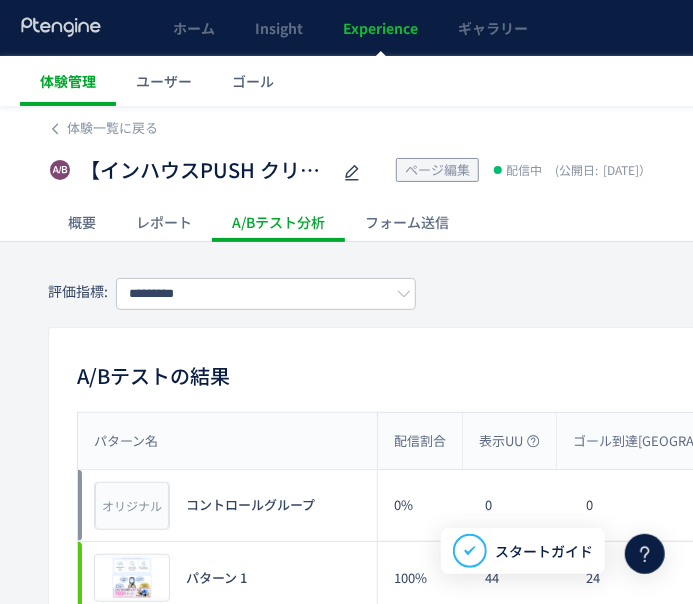 click on "体験管理" at bounding box center (68, 81) 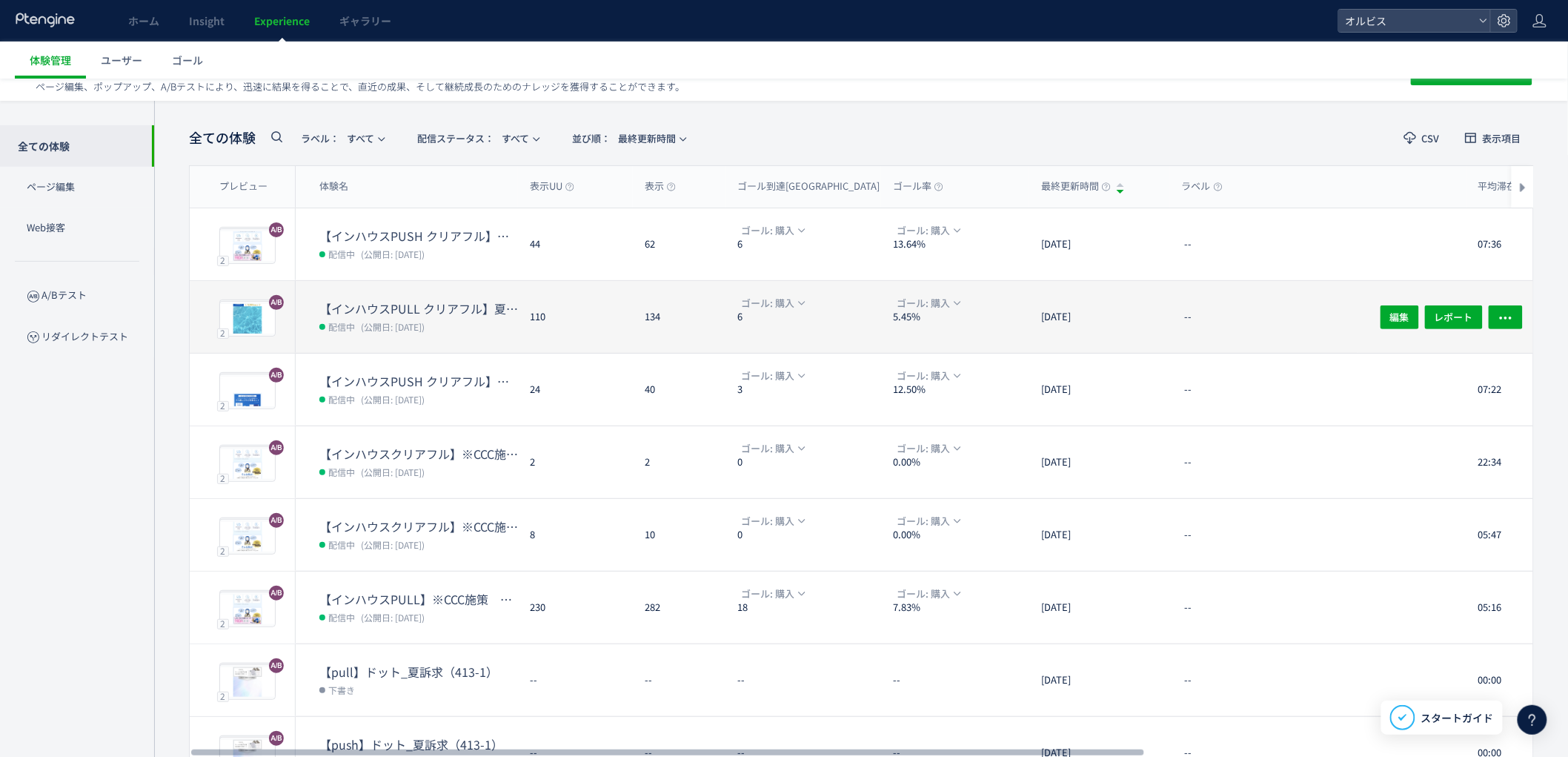 scroll, scrollTop: 35, scrollLeft: 0, axis: vertical 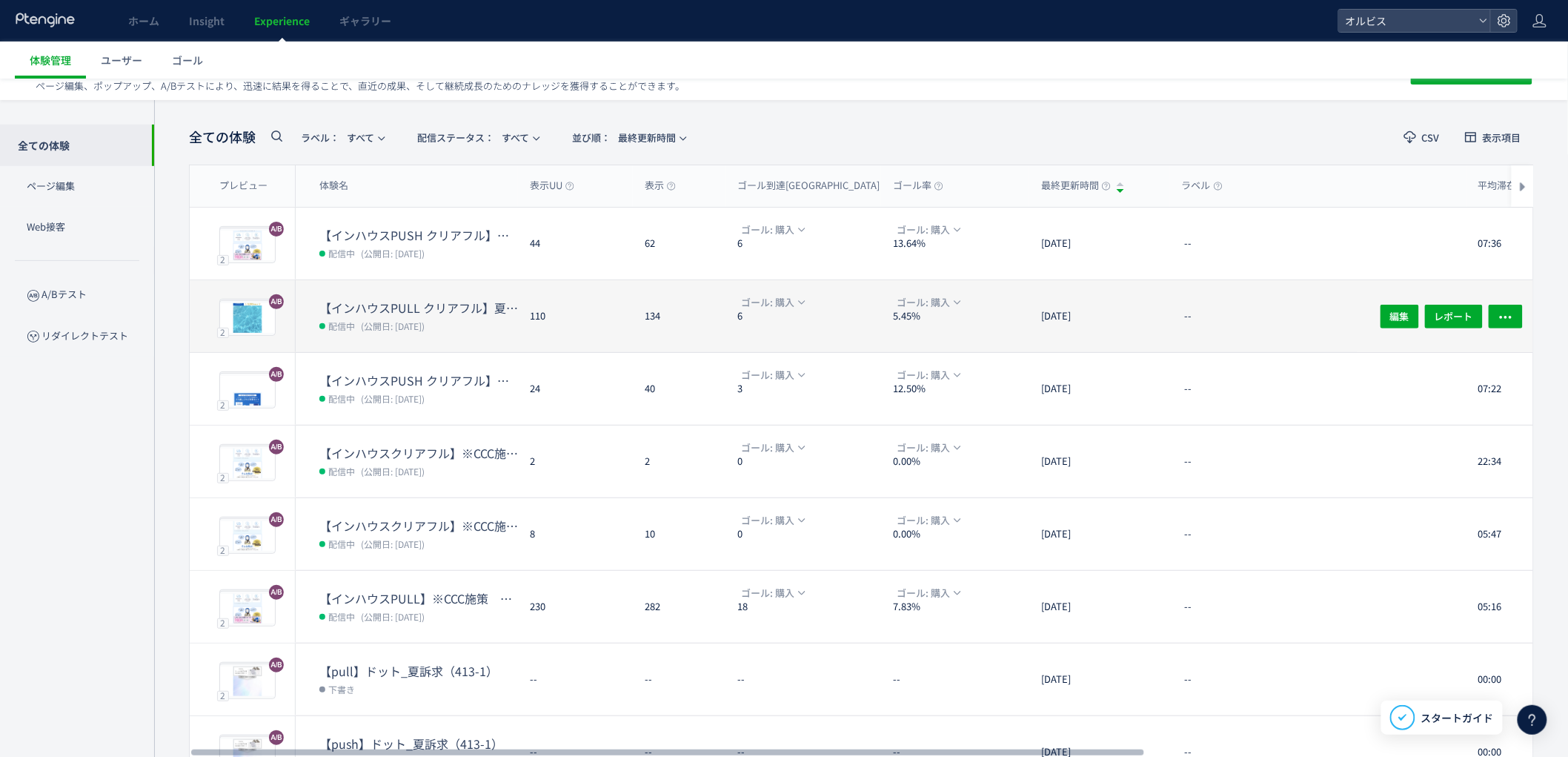 click on "配信中 (公開日: [DATE])" at bounding box center [419, 325] 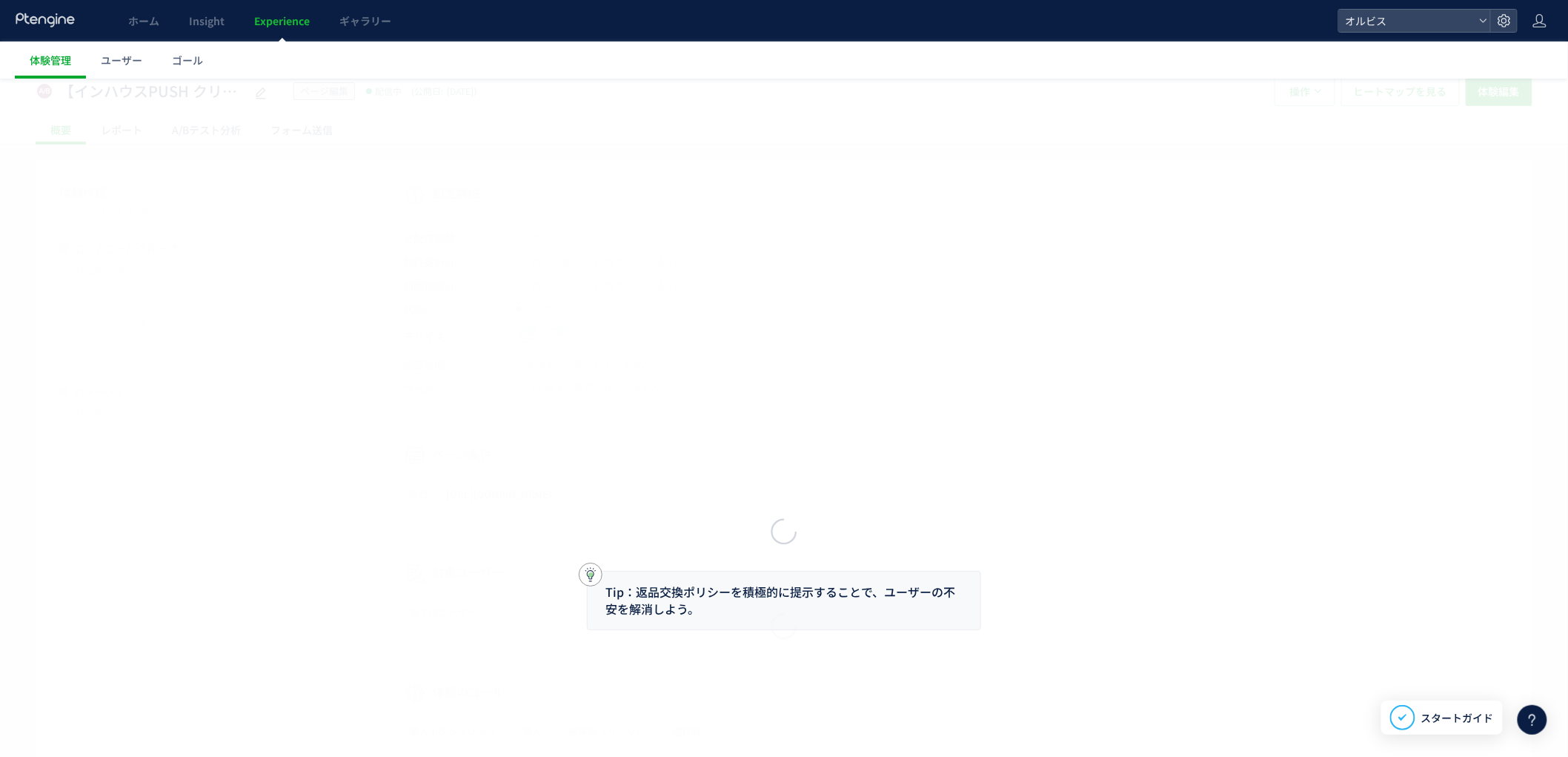 scroll, scrollTop: 0, scrollLeft: 0, axis: both 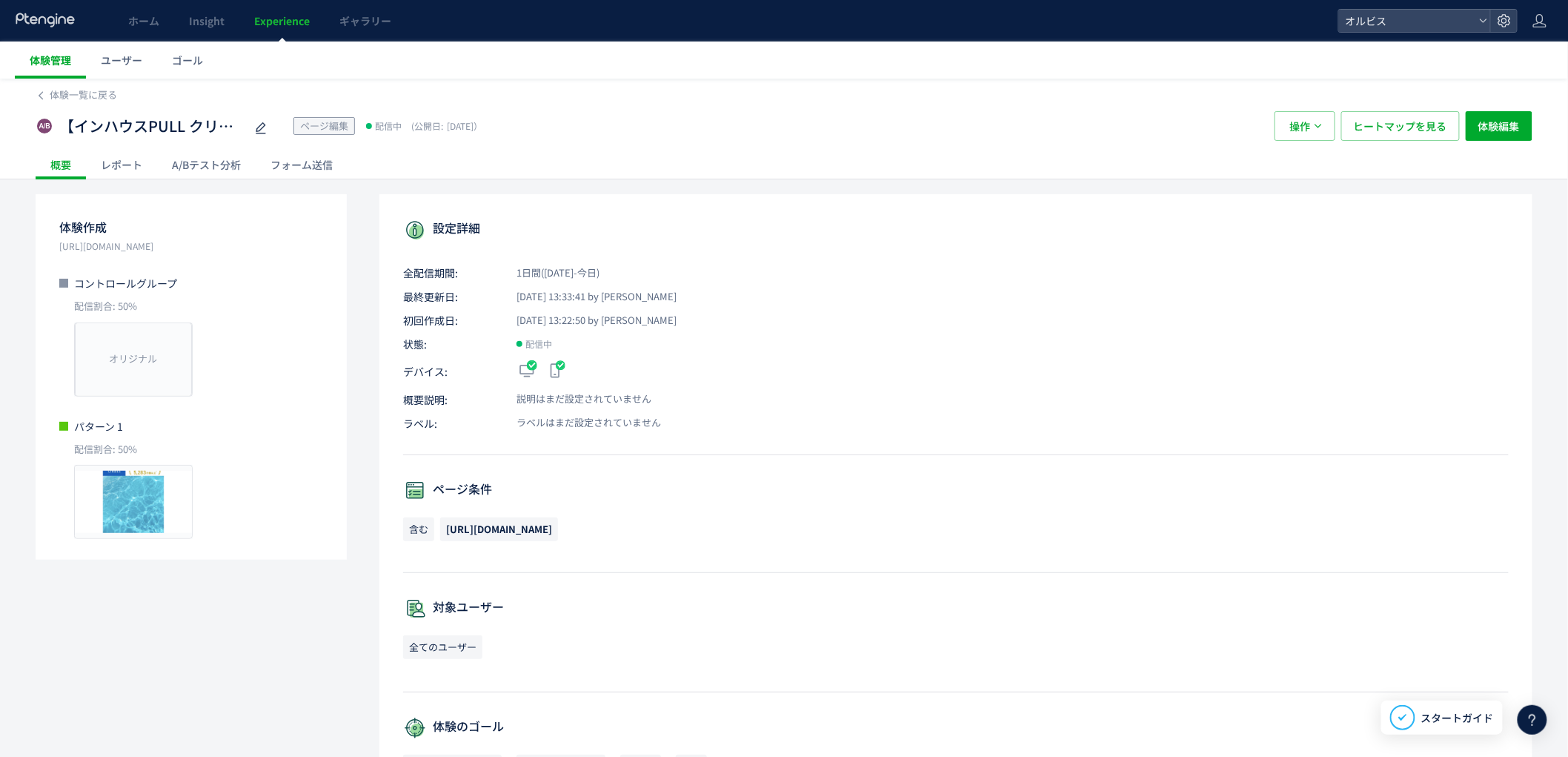 click on "体験管理" at bounding box center (50, 60) 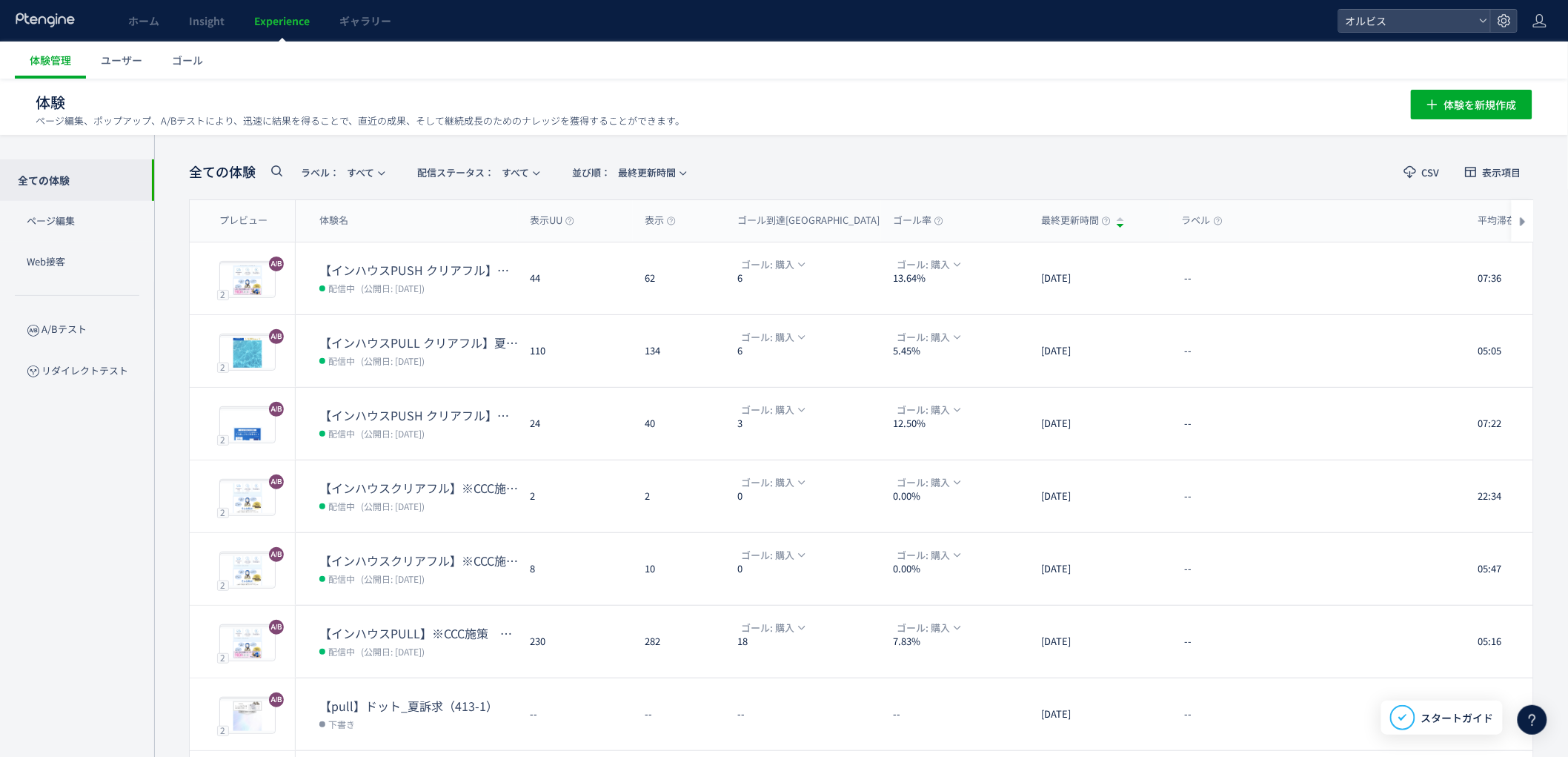 click 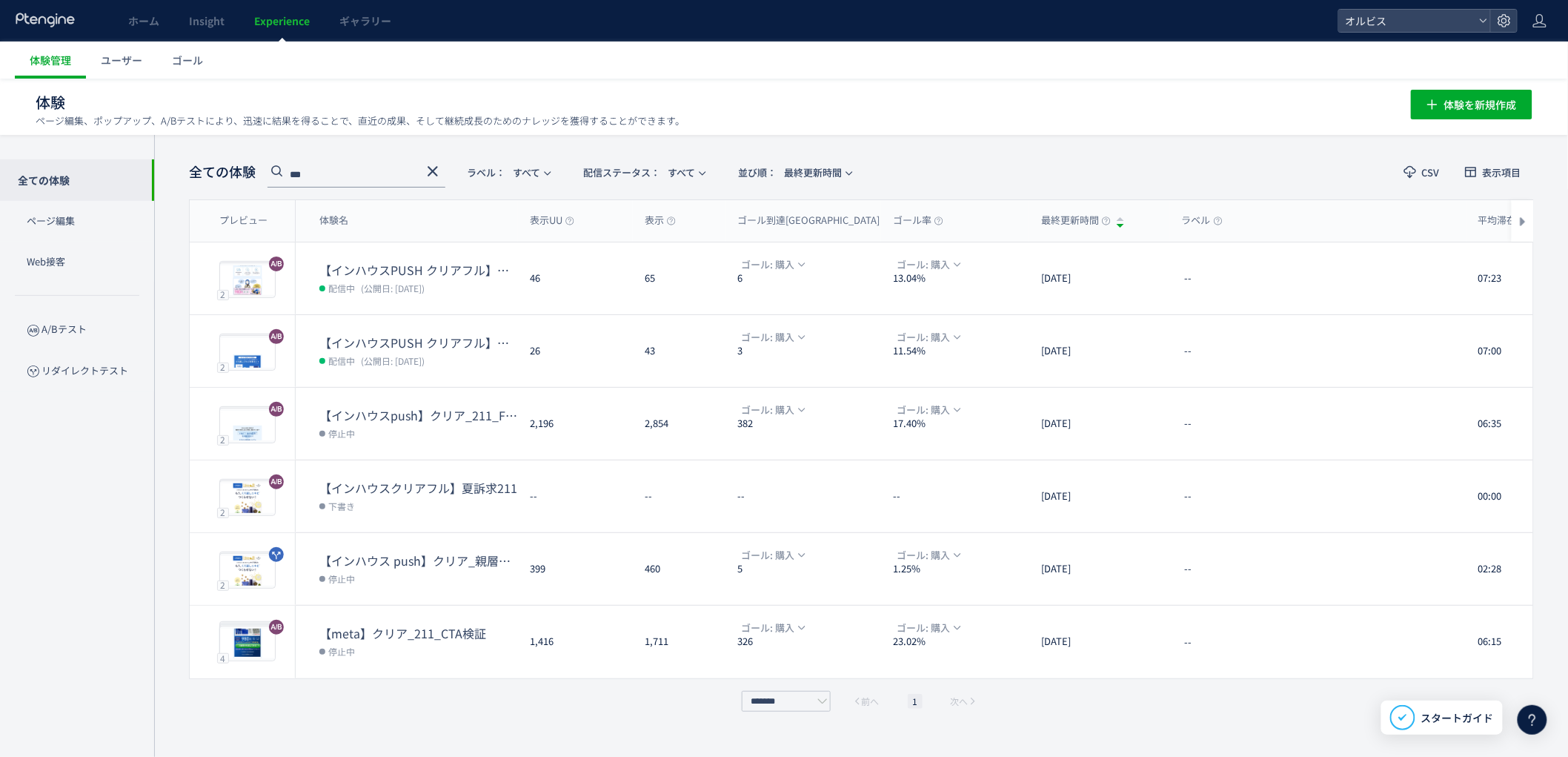 type on "***" 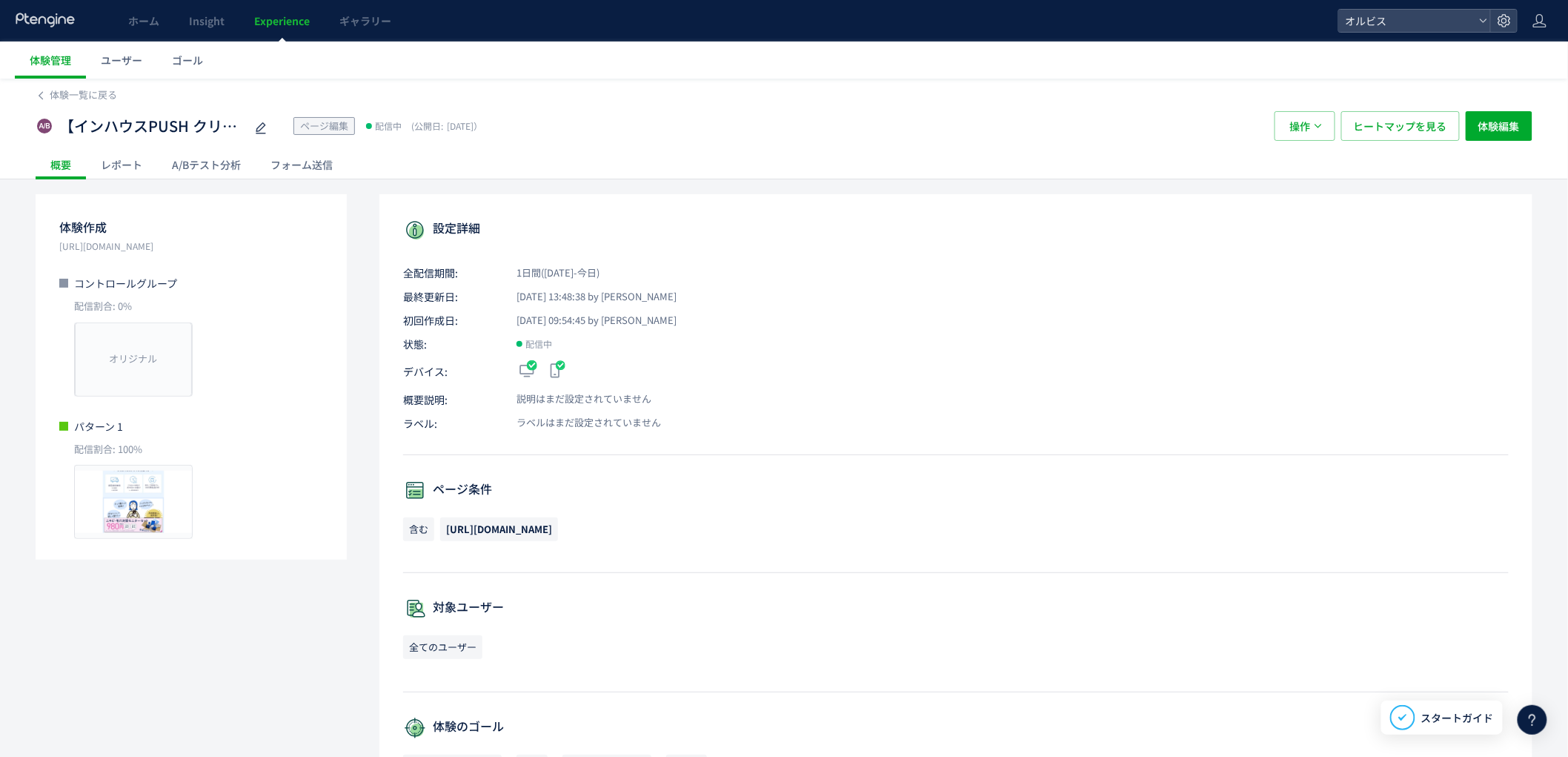 click on "A/Bテスト分析" 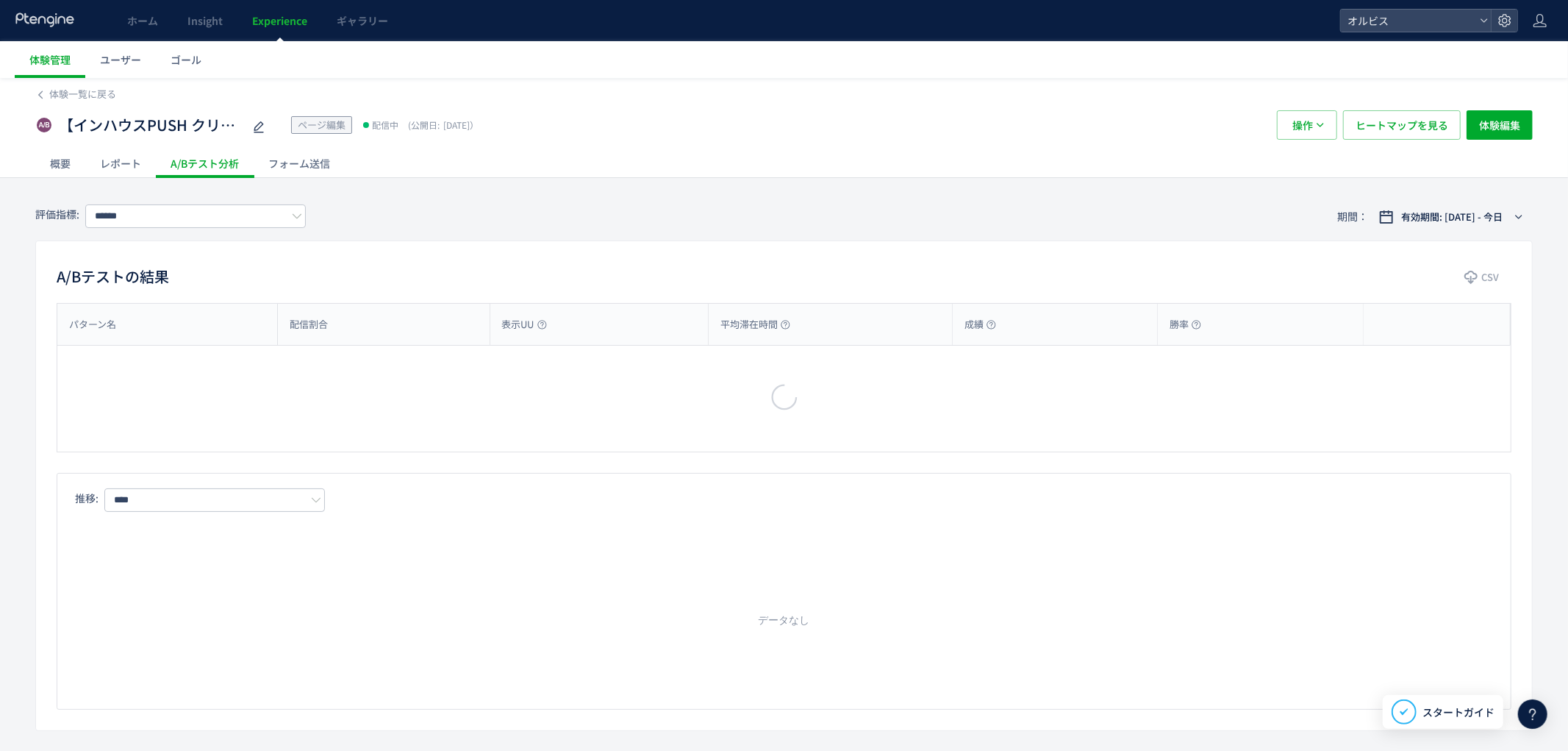 type on "*********" 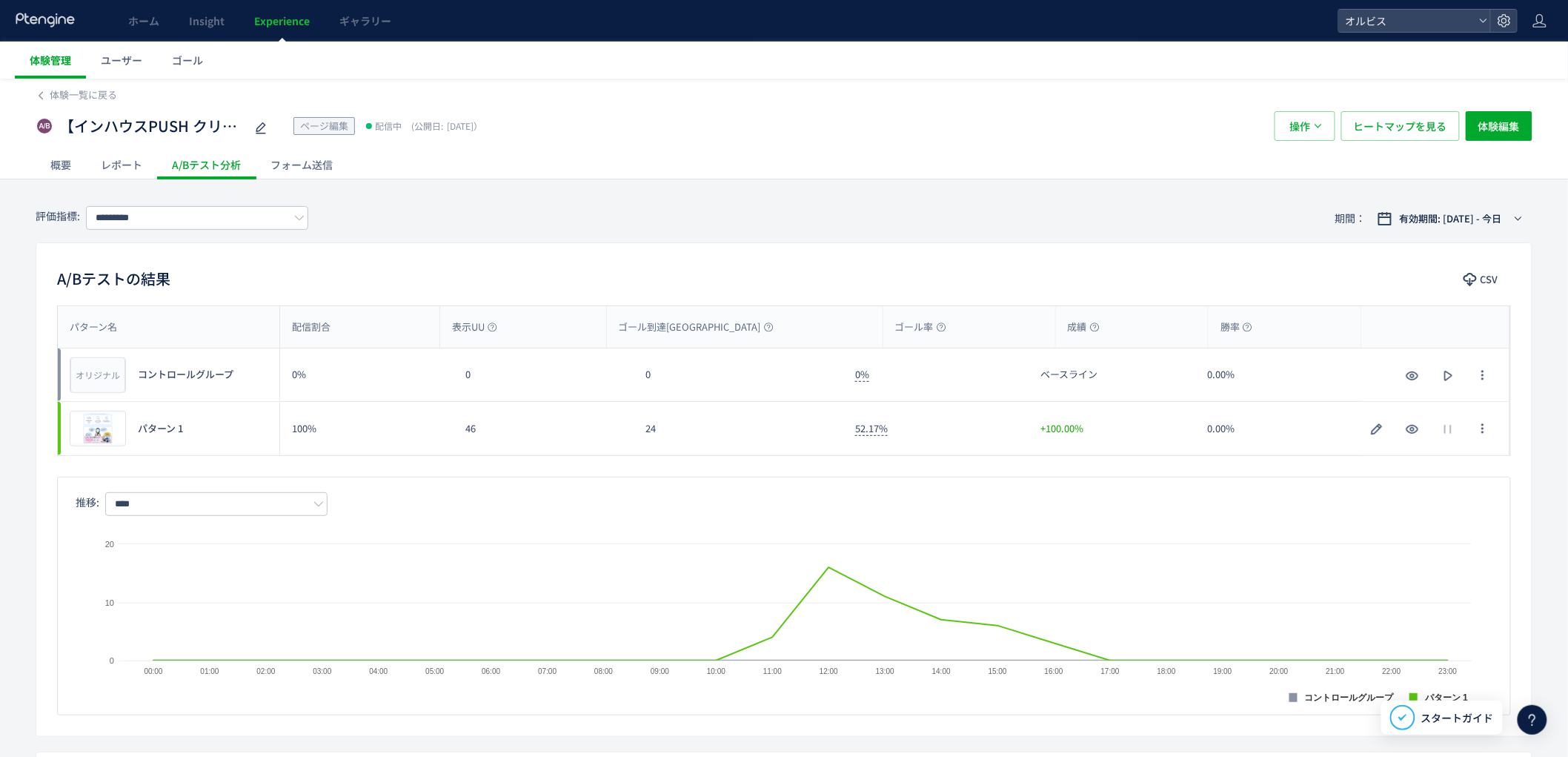 click on "体験管理" at bounding box center (50, 60) 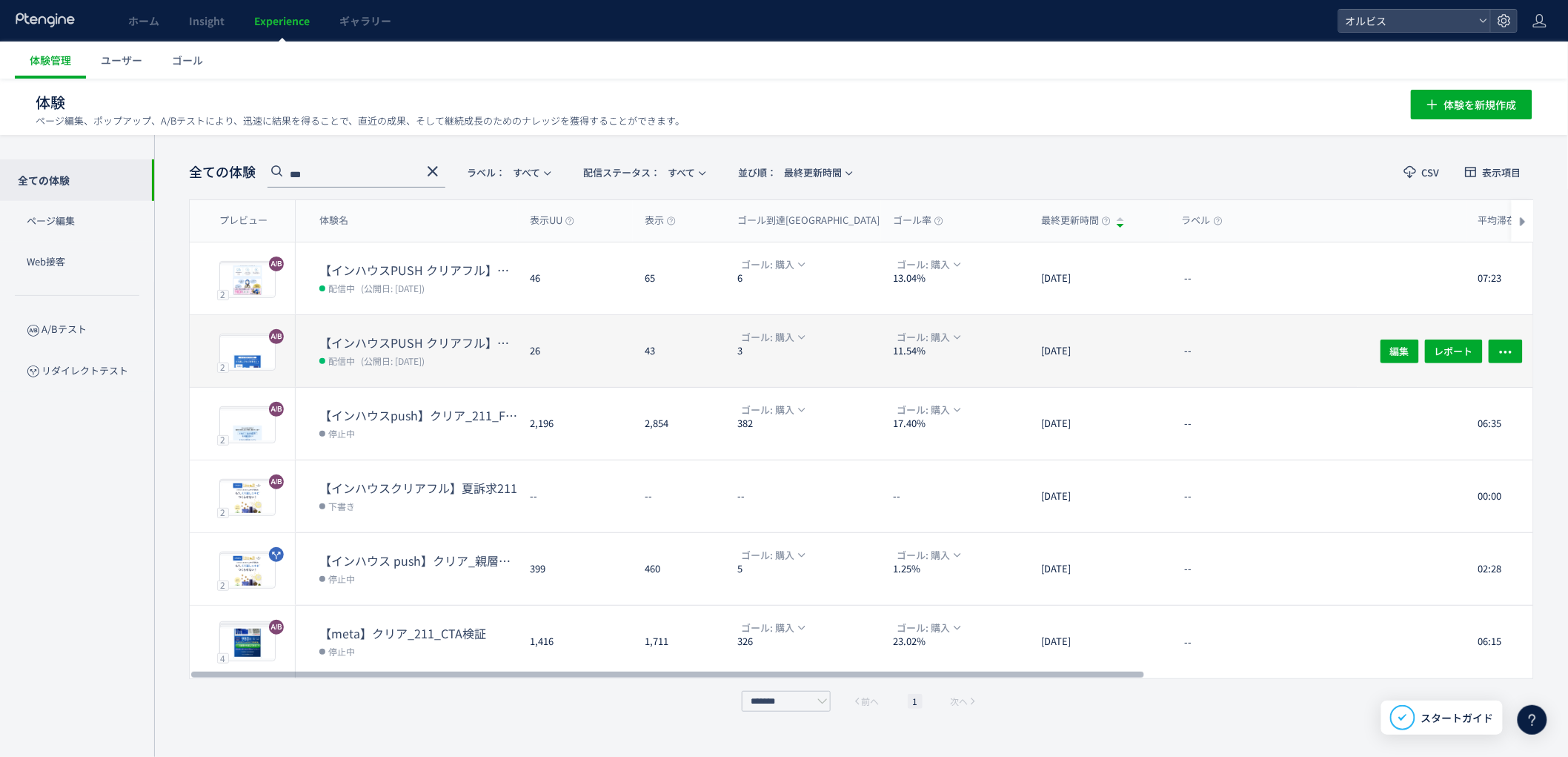 click on "配信中 (公開日: [DATE])" at bounding box center [419, 360] 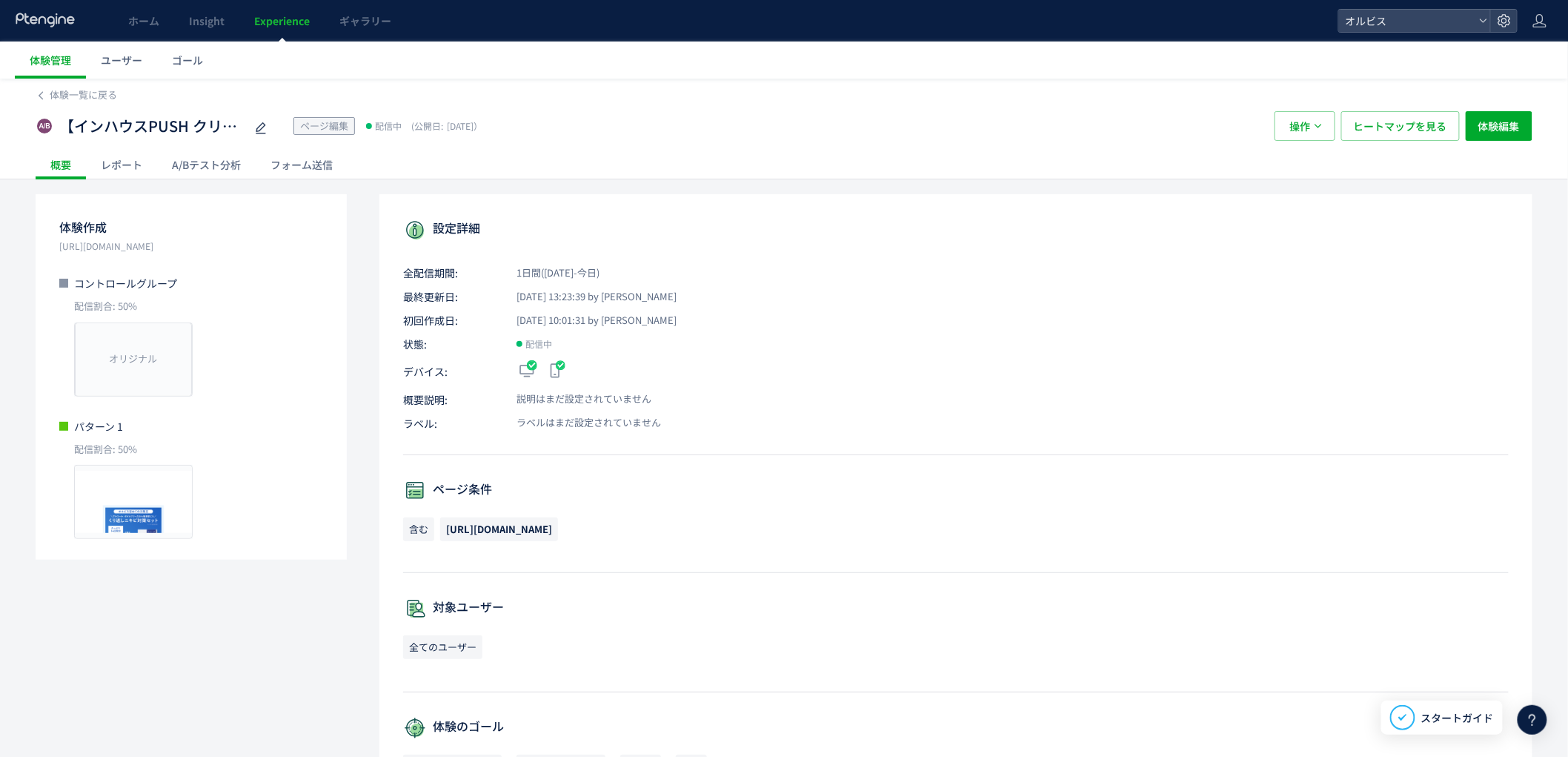 click on "A/Bテスト分析" 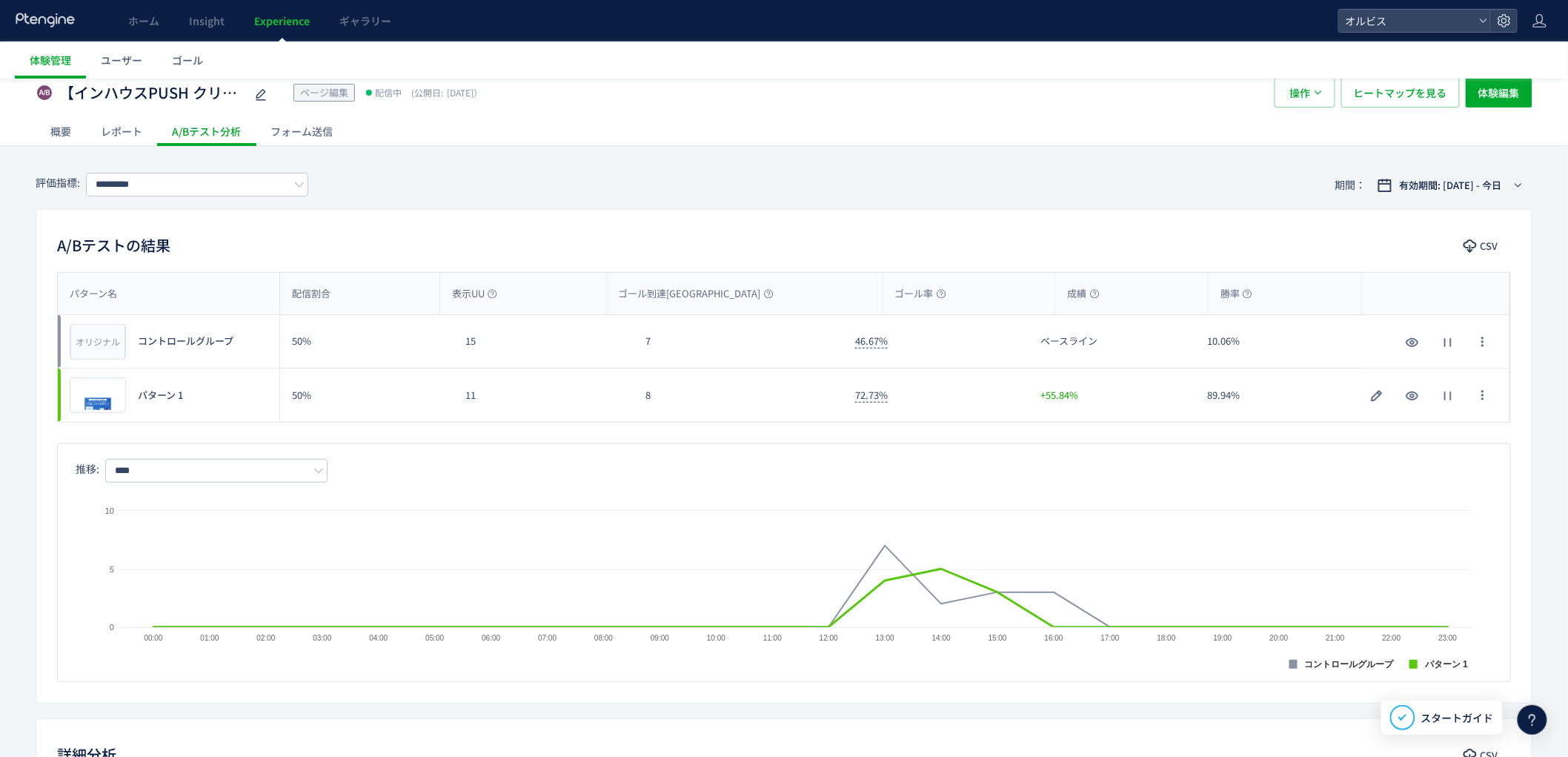 scroll, scrollTop: 0, scrollLeft: 0, axis: both 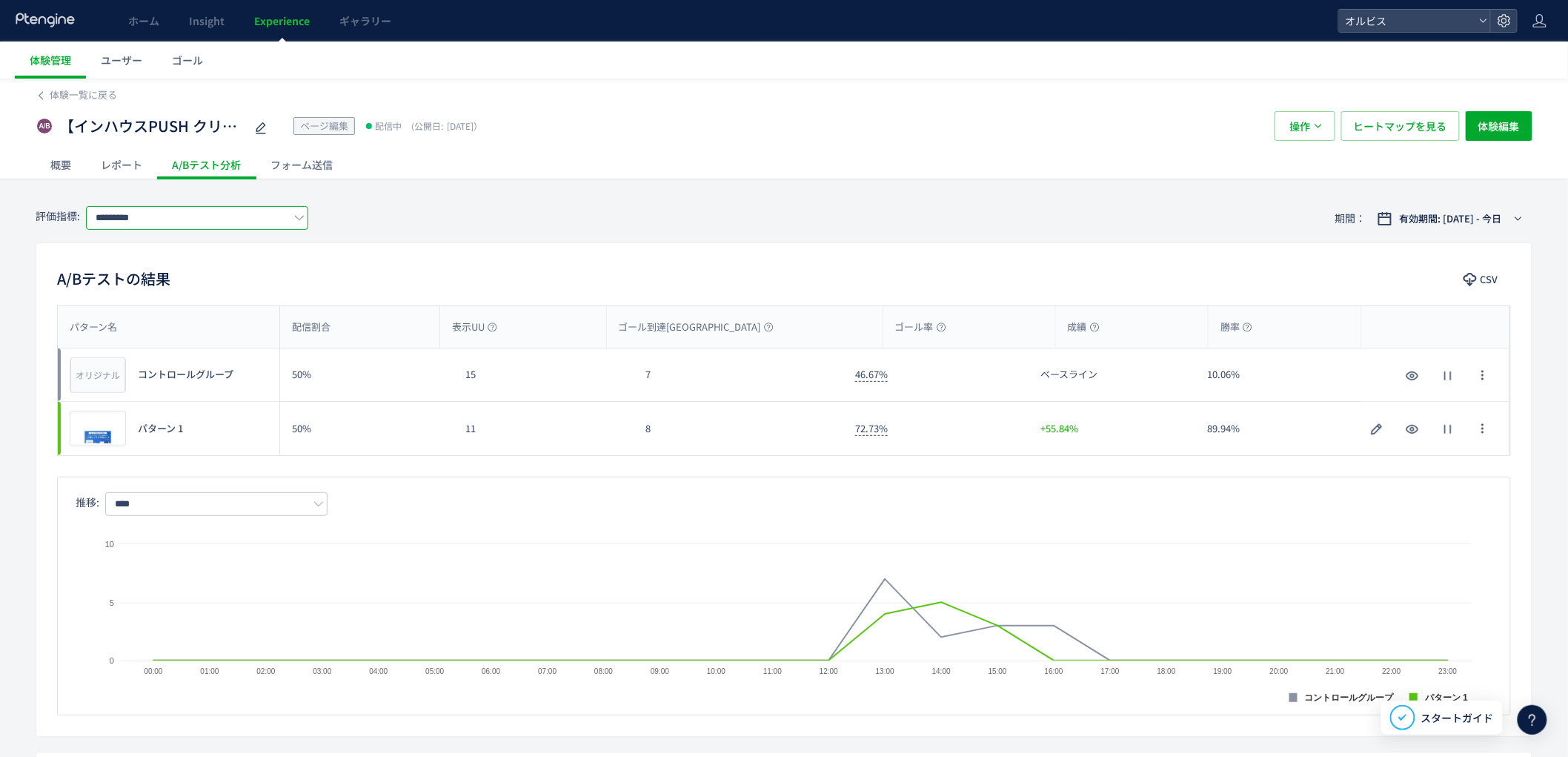 click on "*********" 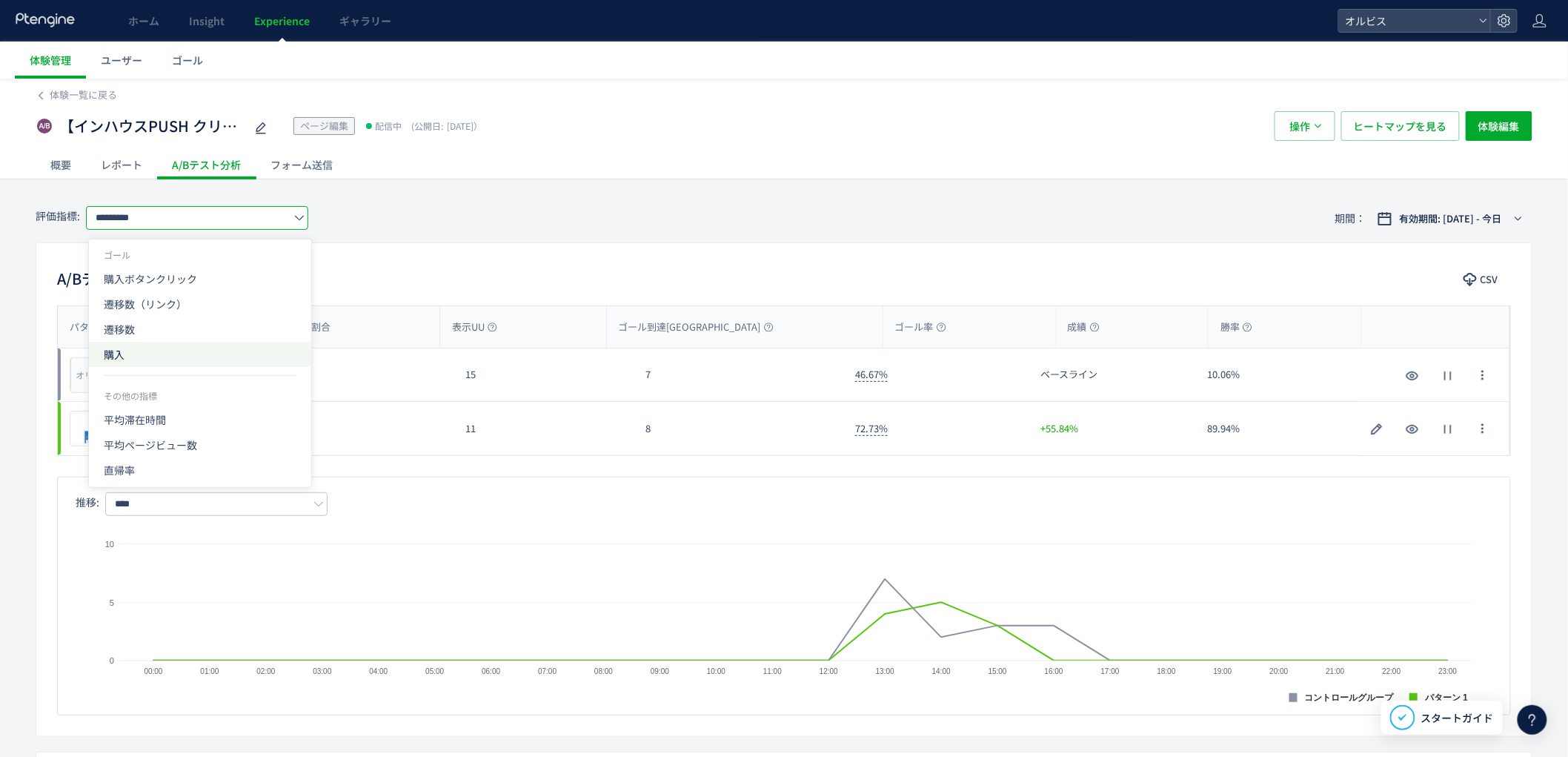 click on "購入" 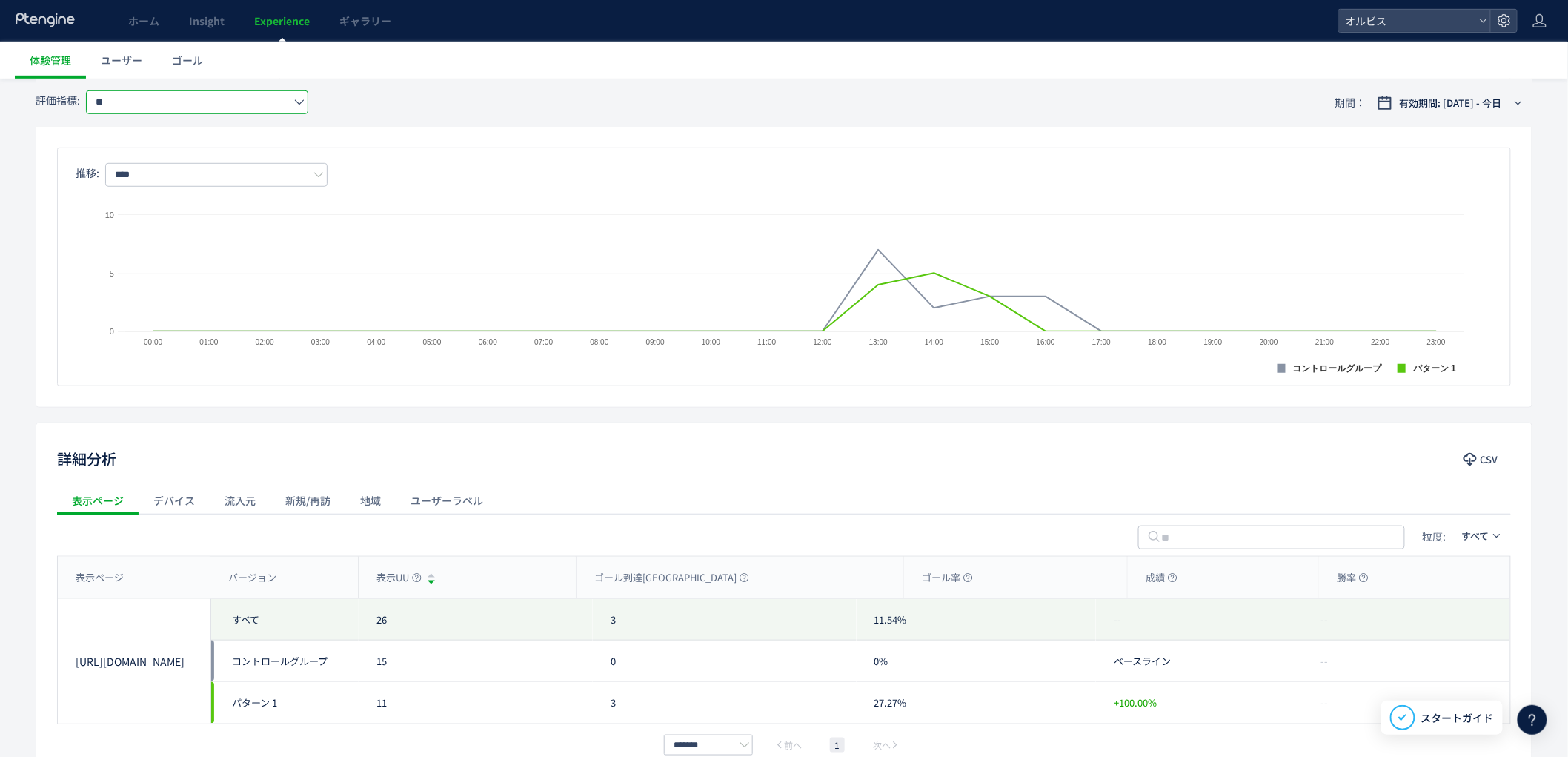 scroll, scrollTop: 423, scrollLeft: 0, axis: vertical 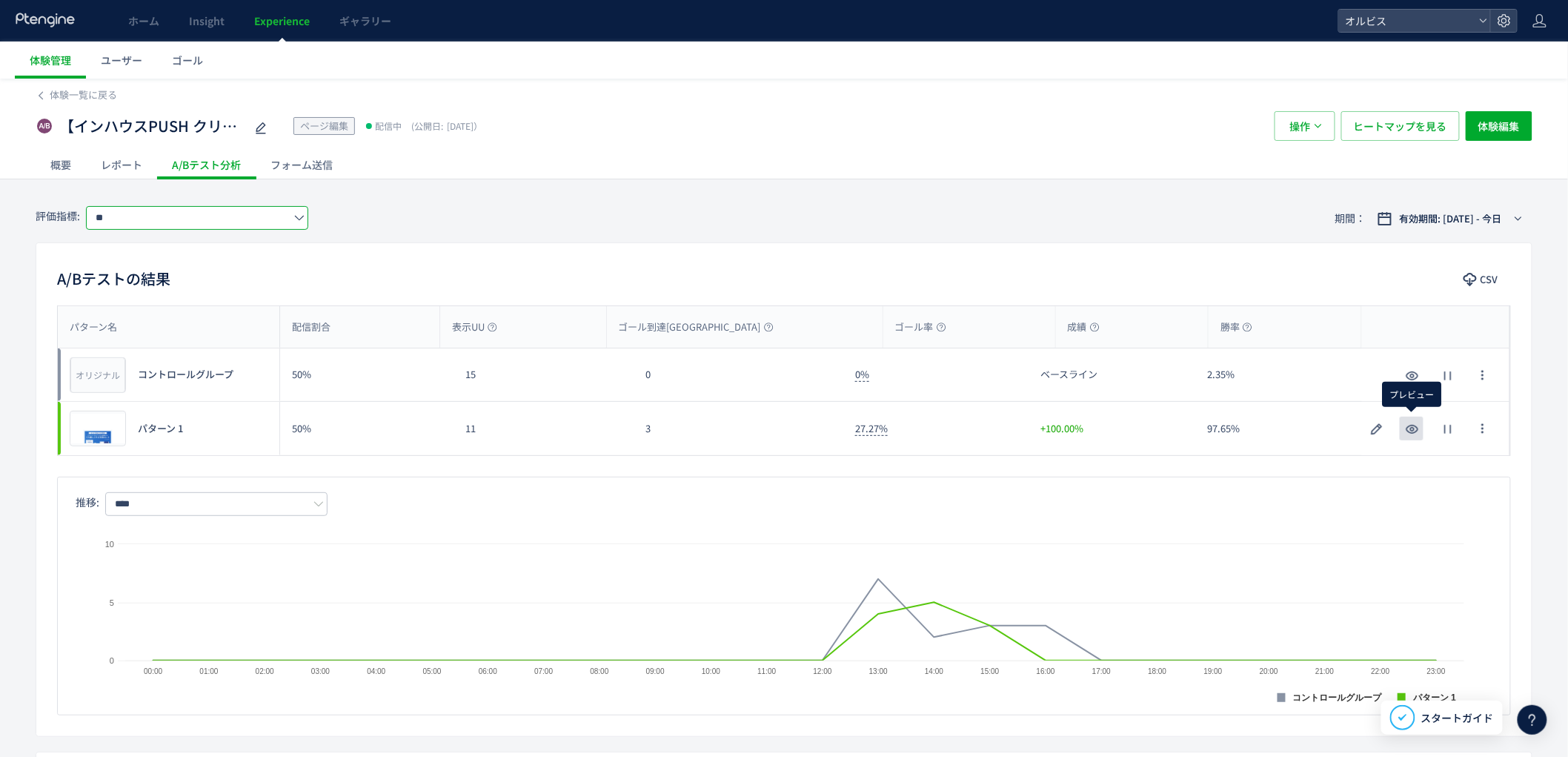 click 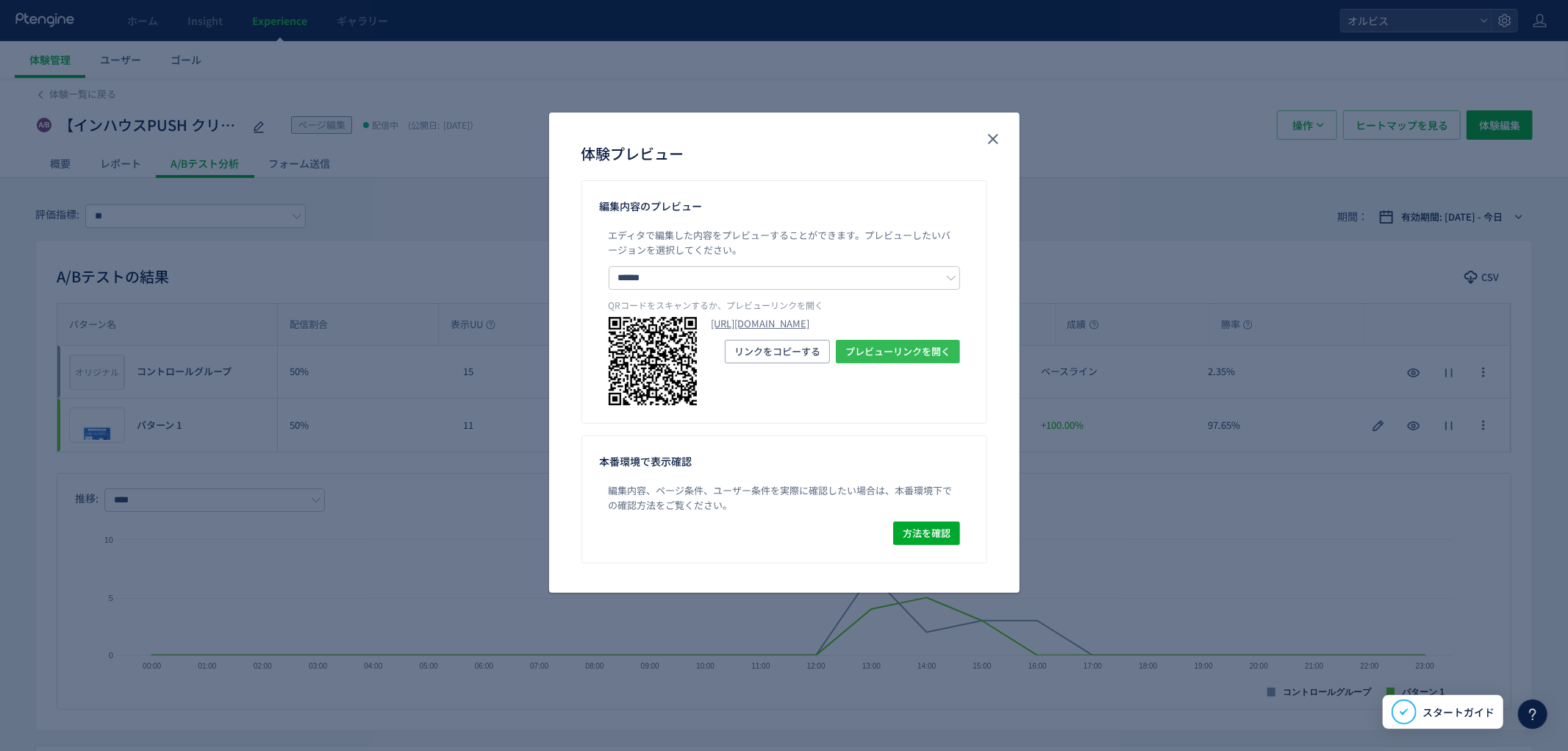 click on "プレビューリンクを開く" at bounding box center (898, 352) 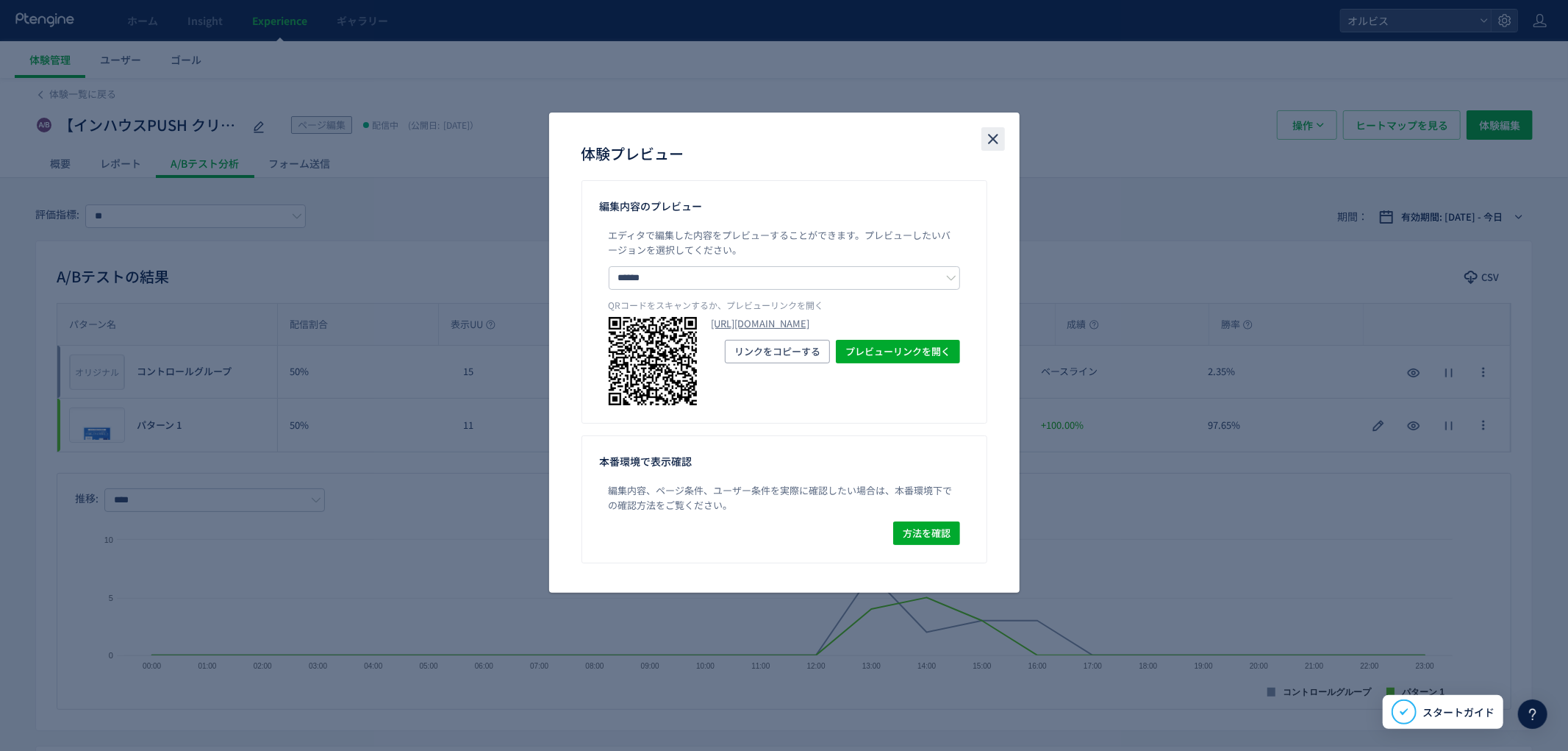 click 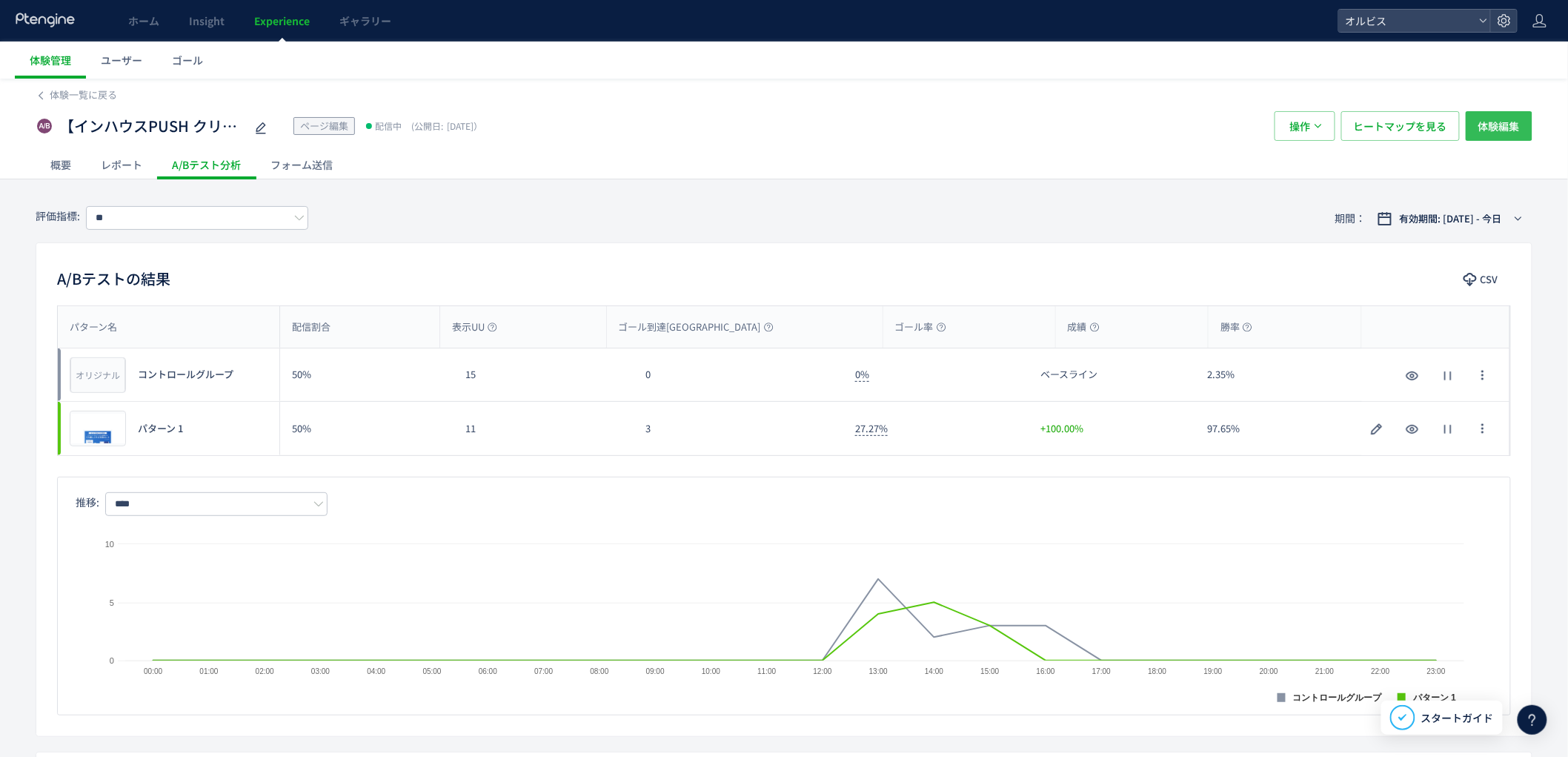 click on "体験編集" at bounding box center [1499, 126] 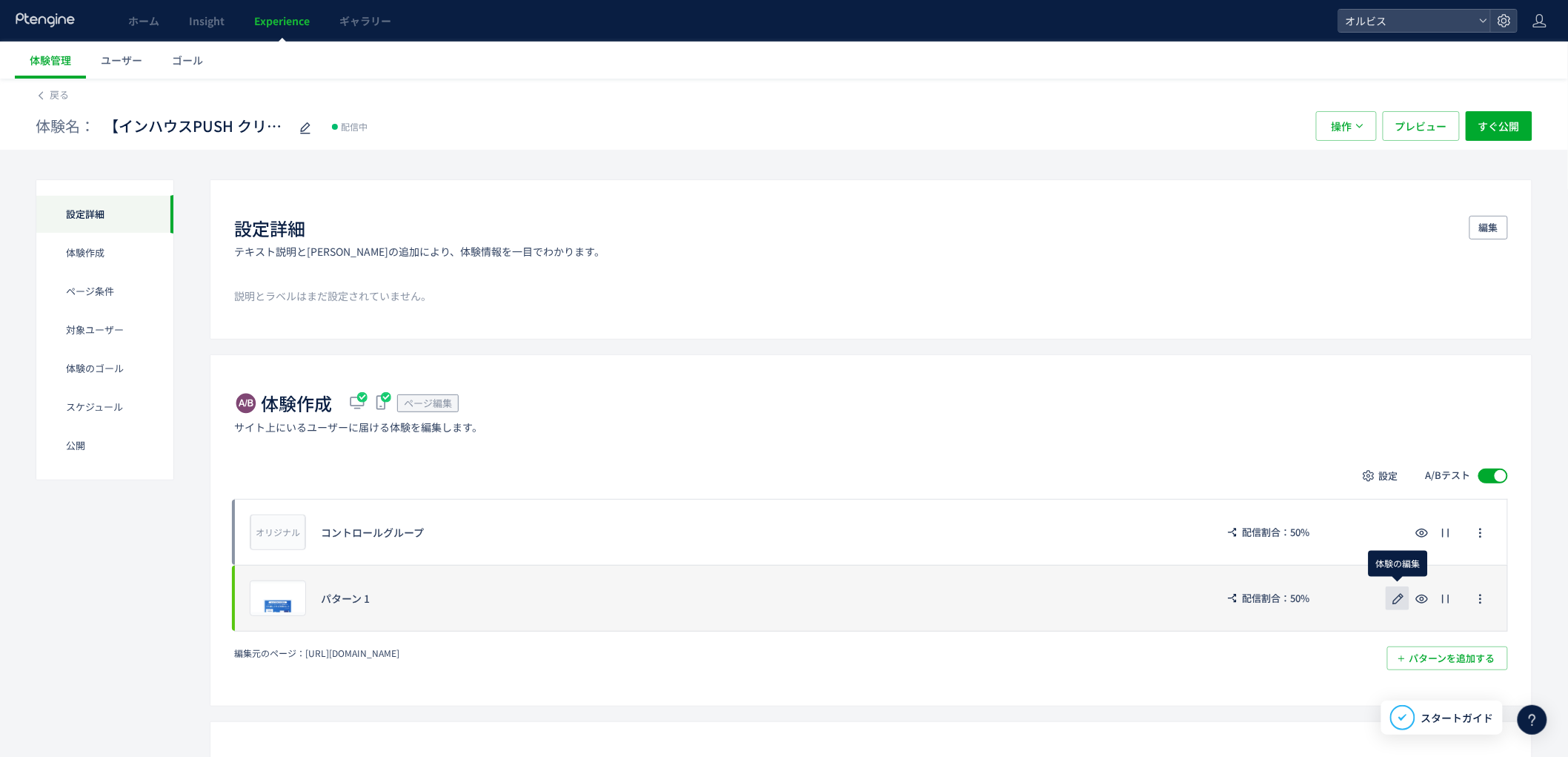 click 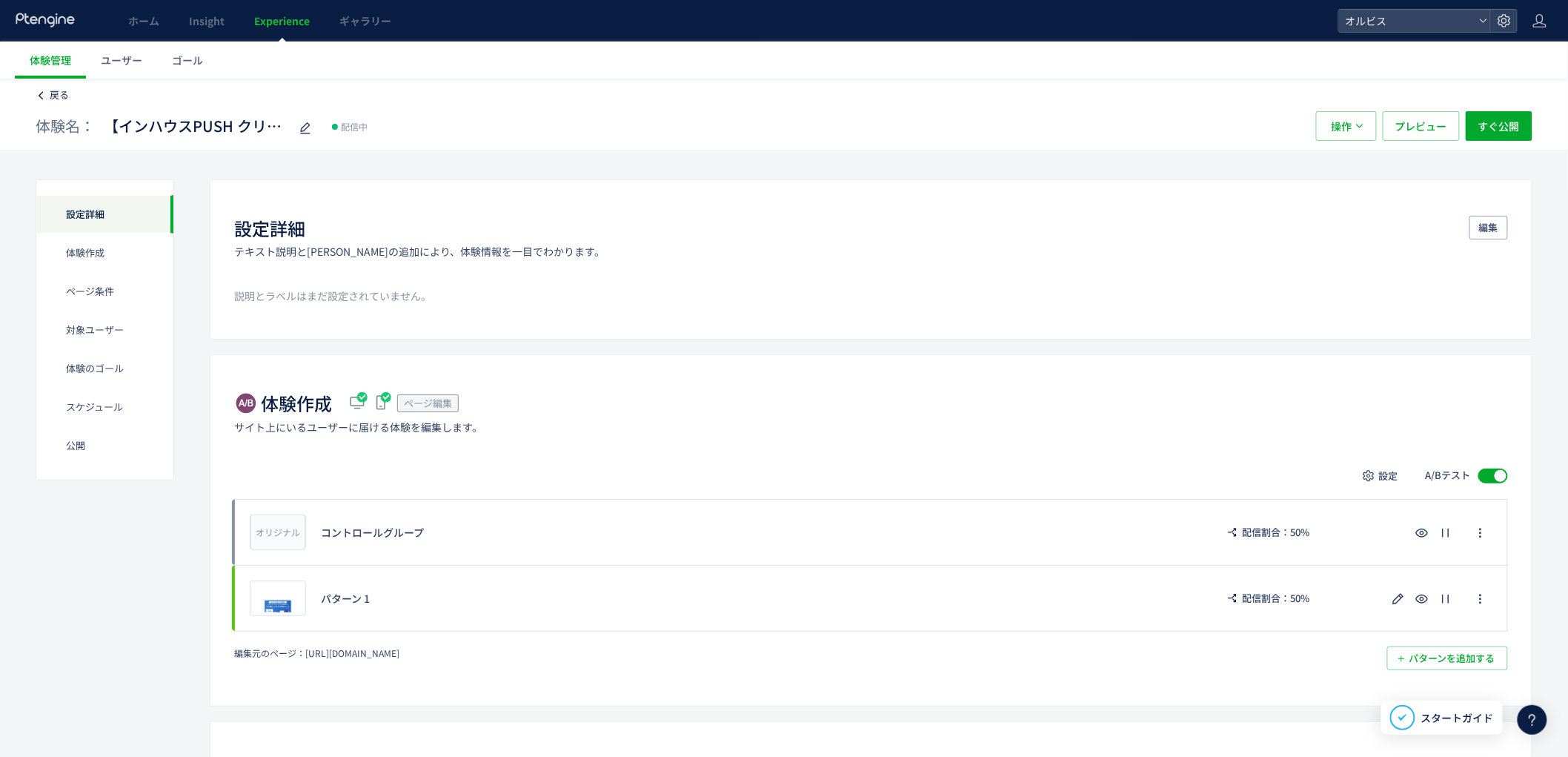 click on "戻る" 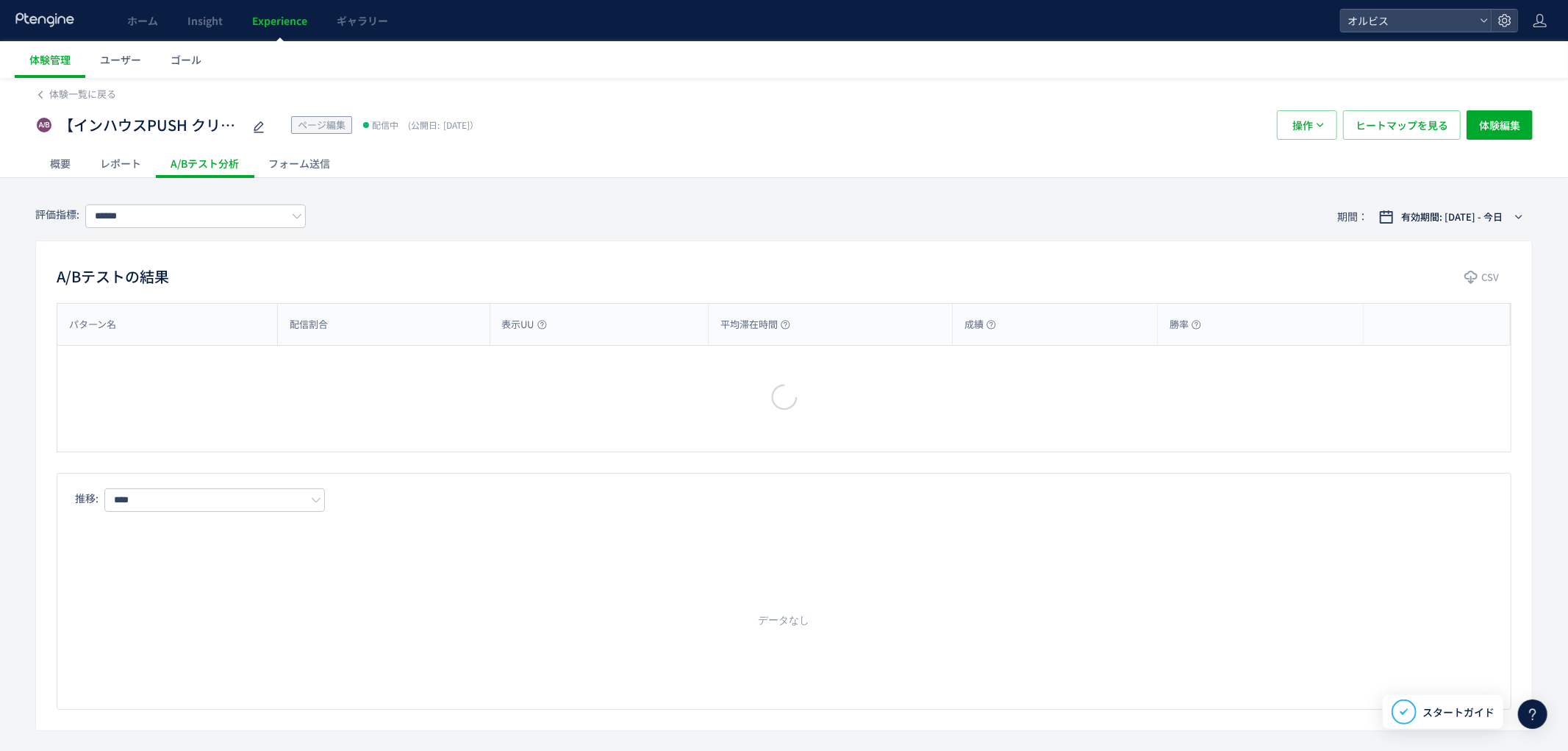 type on "*********" 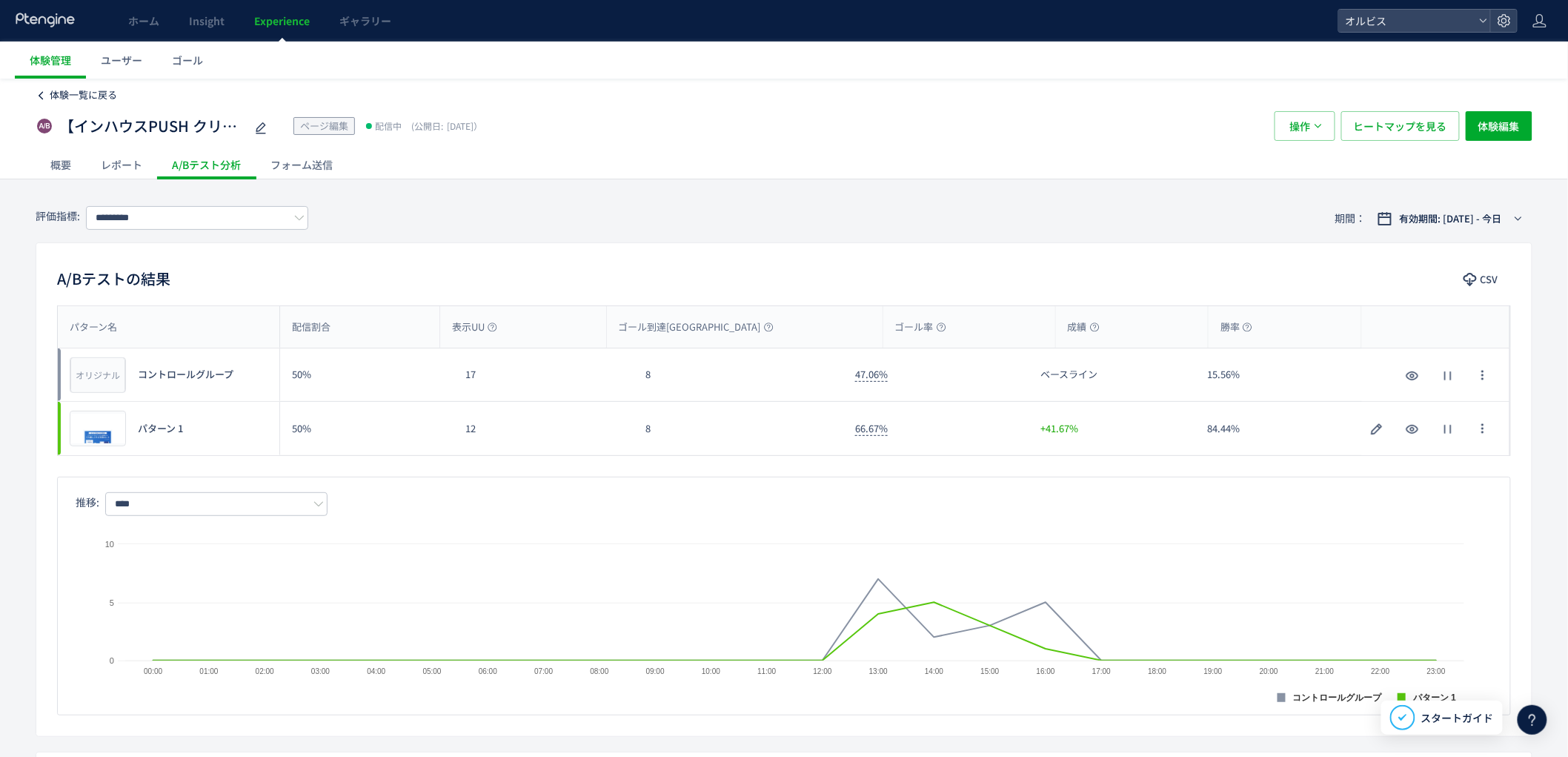 click on "体験一覧に戻る" 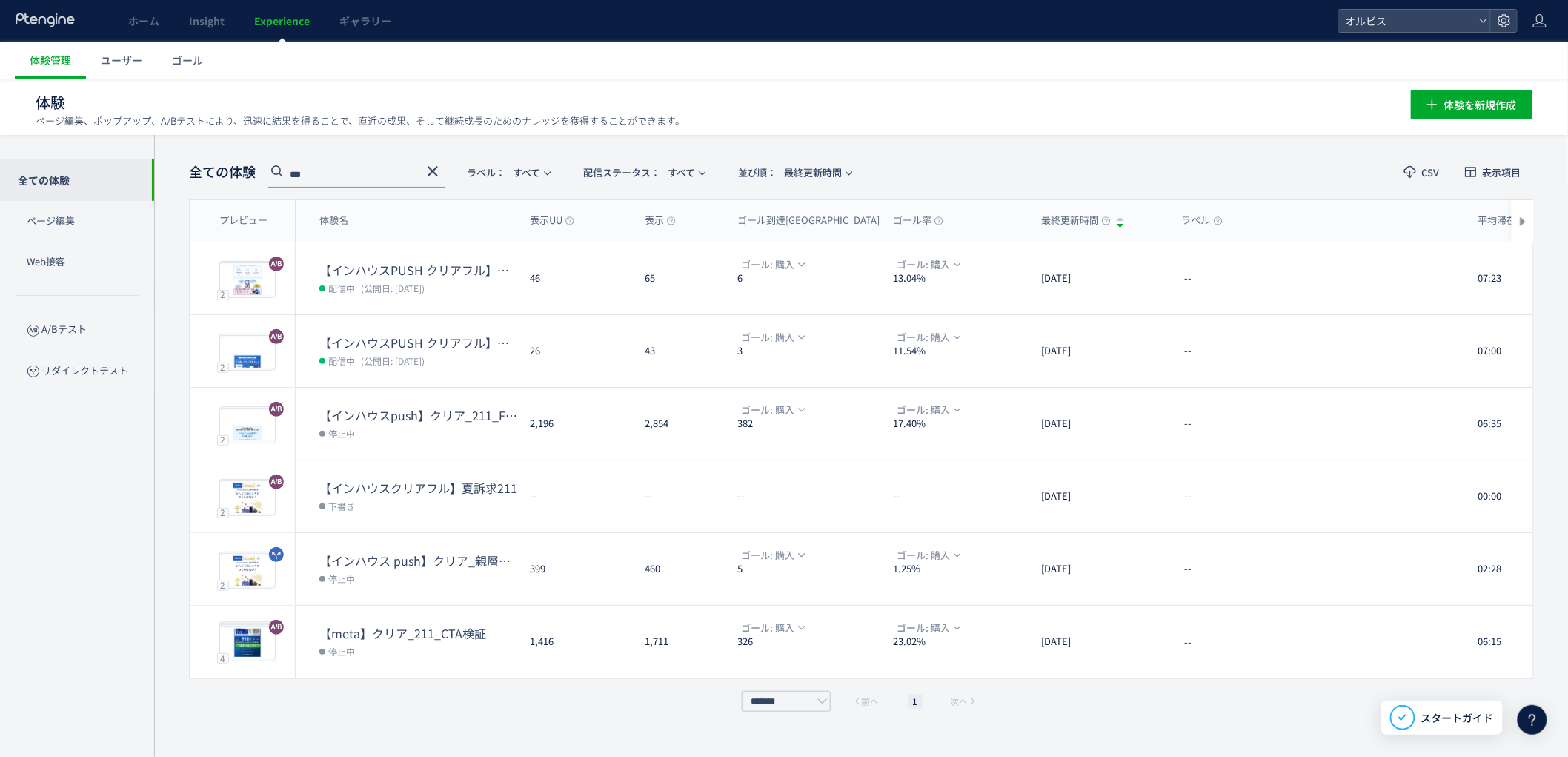 drag, startPoint x: 334, startPoint y: 176, endPoint x: 285, endPoint y: 175, distance: 49.0102 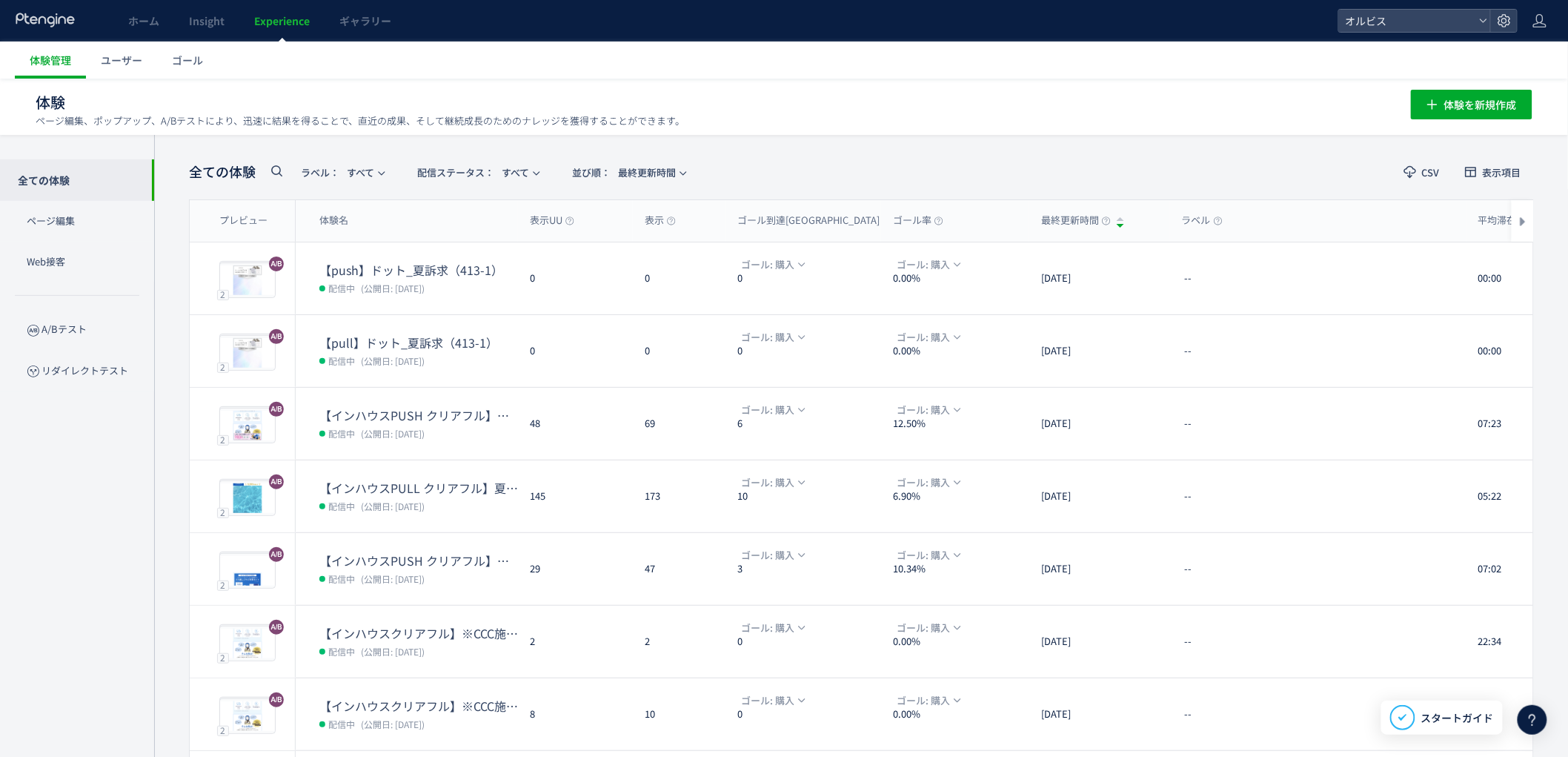 type on "*" 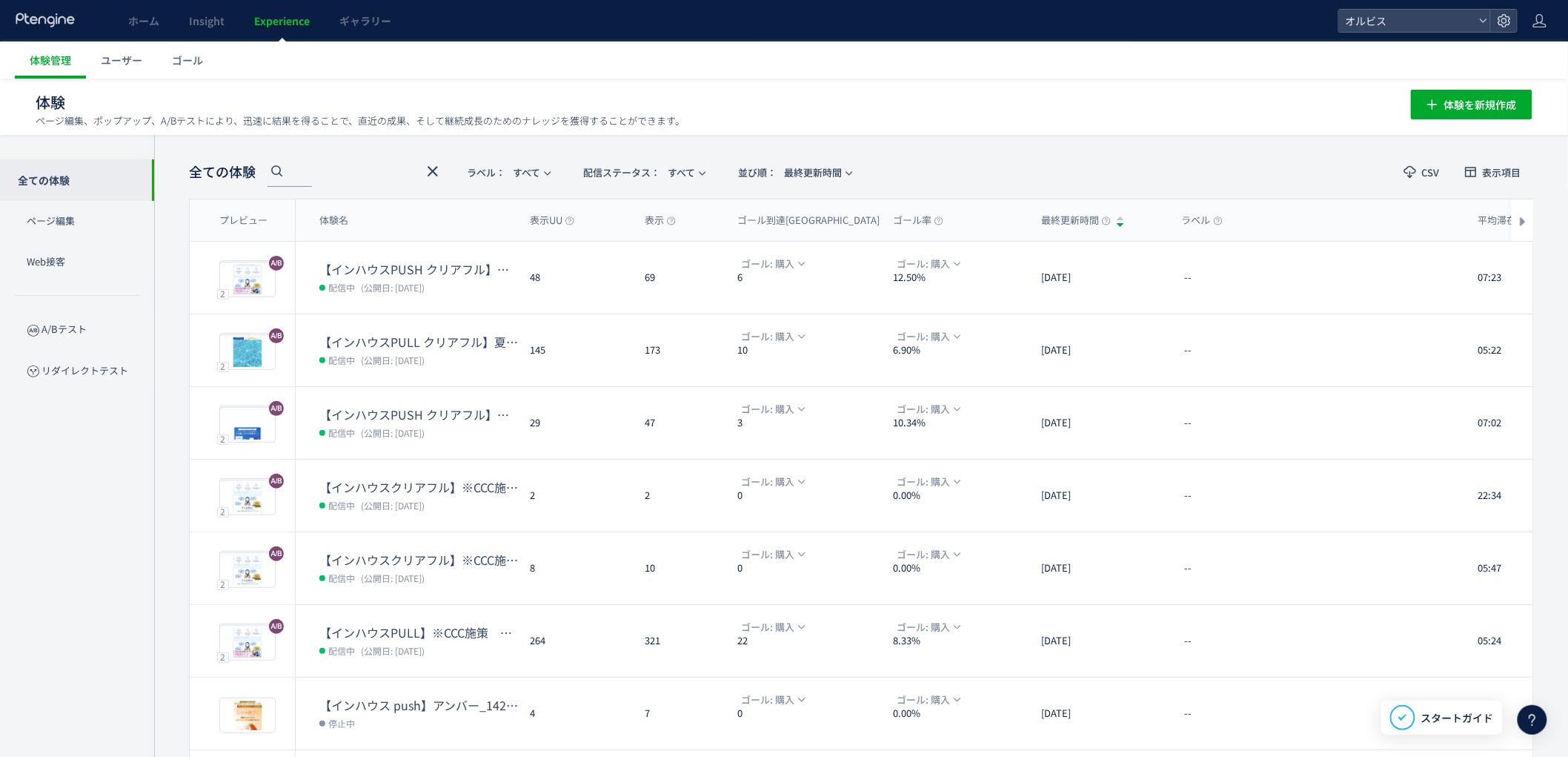 scroll, scrollTop: 0, scrollLeft: 0, axis: both 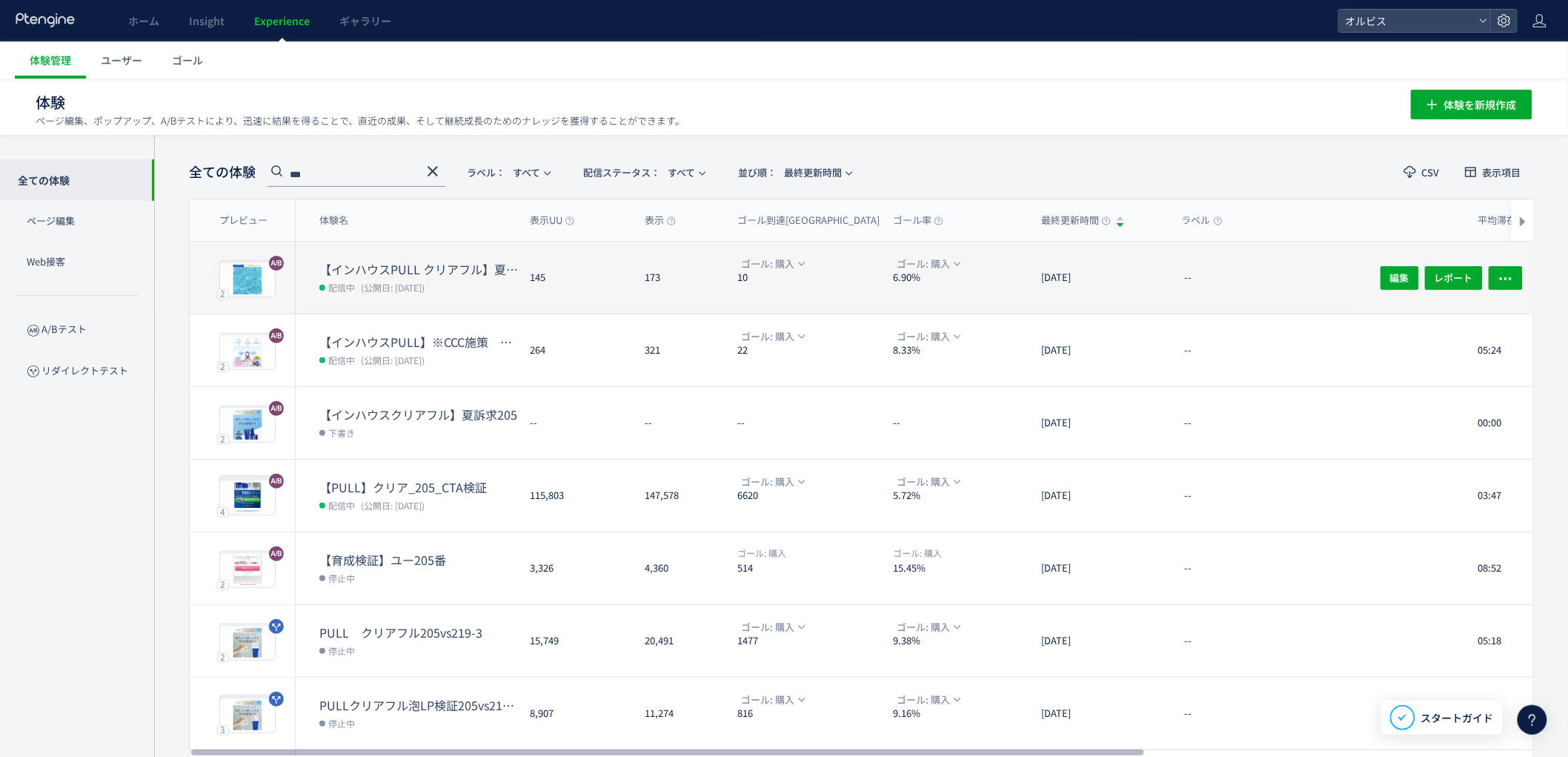 type on "***" 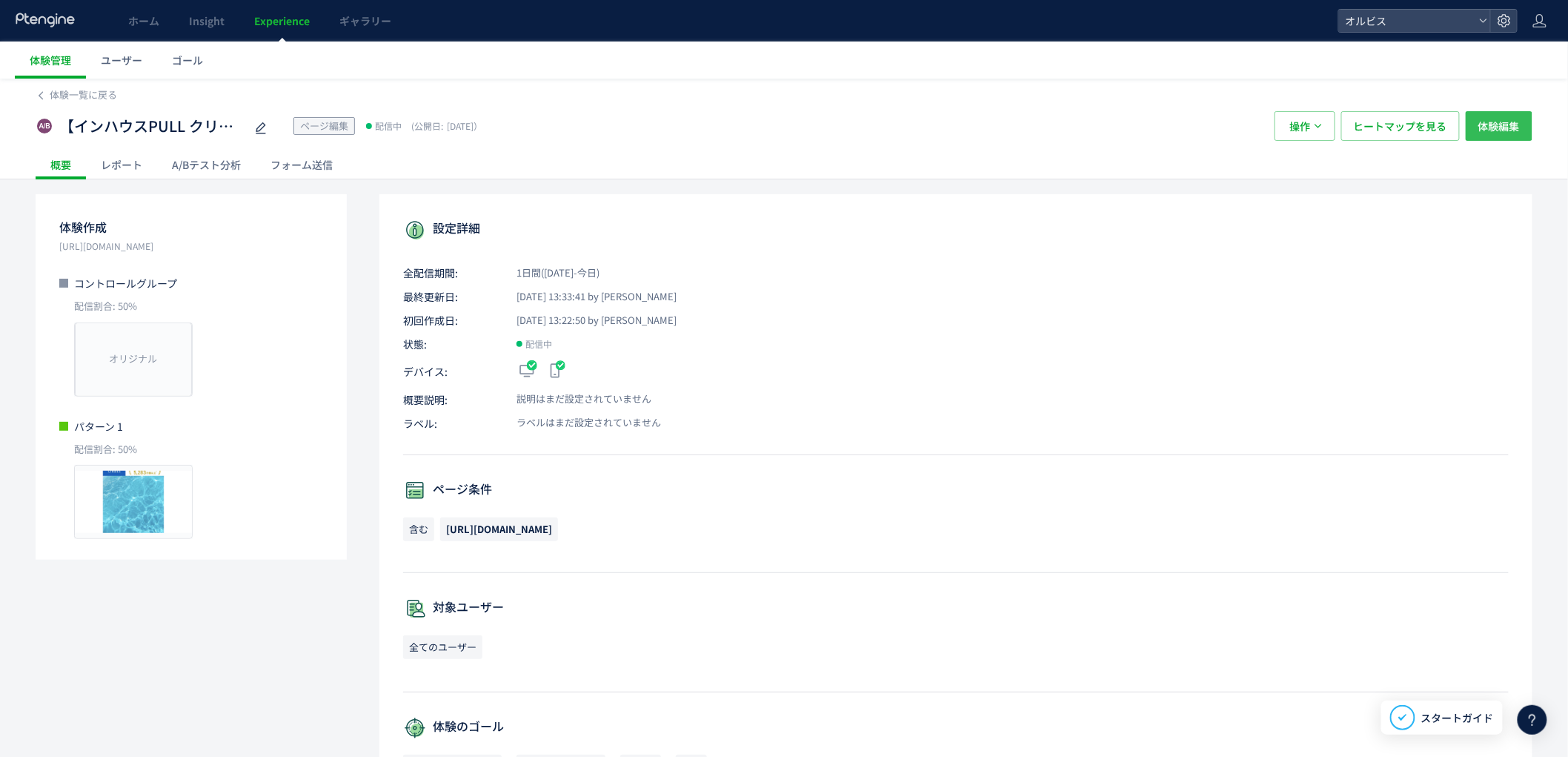 click on "体験編集" at bounding box center [1499, 126] 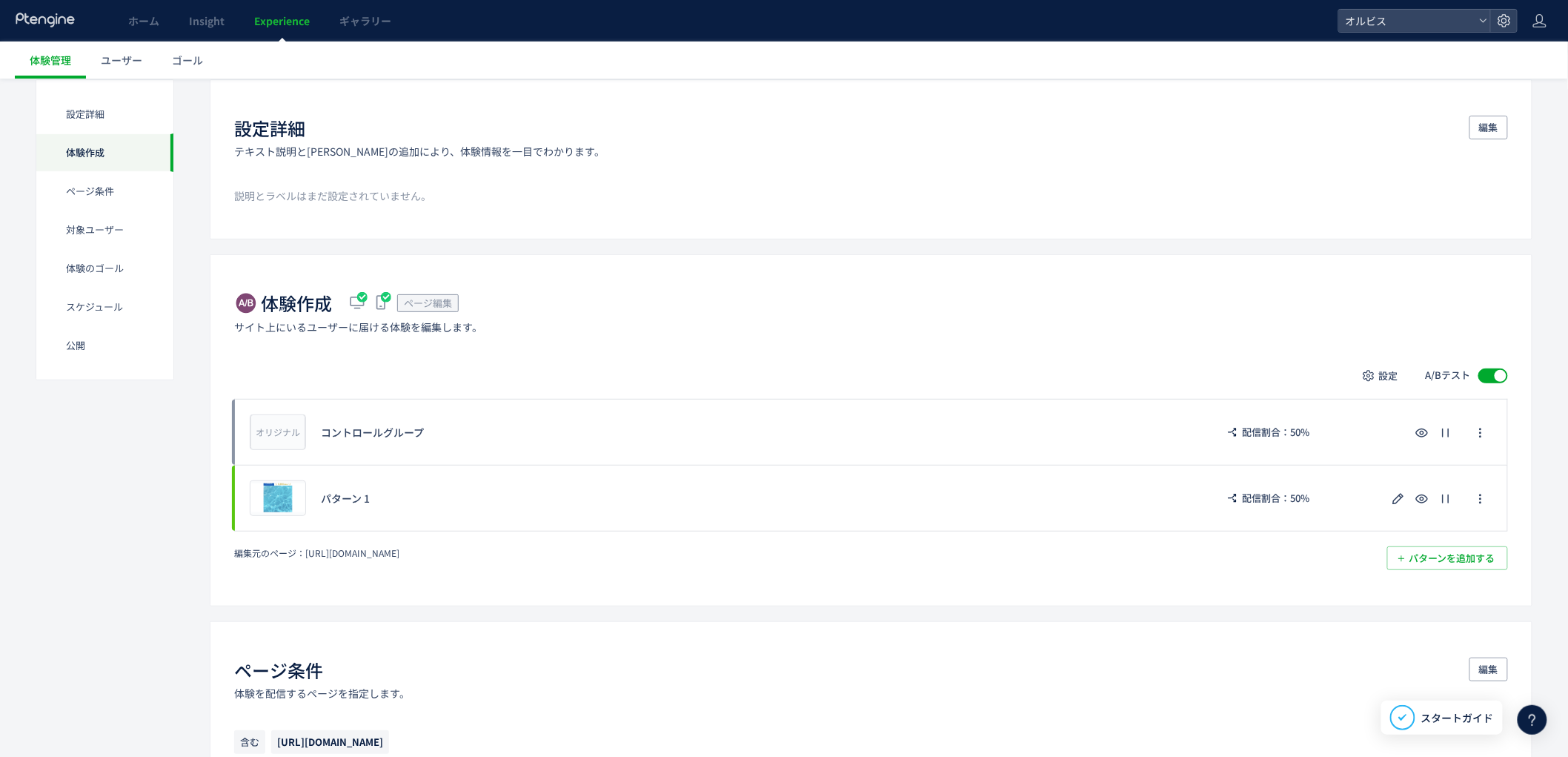 scroll, scrollTop: 105, scrollLeft: 0, axis: vertical 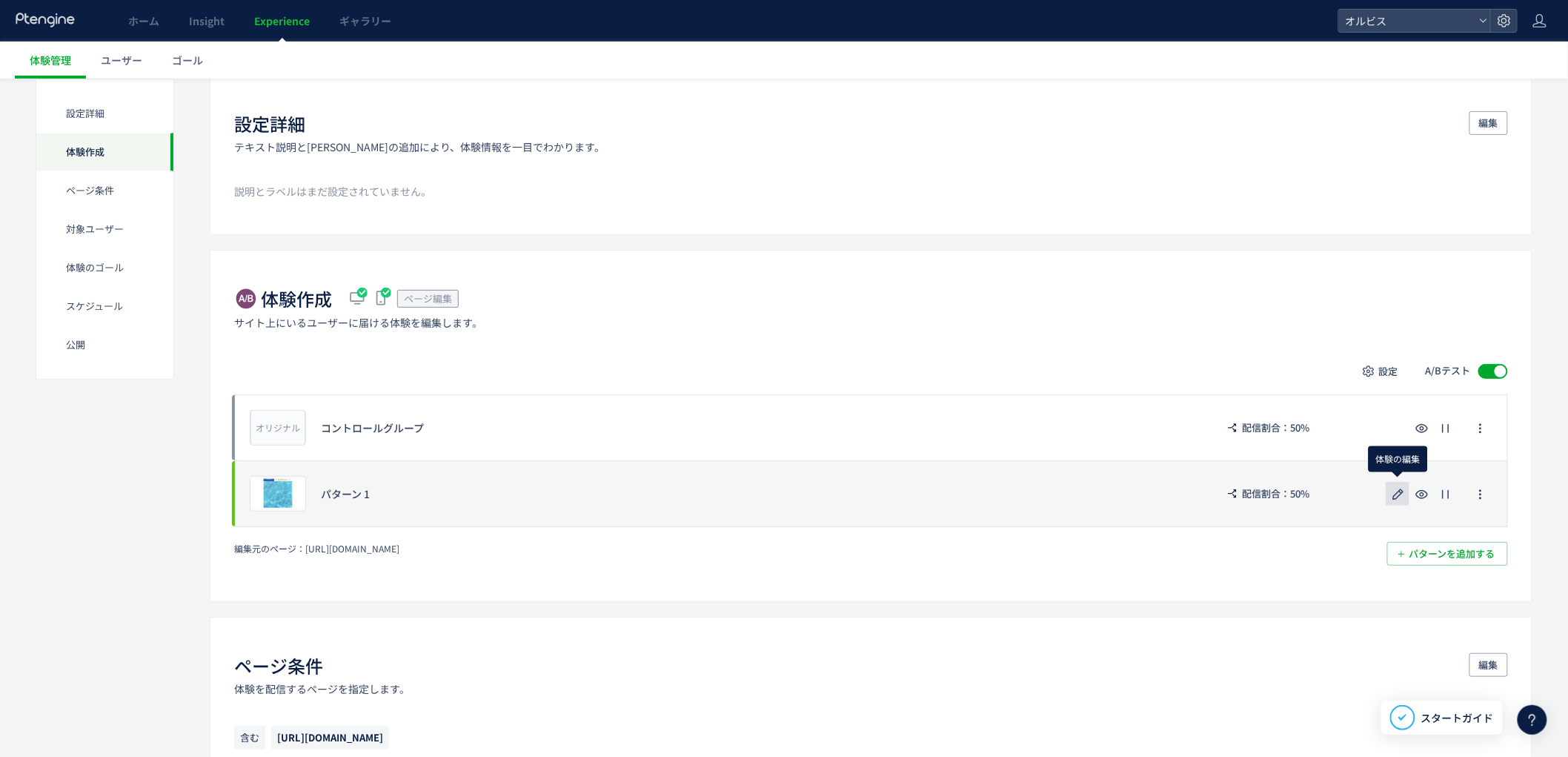 click 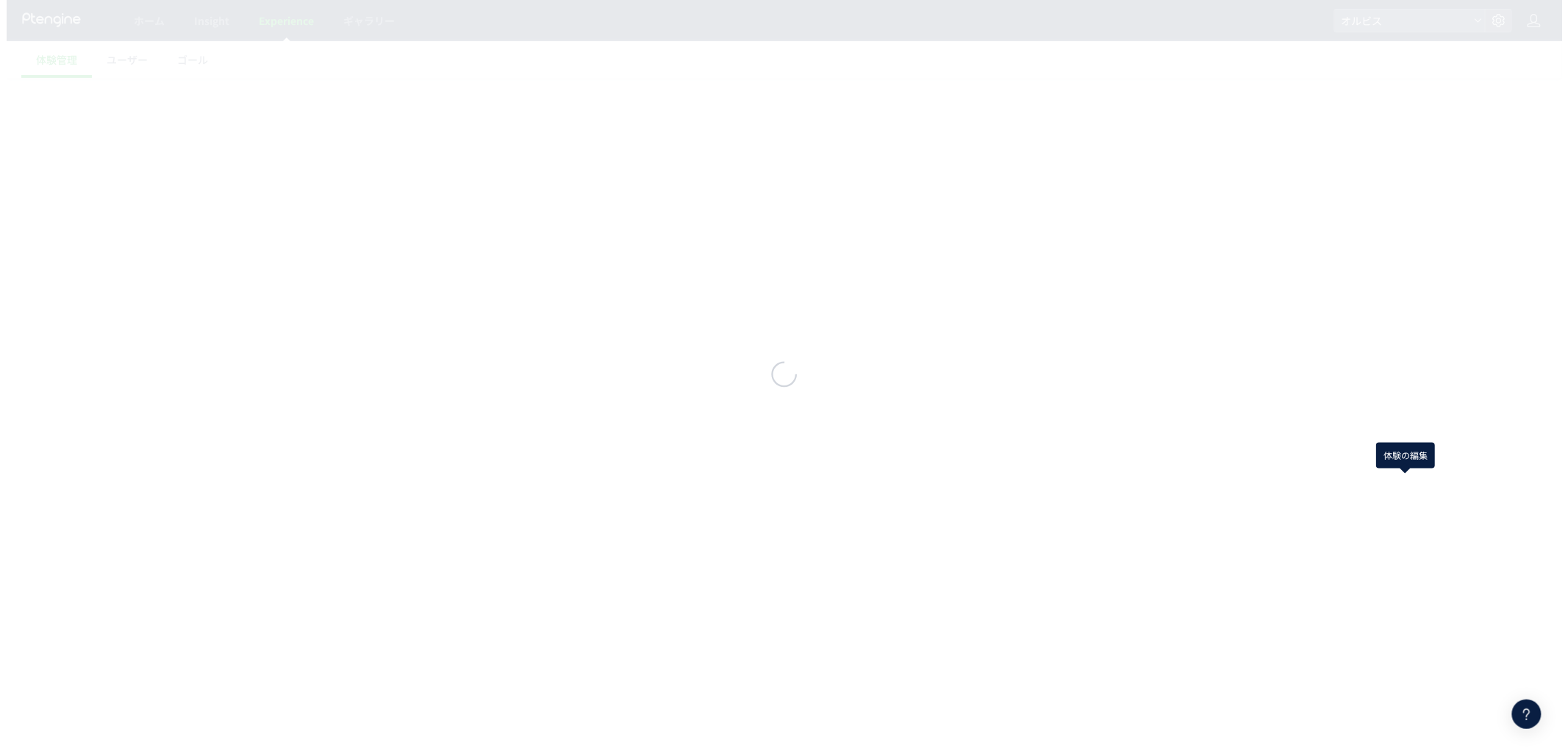 scroll, scrollTop: 0, scrollLeft: 0, axis: both 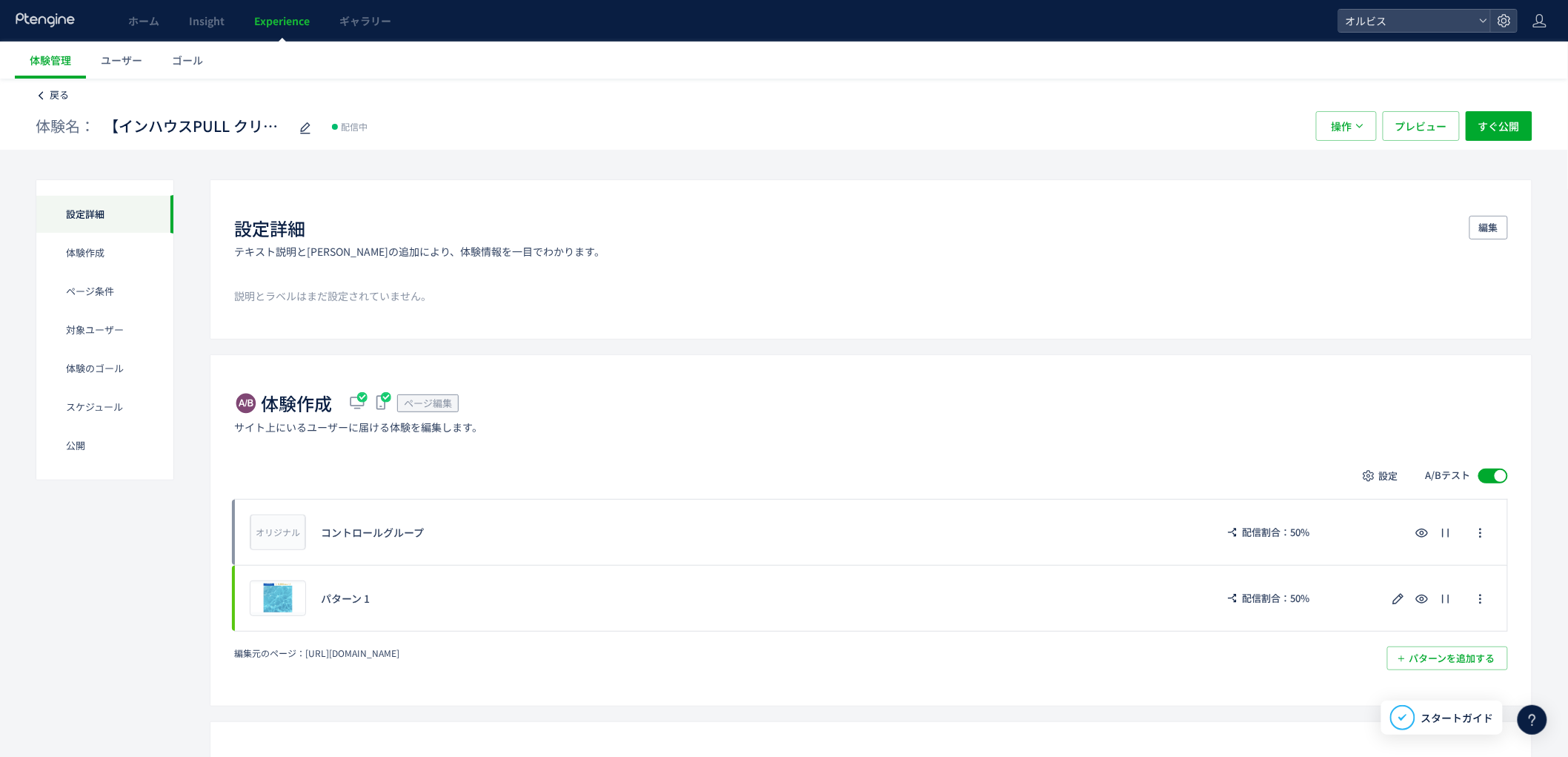 click on "戻る" 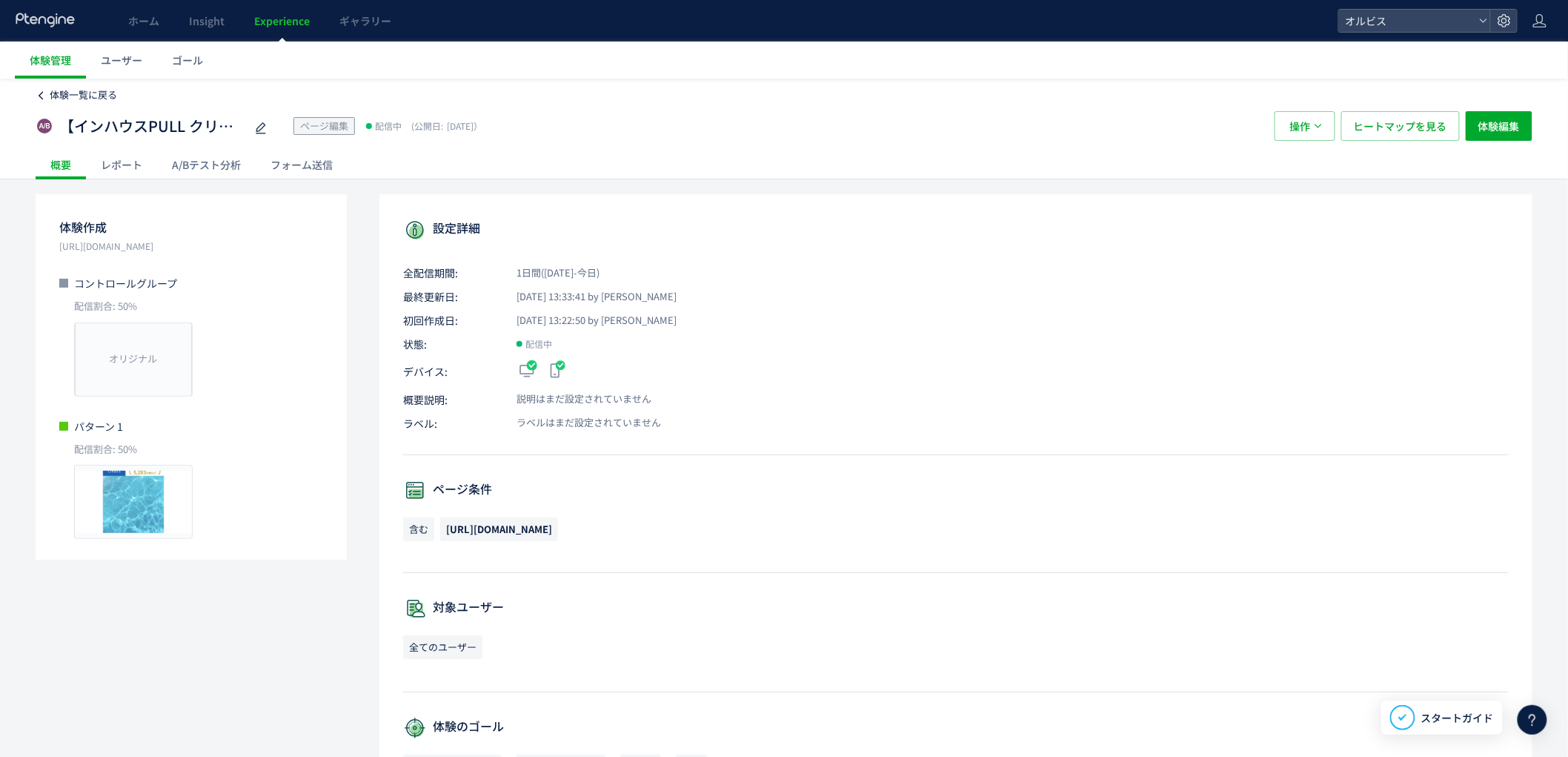 click on "体験一覧に戻る" 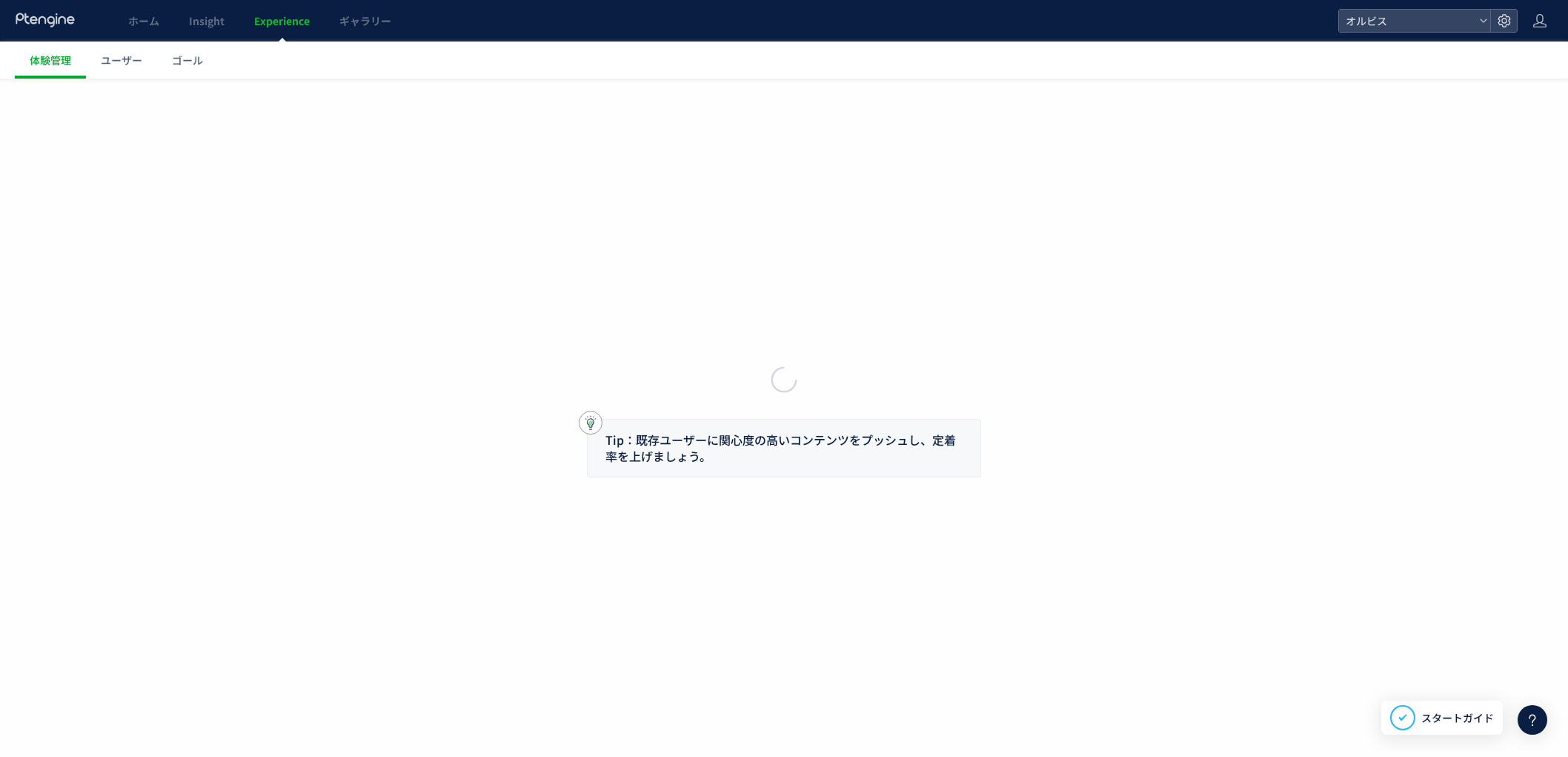 scroll, scrollTop: 0, scrollLeft: 0, axis: both 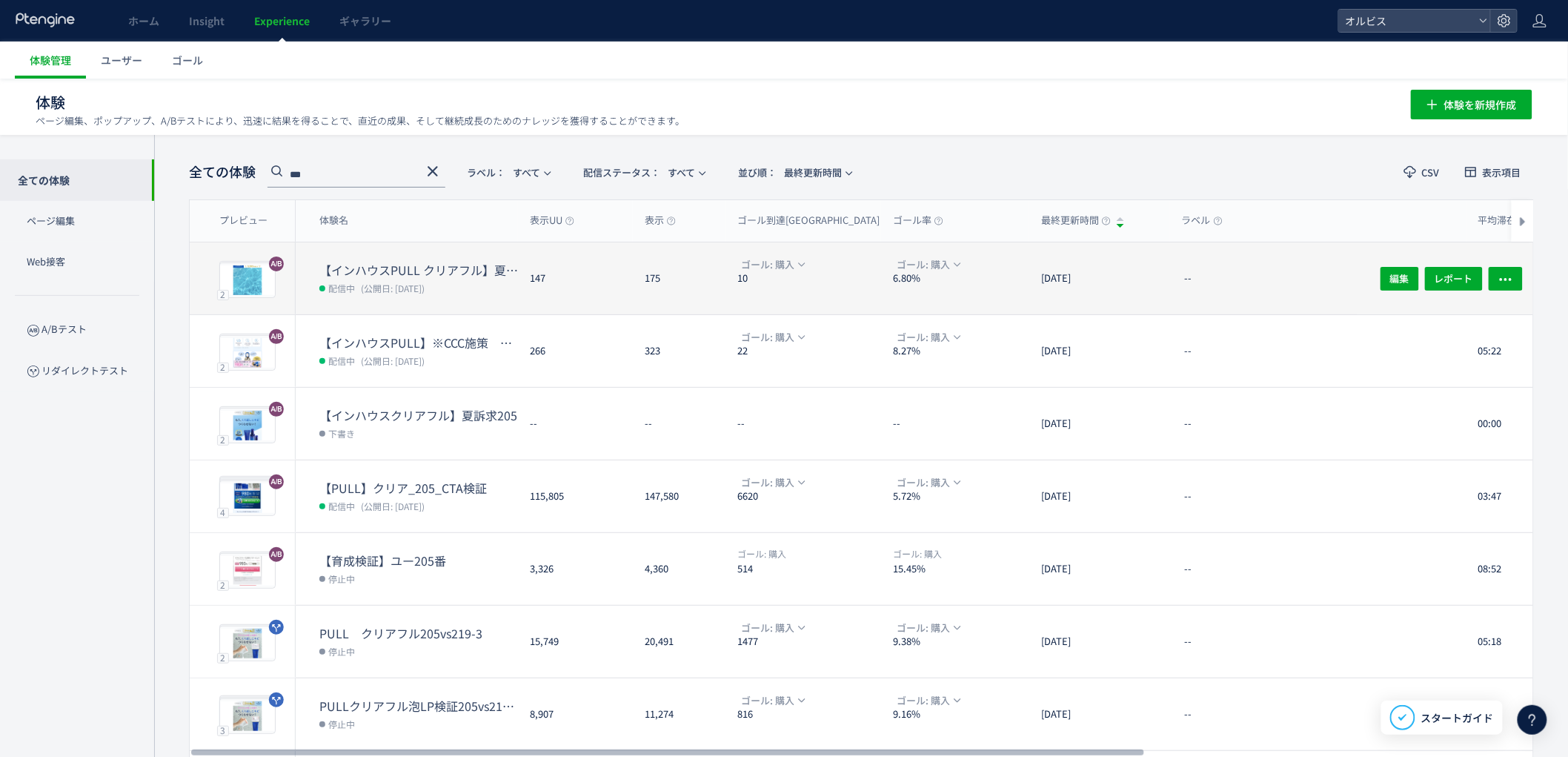 click on "配信中 (公開日: [DATE])" at bounding box center [419, 288] 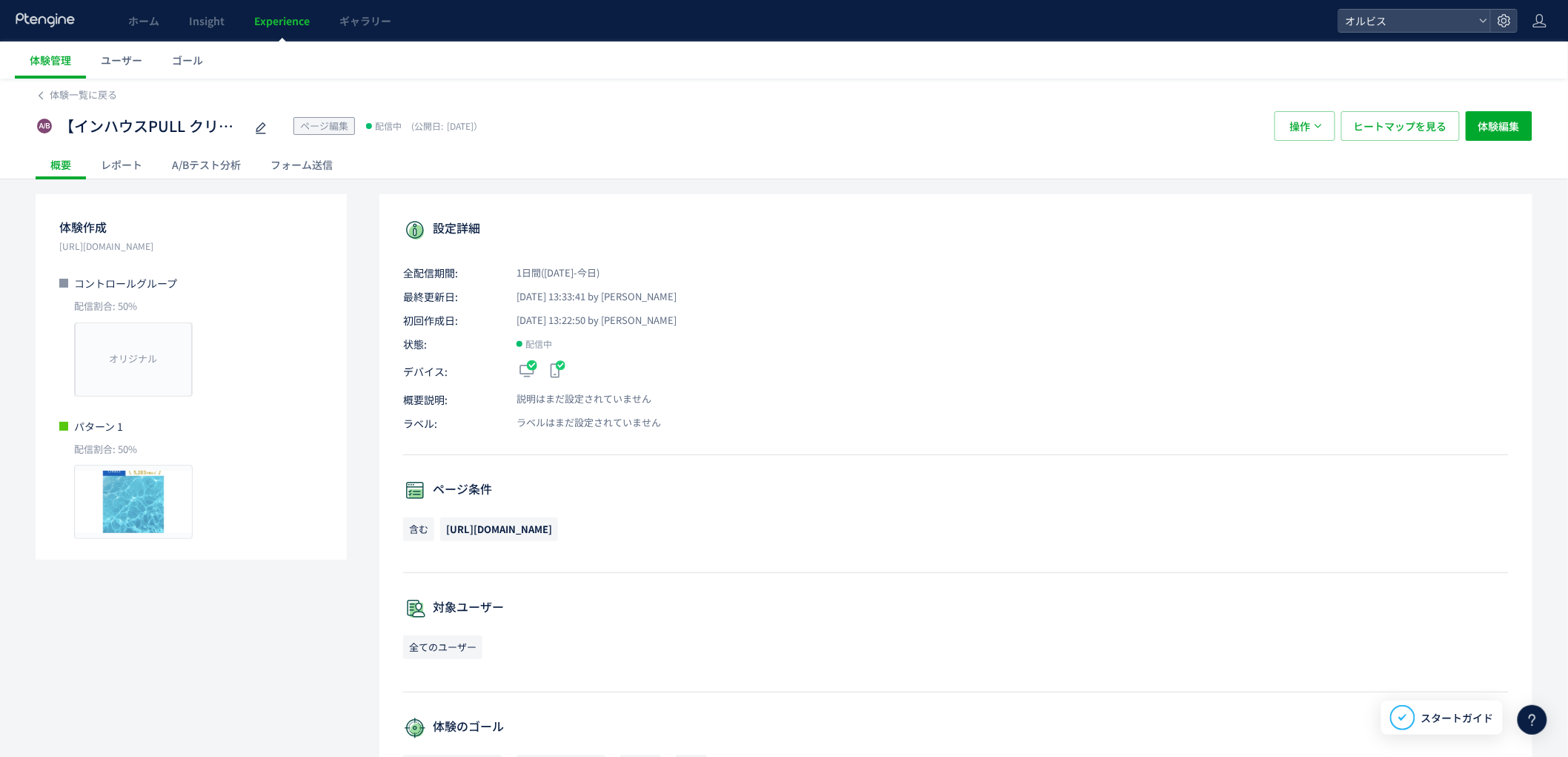 click on "A/Bテスト分析" 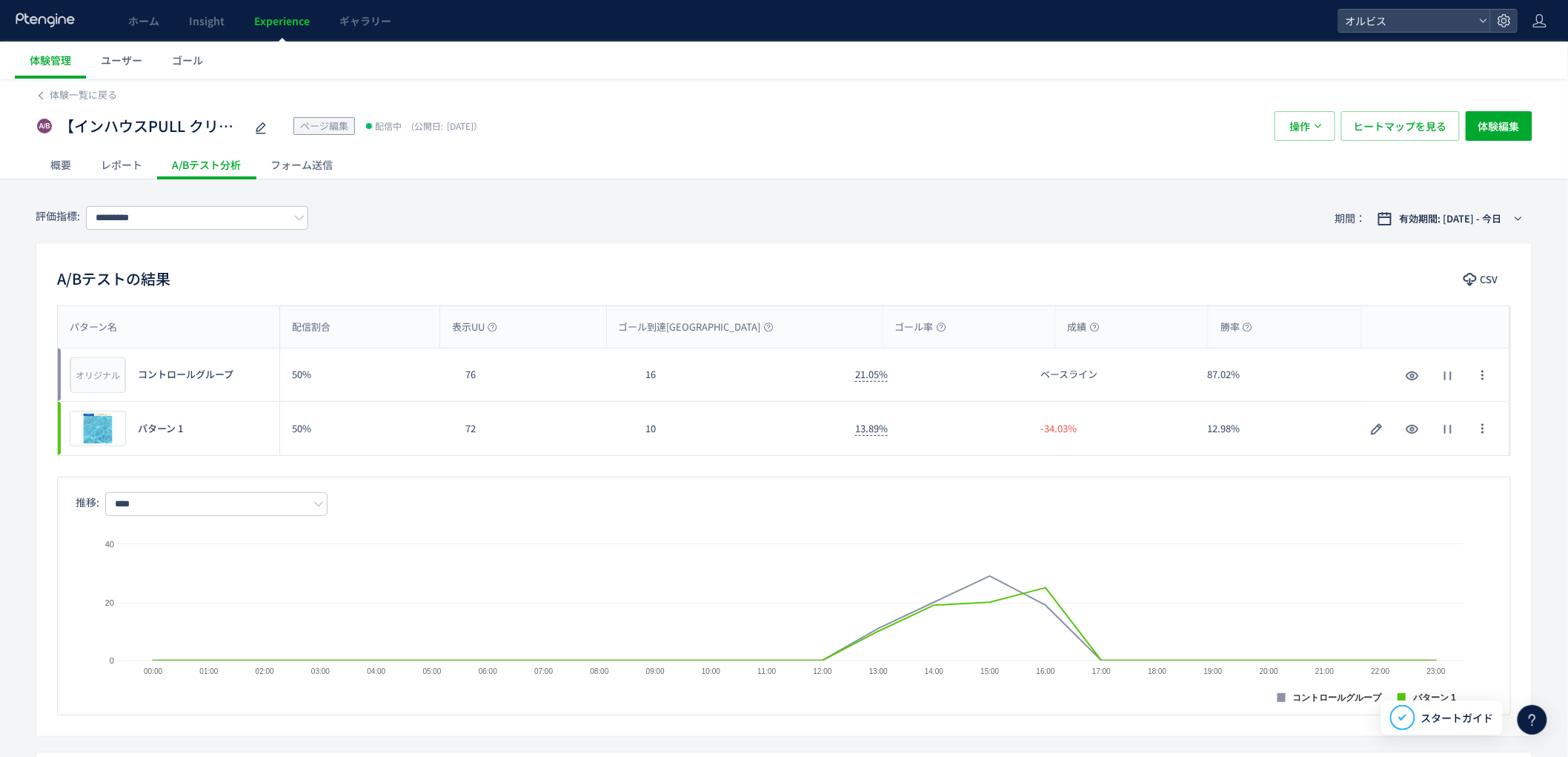 click on "体験一覧に戻る  【インハウスPULL クリアフル】夏訴求　205 ページ編集 配信中 (公開日:  [DATE]）  操作 ヒートマップを見る 体験編集 概要 レポート A/Bテスト分析 フォーム送信 評価指標:  ********* 期間： 有効期間: [DATE] - 今日 A/Bテストの結果 CSV パターン名 配信割合 表示UU ゴール到達UU ゴール率 成績 勝率 パターン名 オリジナル プレビュー コントロールグループ 50% 76 16 21.05% ベースライン 87.02% オリジナル プレビュー コントロールグループ プレビュー パターン 1 50% 72 10 13.89% -34.03% 12.98% プレビュー パターン 1 推移:  **** ** 日別 週別 月別 Created with Highcharts 9.1.2 コントロールグループ パターン 1 00:00 01:00 02:00 03:00 04:00 05:00 06:00 07:00 08:00 09:00 10:00 11:00 12:00 13:00 14:00 15:00 16:00 17:00 18:00 19:00 20:00 21:00 22:00 23:00 0 20 40 詳細分析 CSV 表示ページ  デバイス  流入元  76" at bounding box center [784, 629] 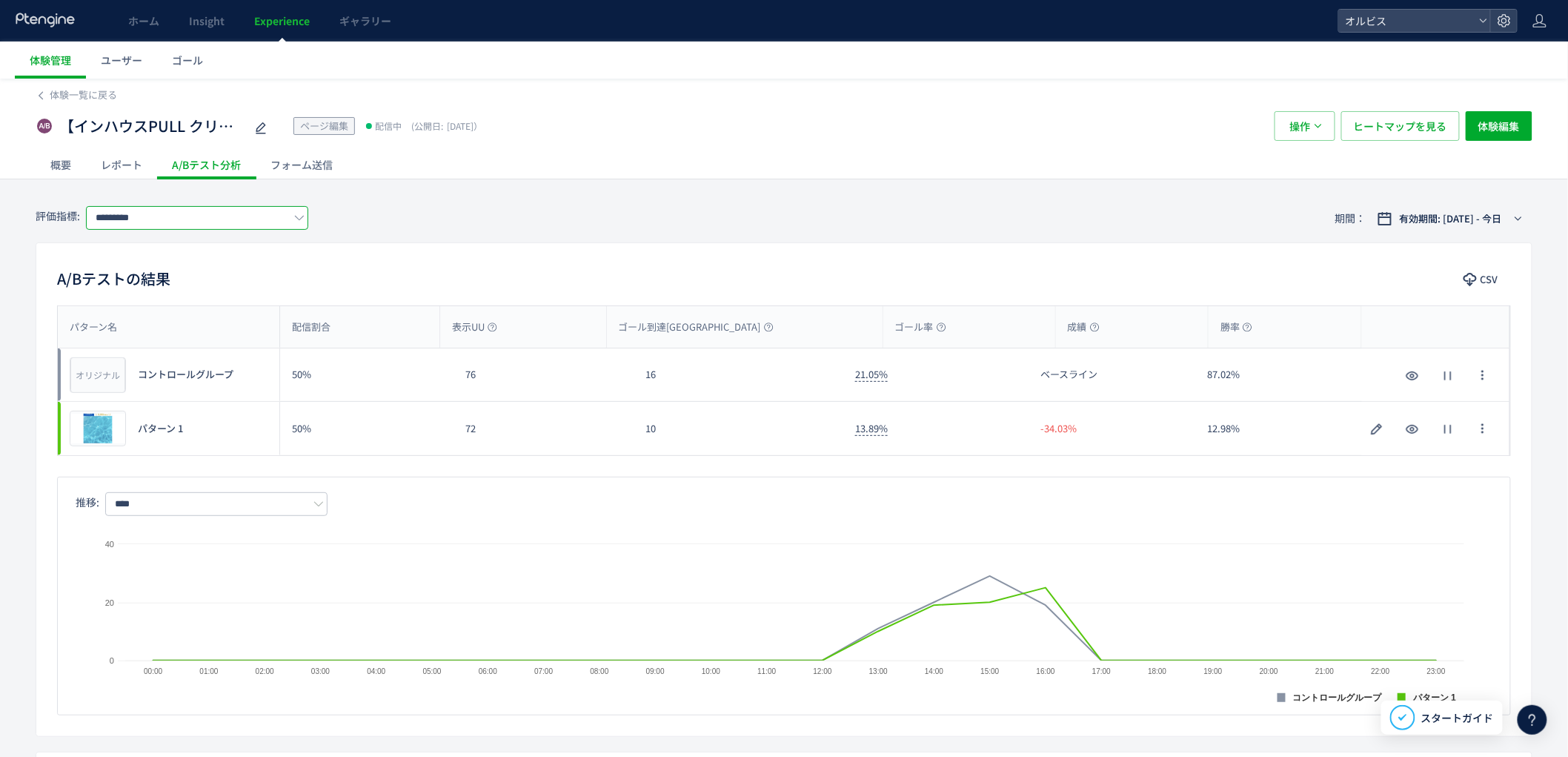 click on "*********" 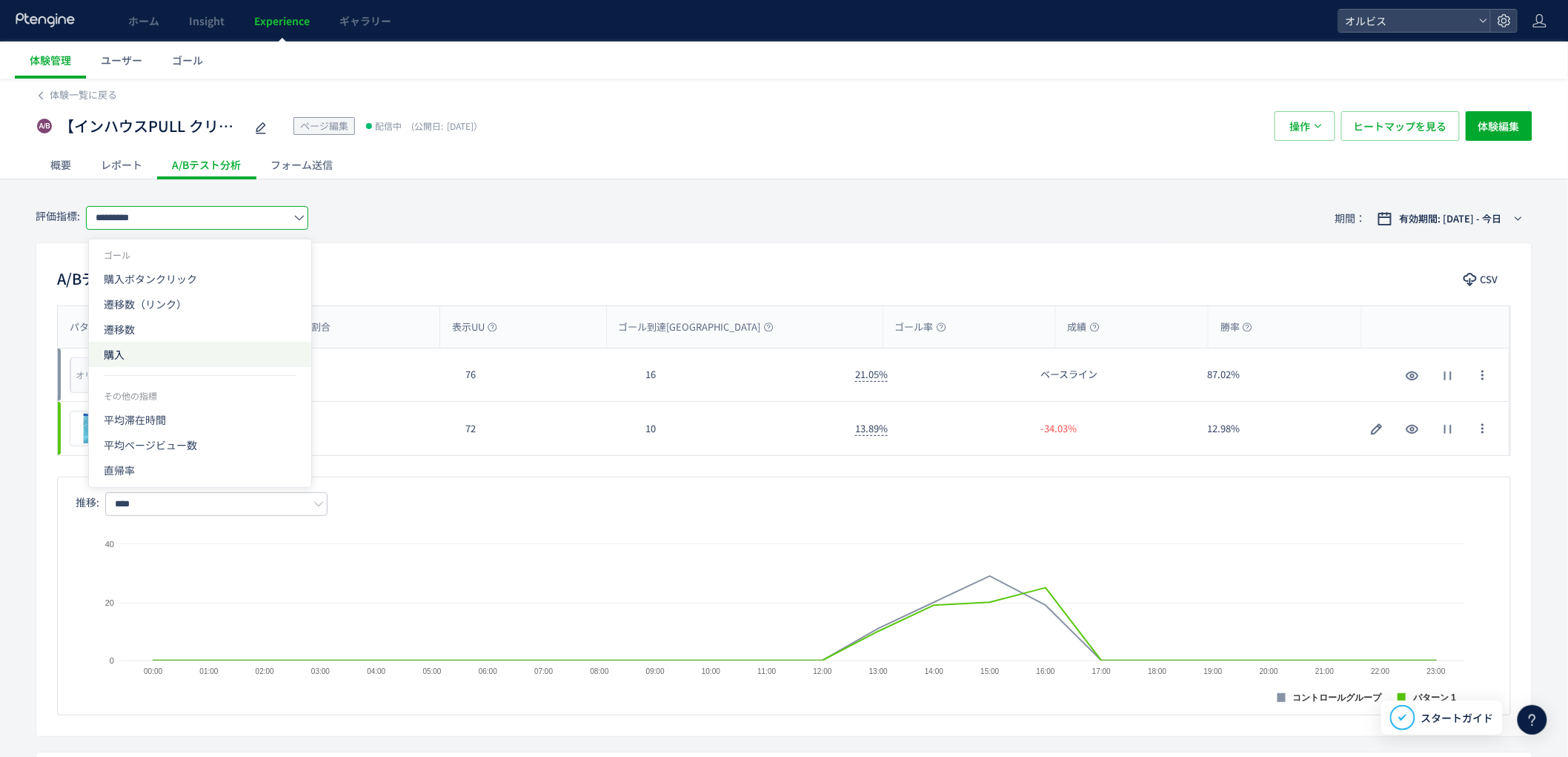 click on "購入" 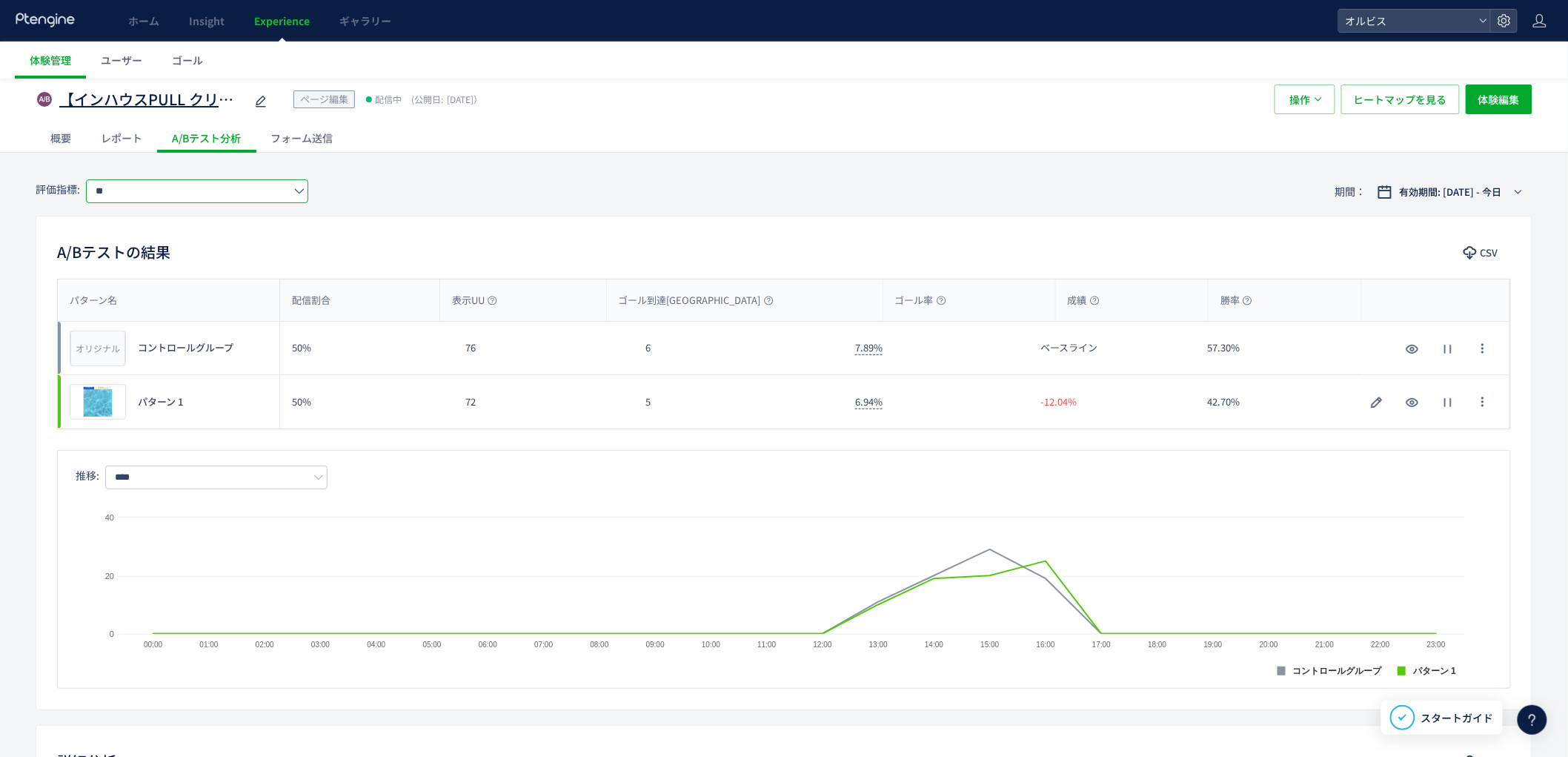 scroll, scrollTop: 0, scrollLeft: 0, axis: both 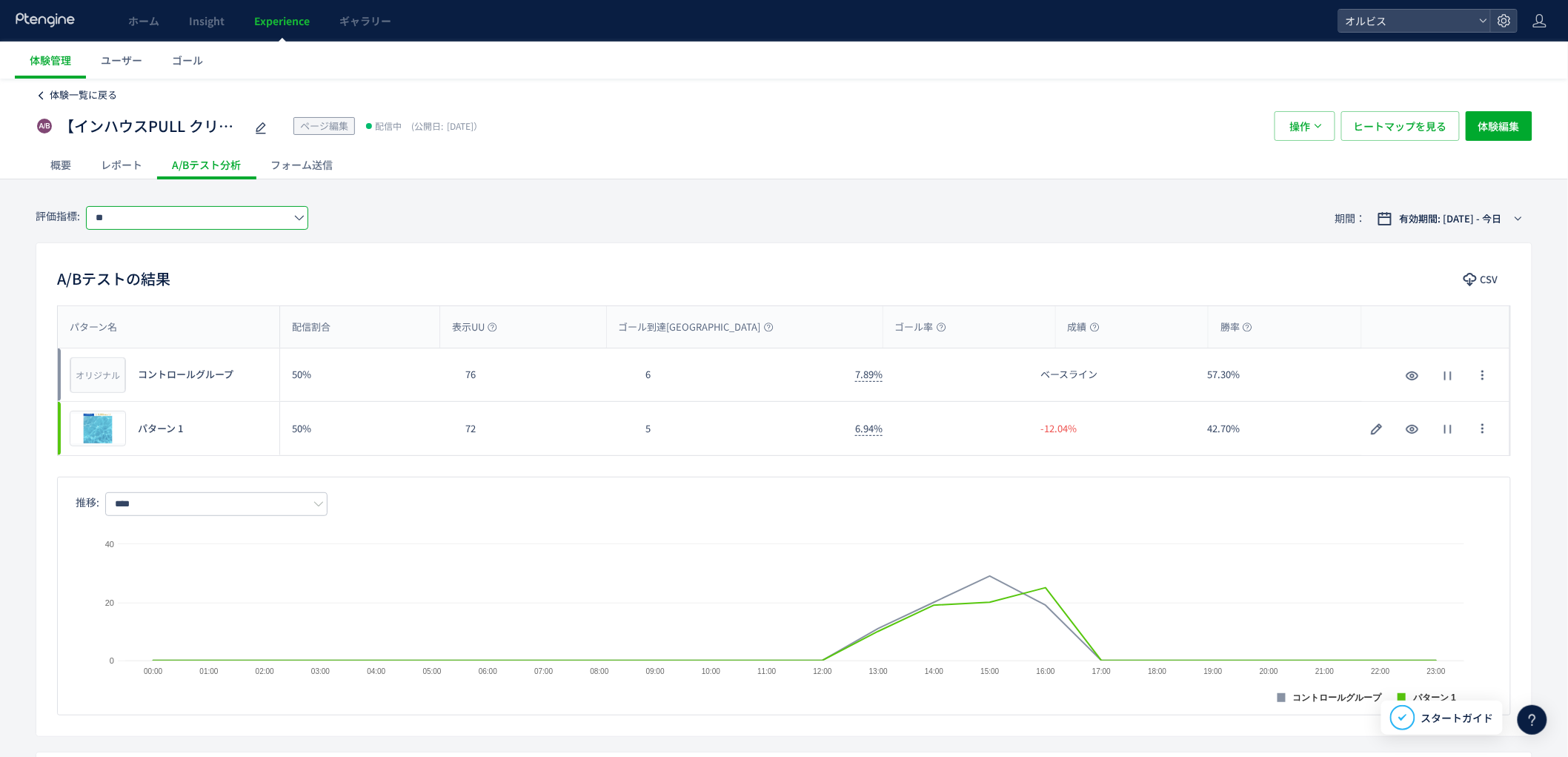 click on "体験一覧に戻る" 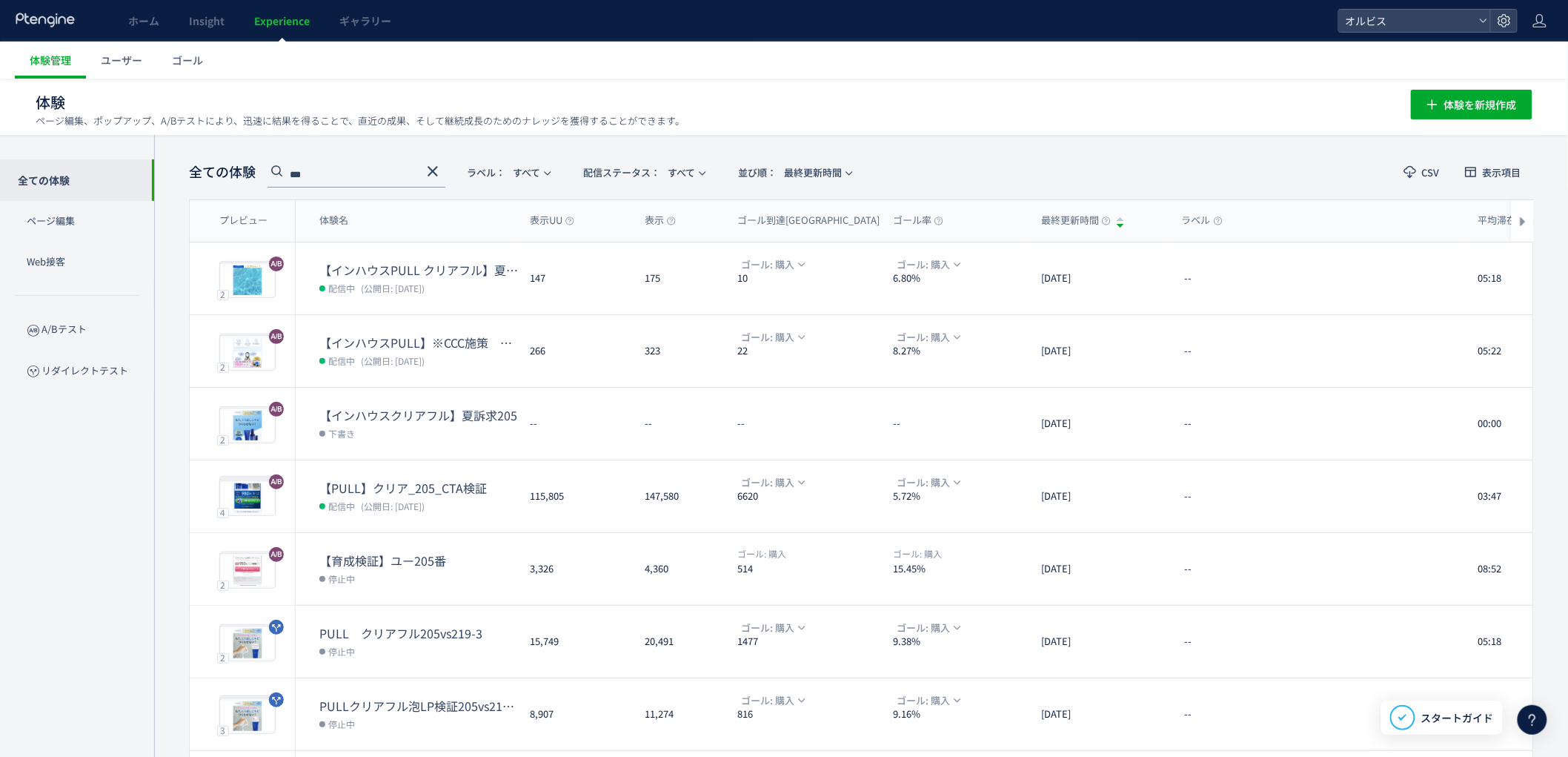drag, startPoint x: 380, startPoint y: 179, endPoint x: 299, endPoint y: 167, distance: 81.884064 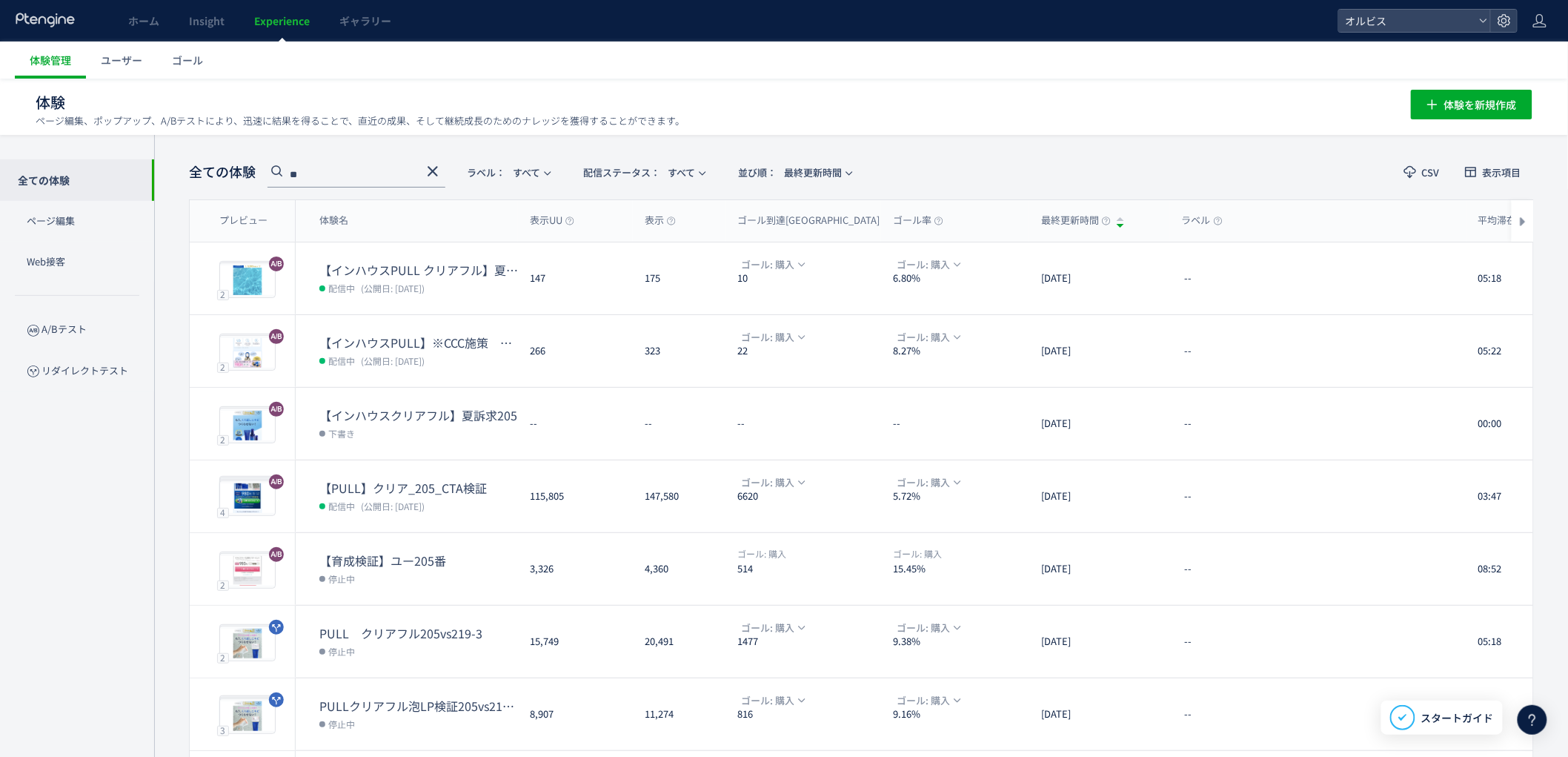 type on "*" 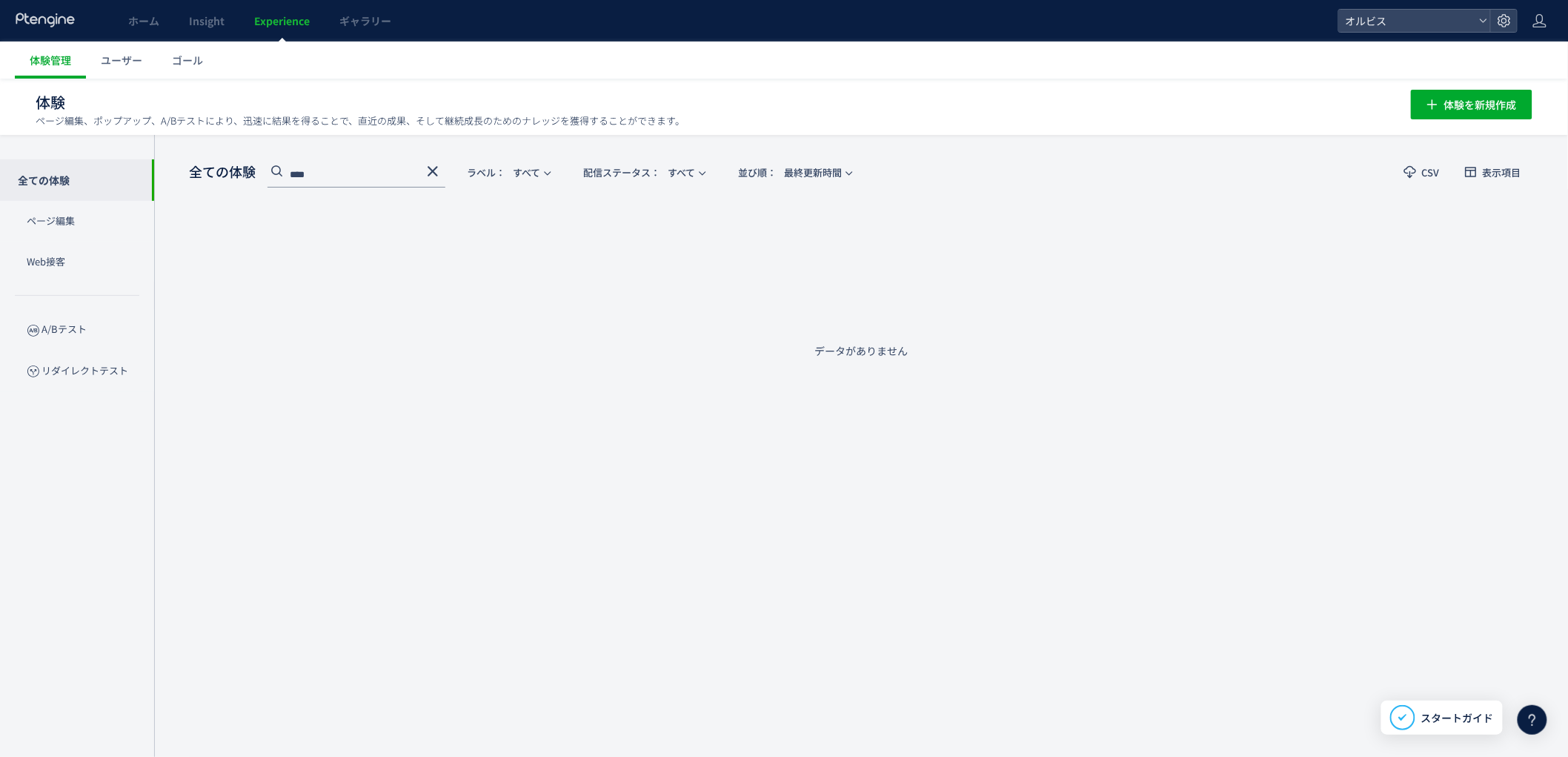 scroll, scrollTop: 0, scrollLeft: 0, axis: both 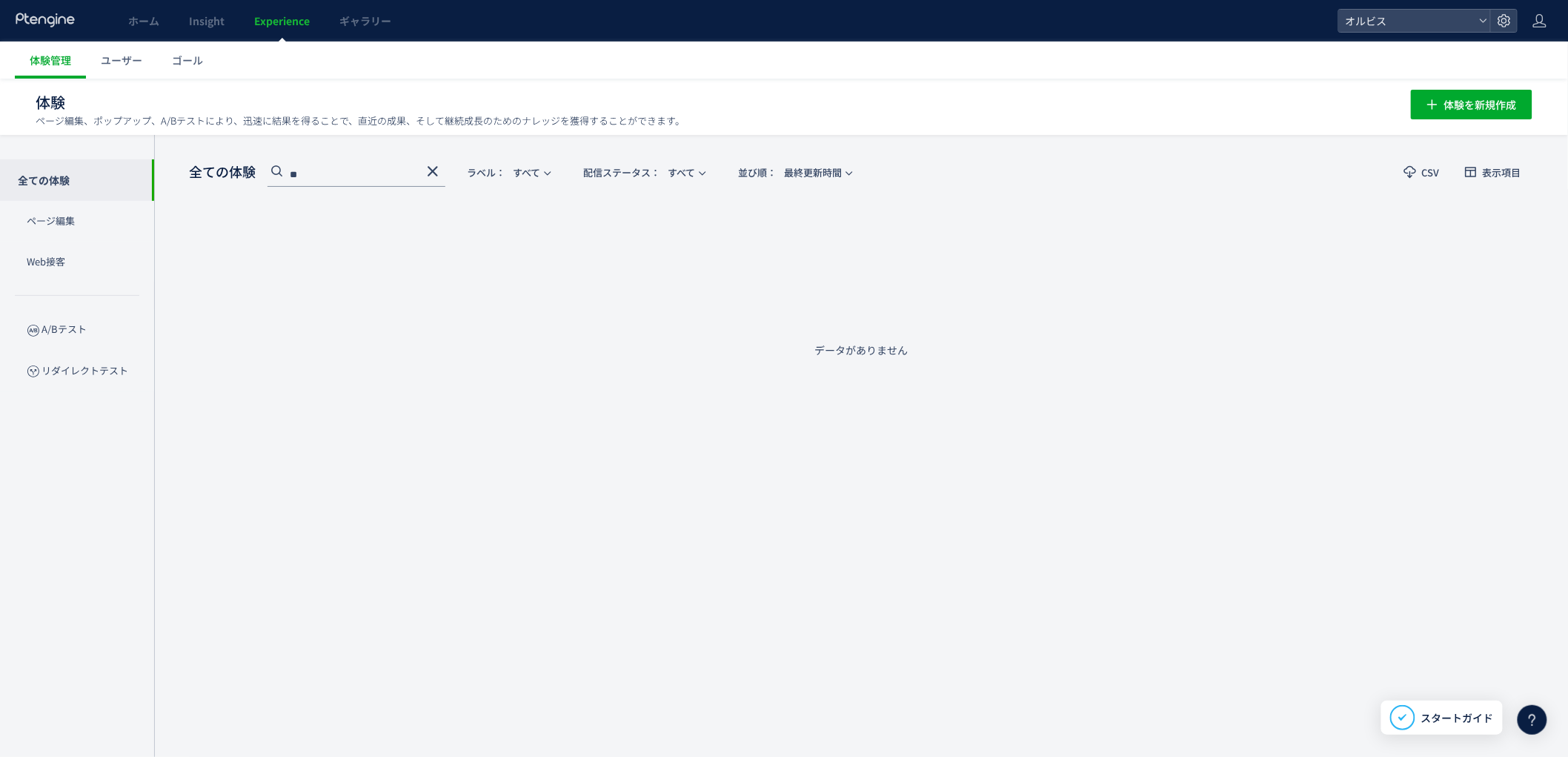 type on "*" 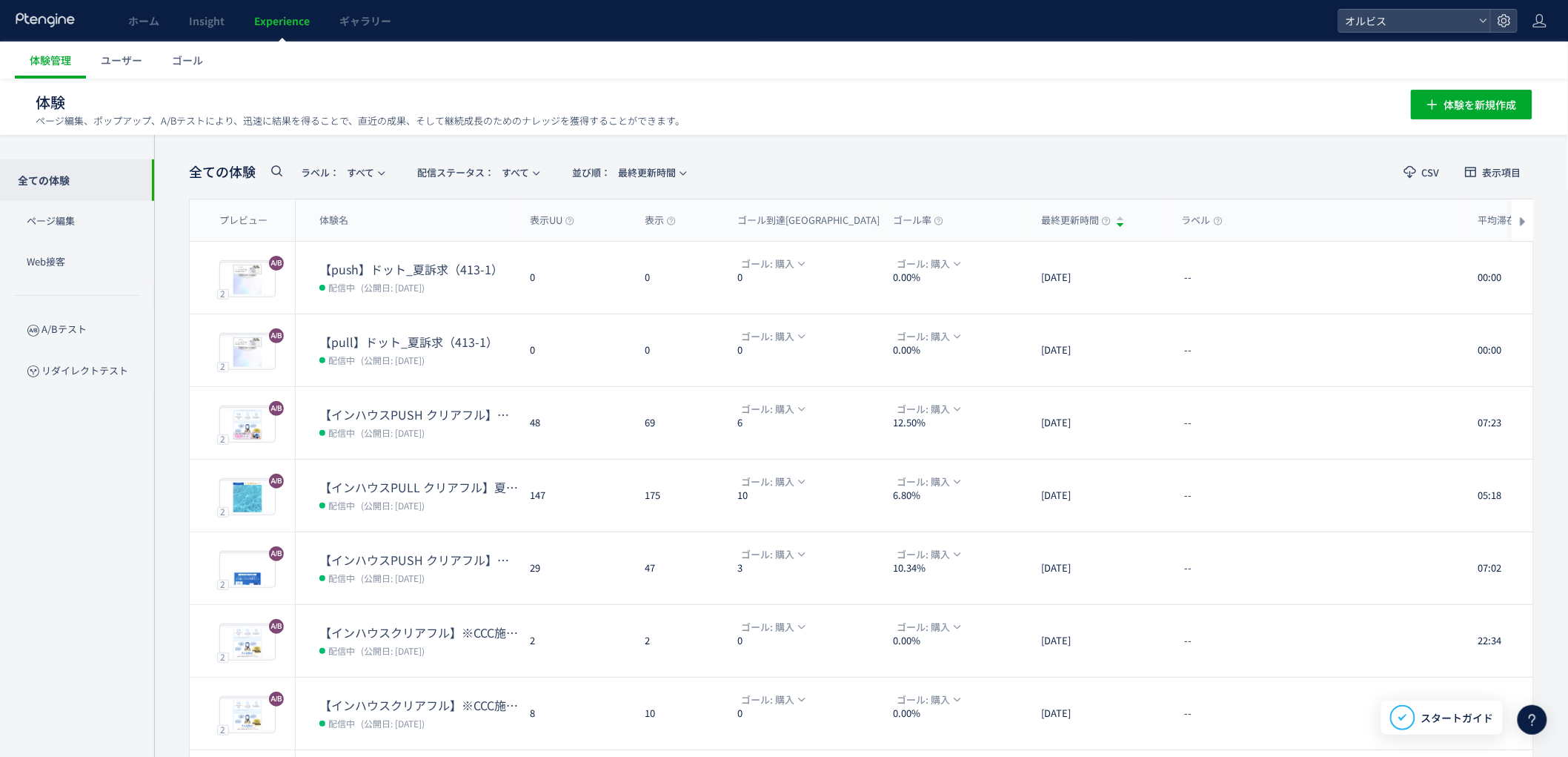click on "全ての体験 ラベル：  すべて 配信ステータス​：  すべて 並び順：  最終更新時間" at bounding box center (443, 172) 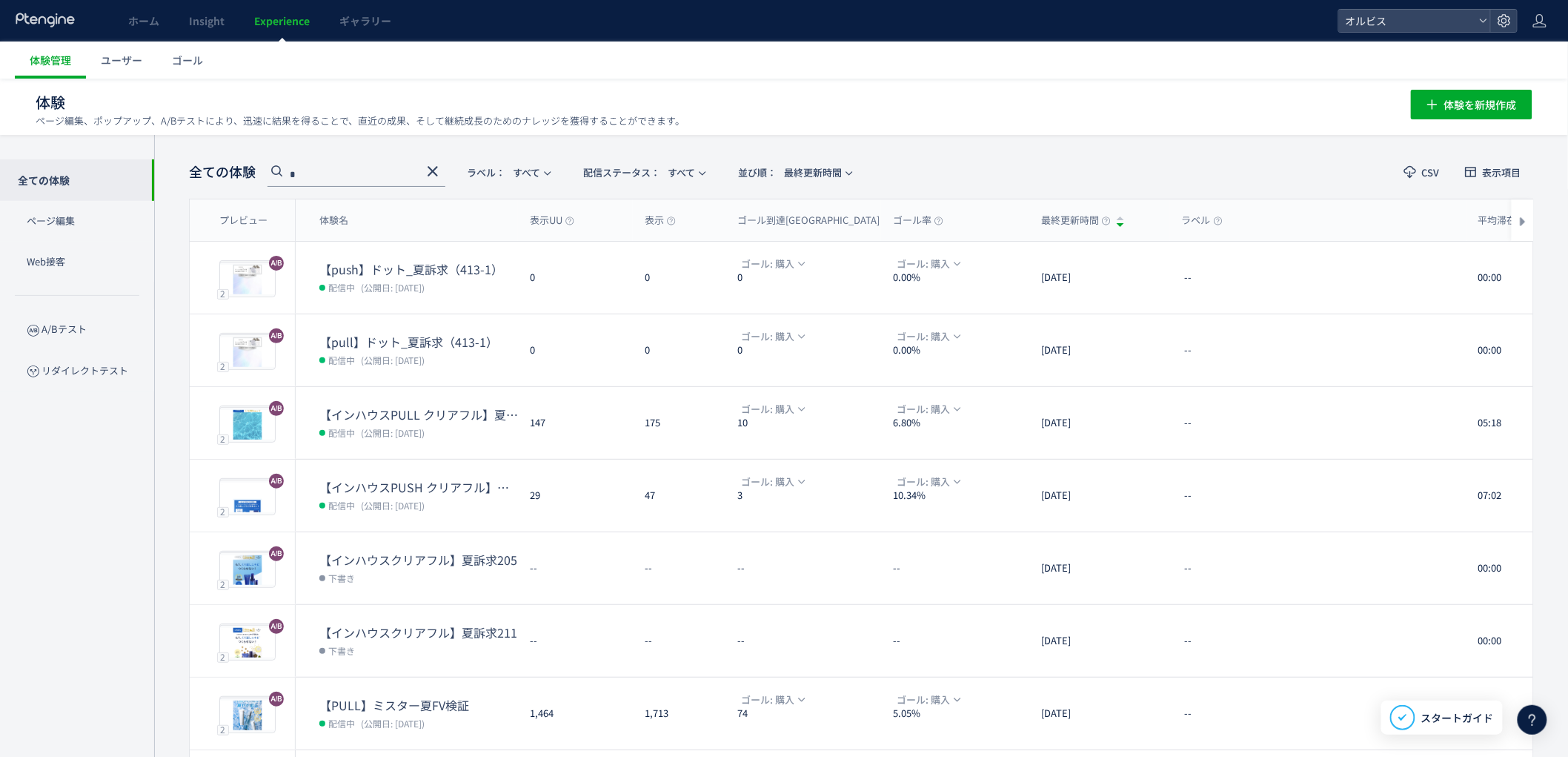 type on "*" 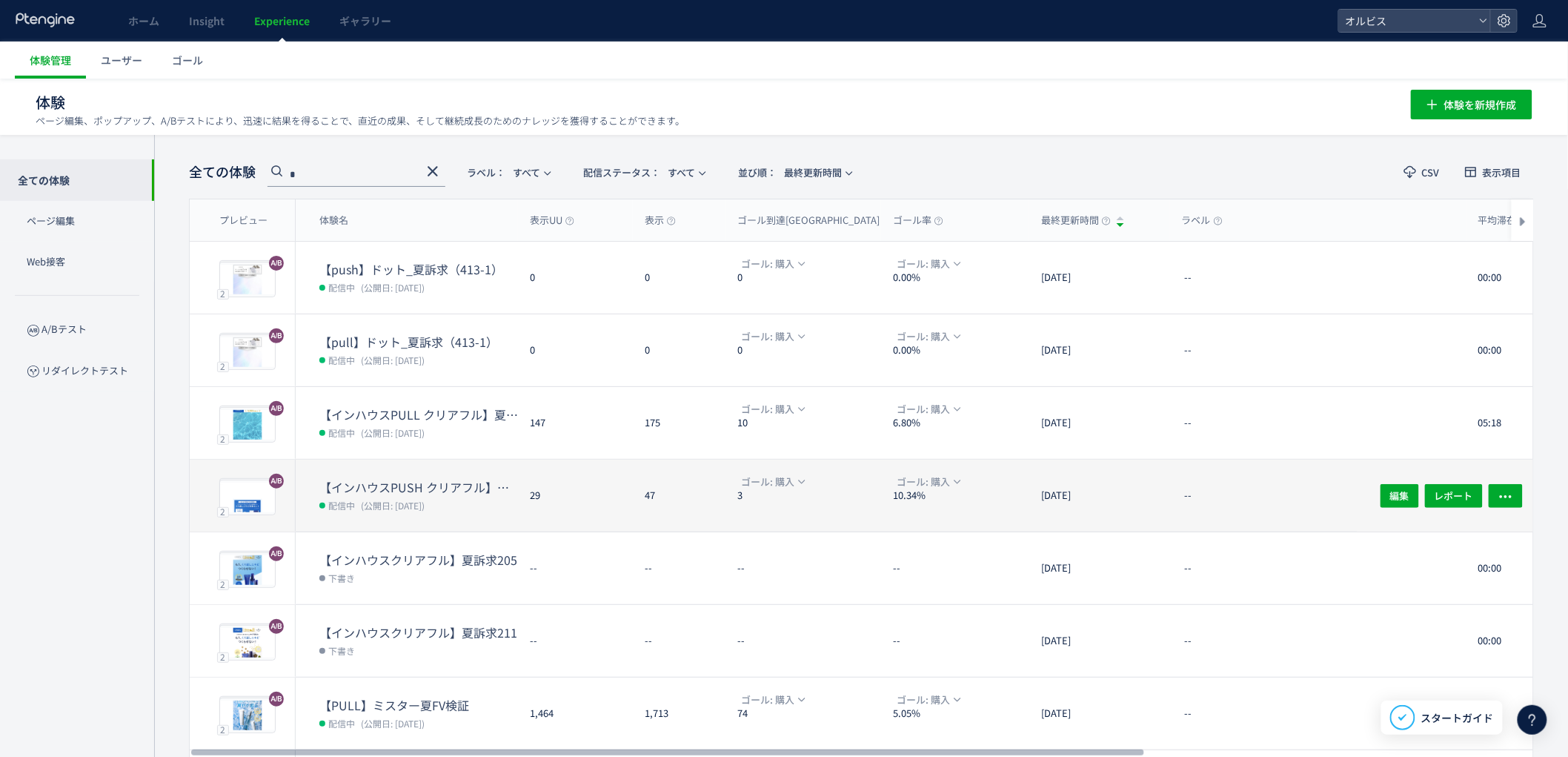 click on "配信中 (公開日: [DATE])" at bounding box center [419, 506] 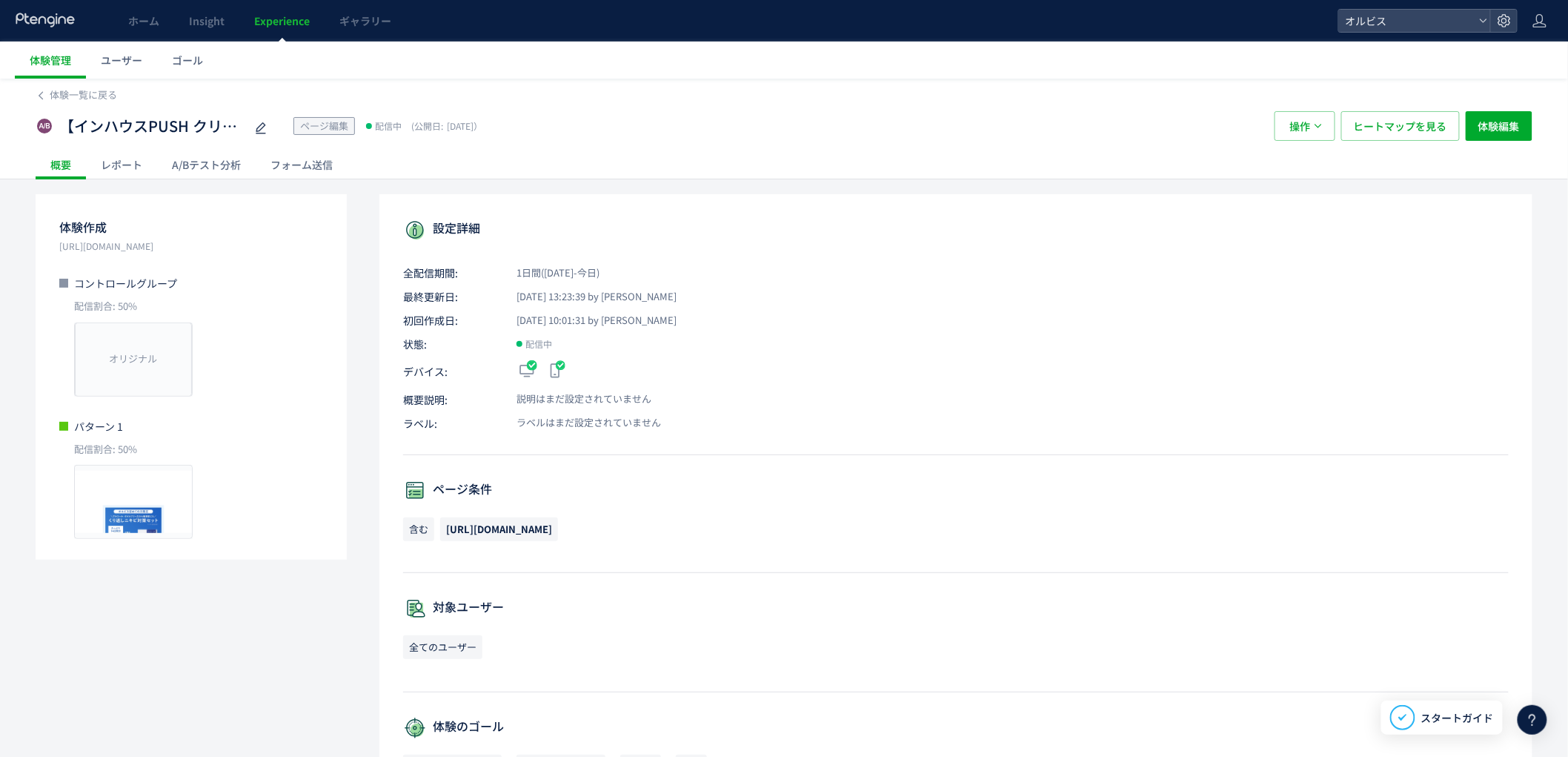 click on "A/Bテスト分析" 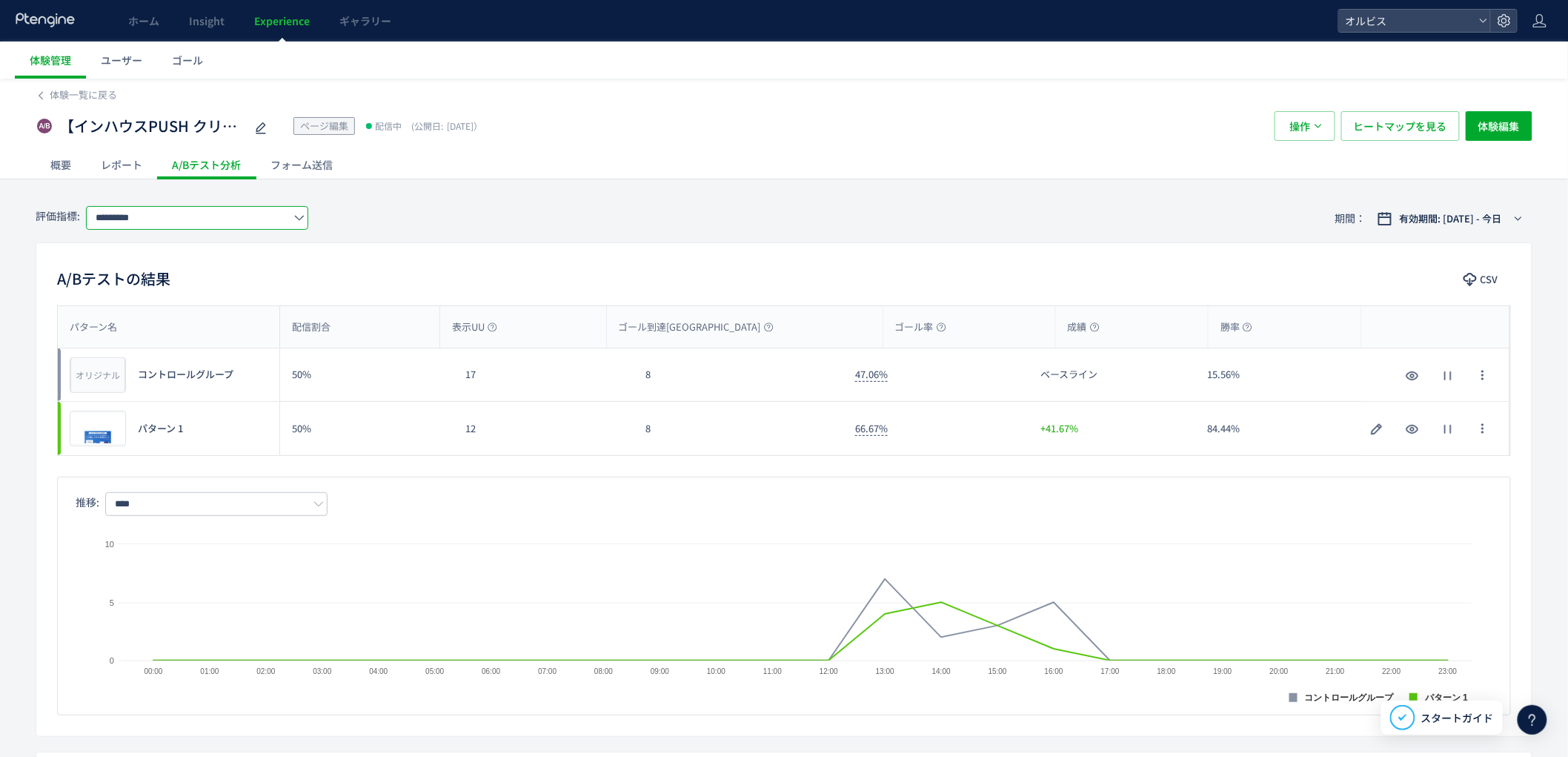 click on "*********" 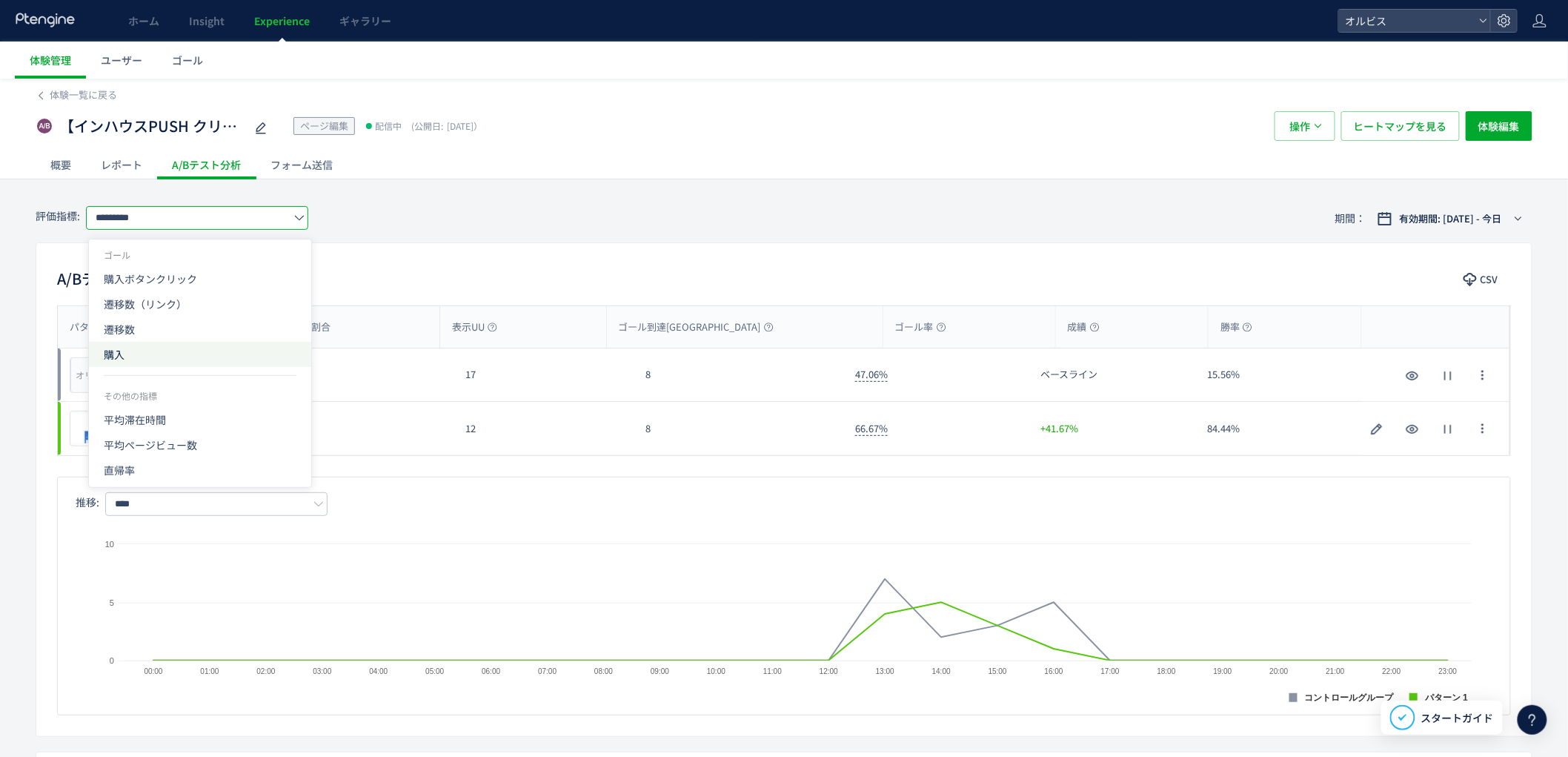 click on "購入" 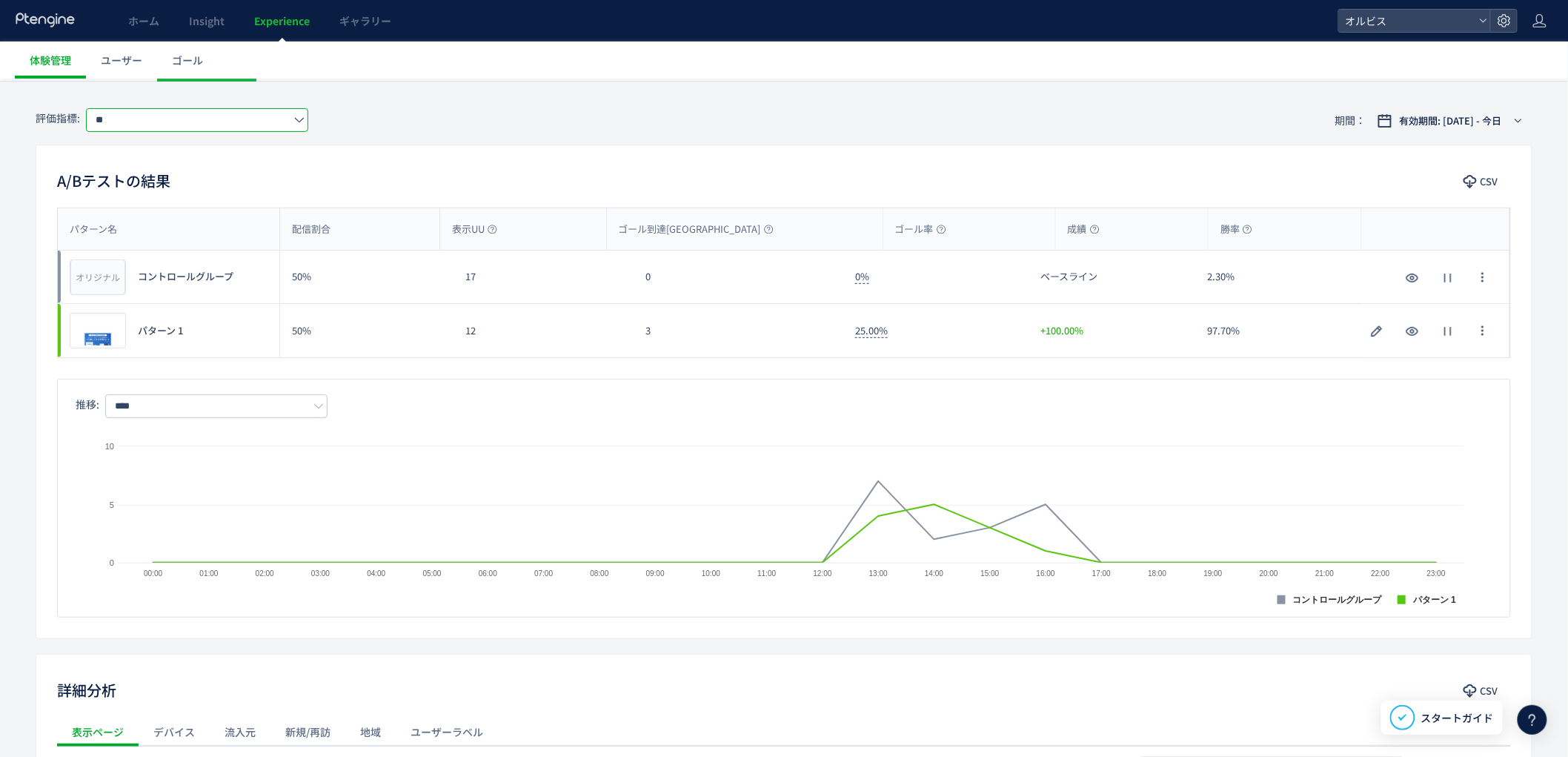 scroll, scrollTop: 0, scrollLeft: 0, axis: both 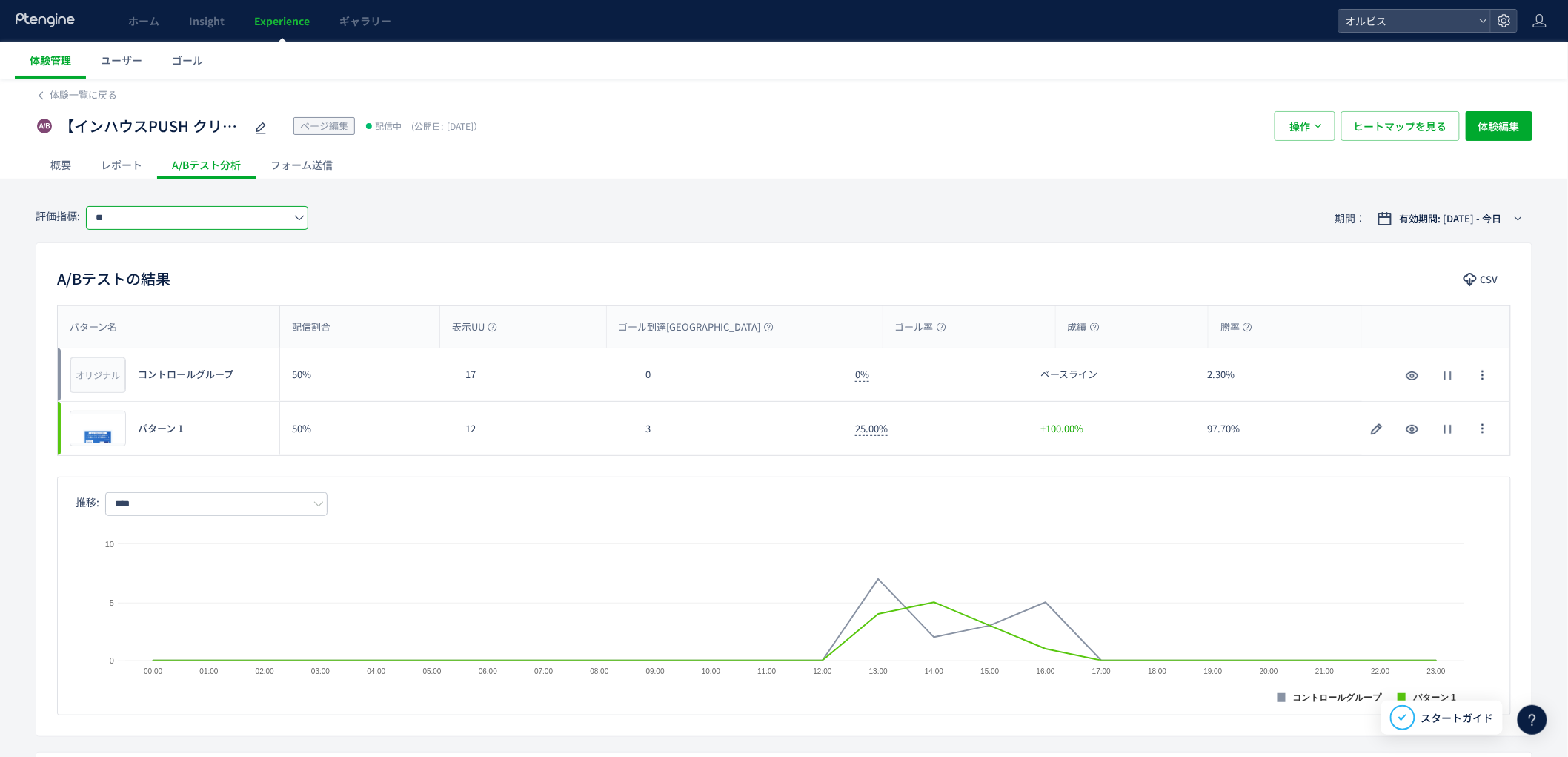 click on "体験管理" at bounding box center (50, 60) 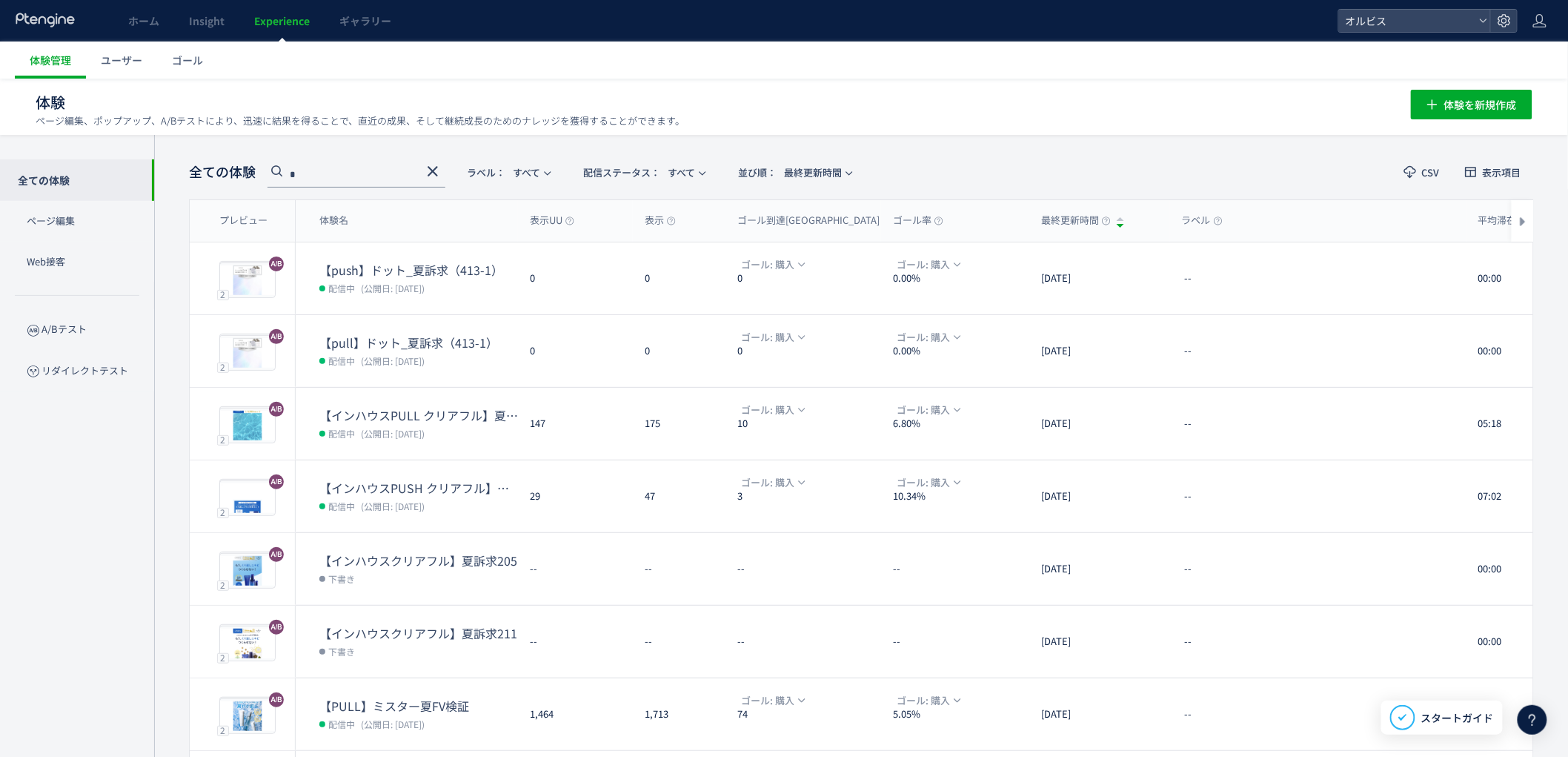 click 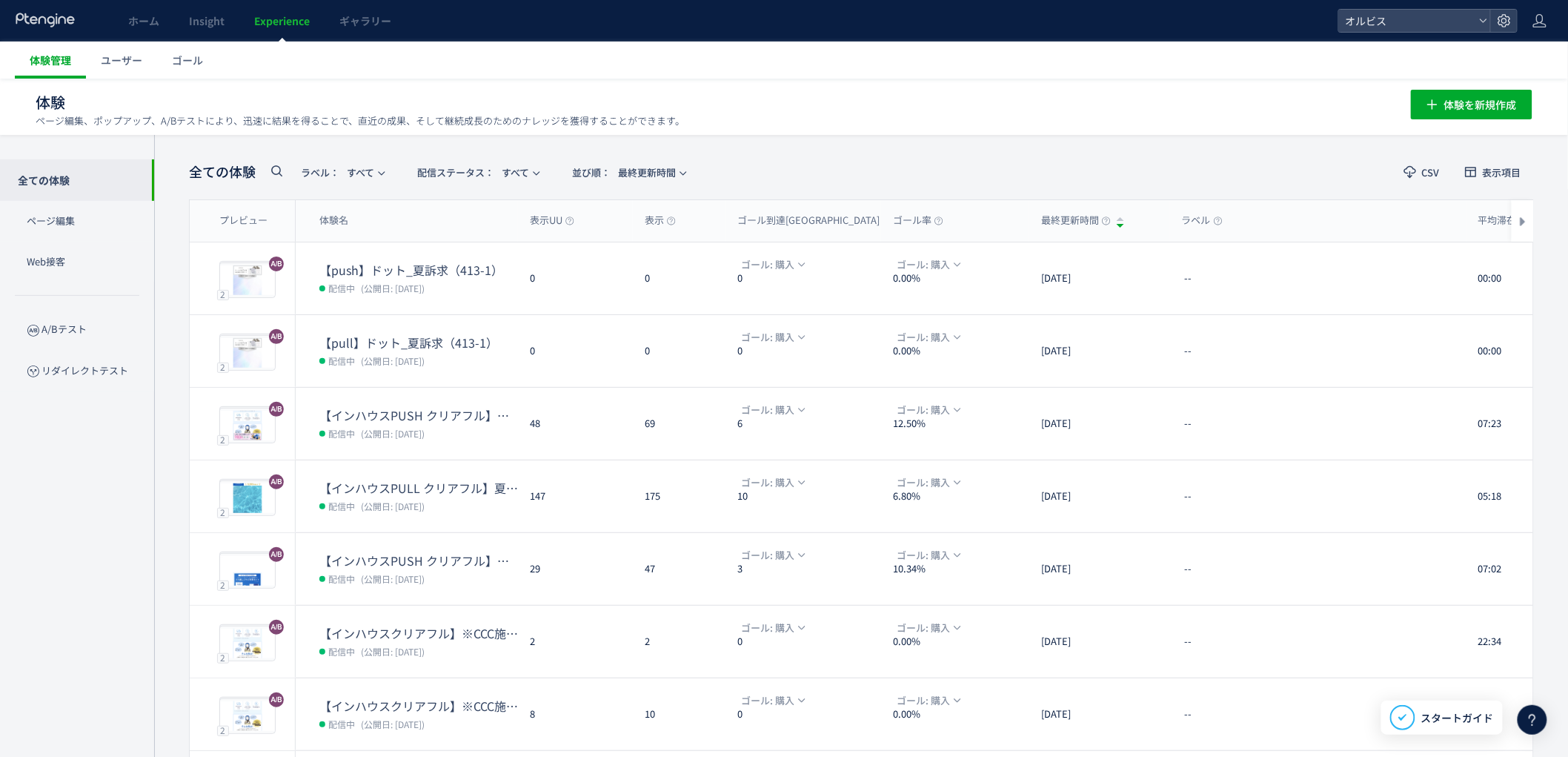 click on "体験管理" at bounding box center [50, 60] 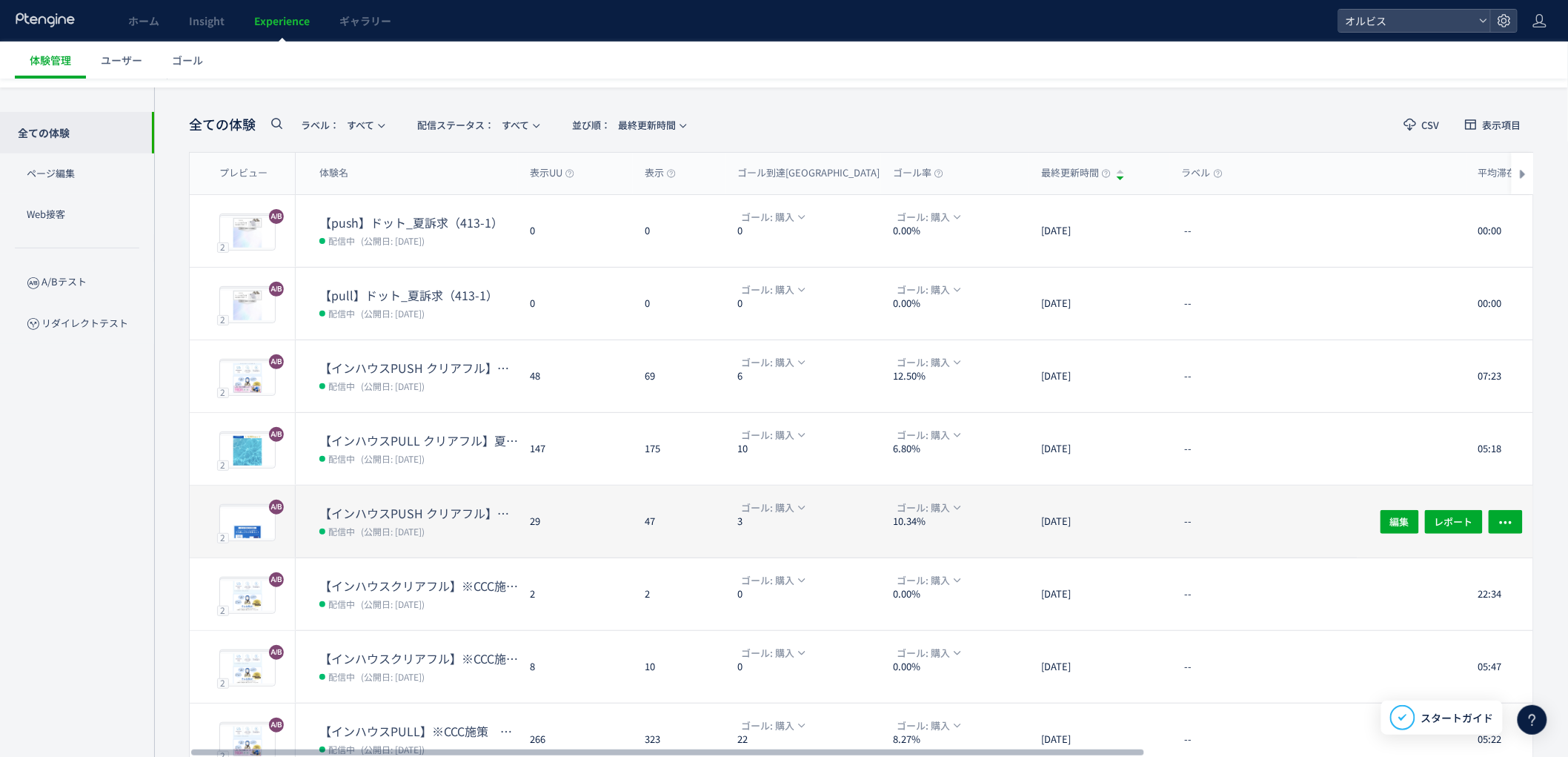 scroll, scrollTop: 0, scrollLeft: 0, axis: both 